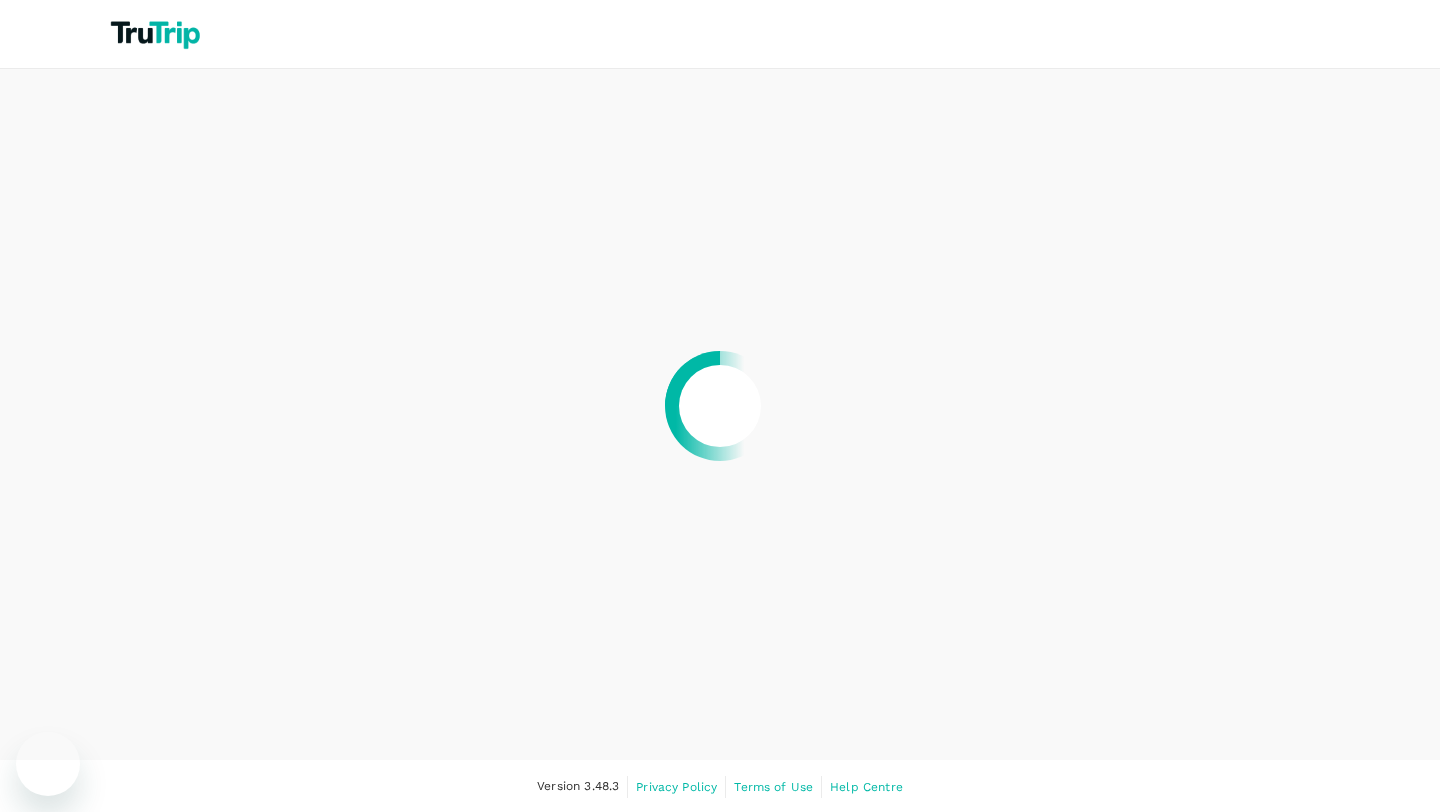 scroll, scrollTop: 0, scrollLeft: 0, axis: both 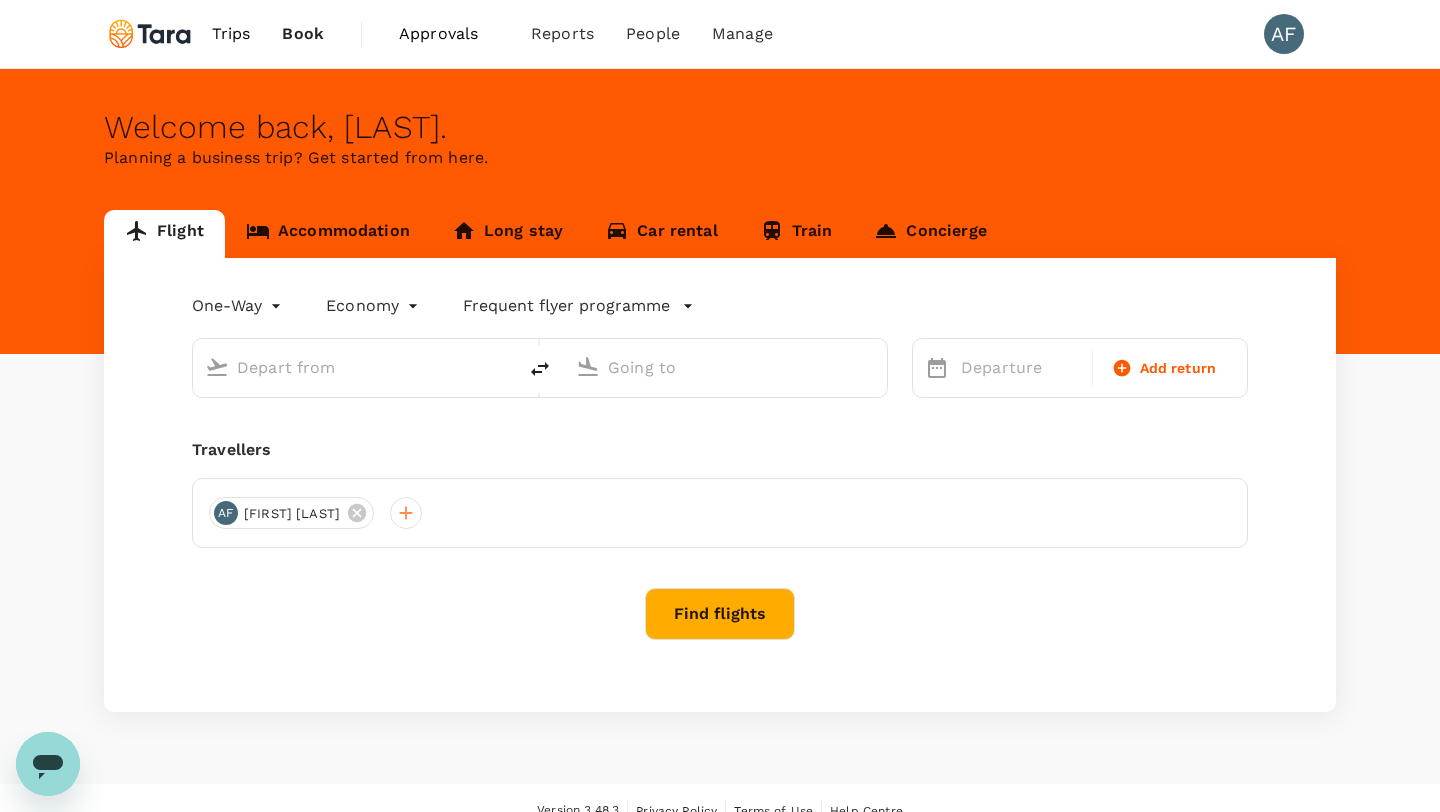 type on "roundtrip" 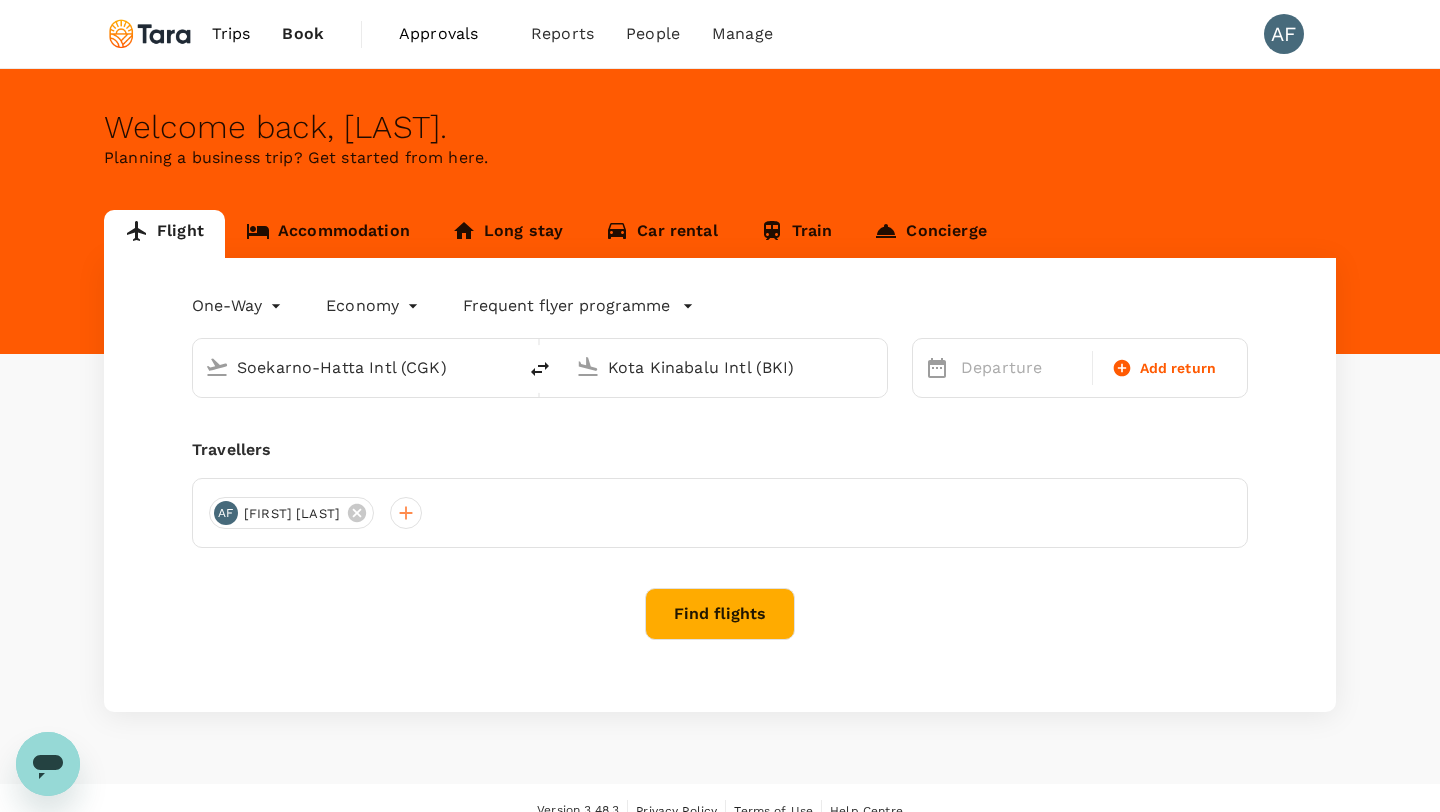 type 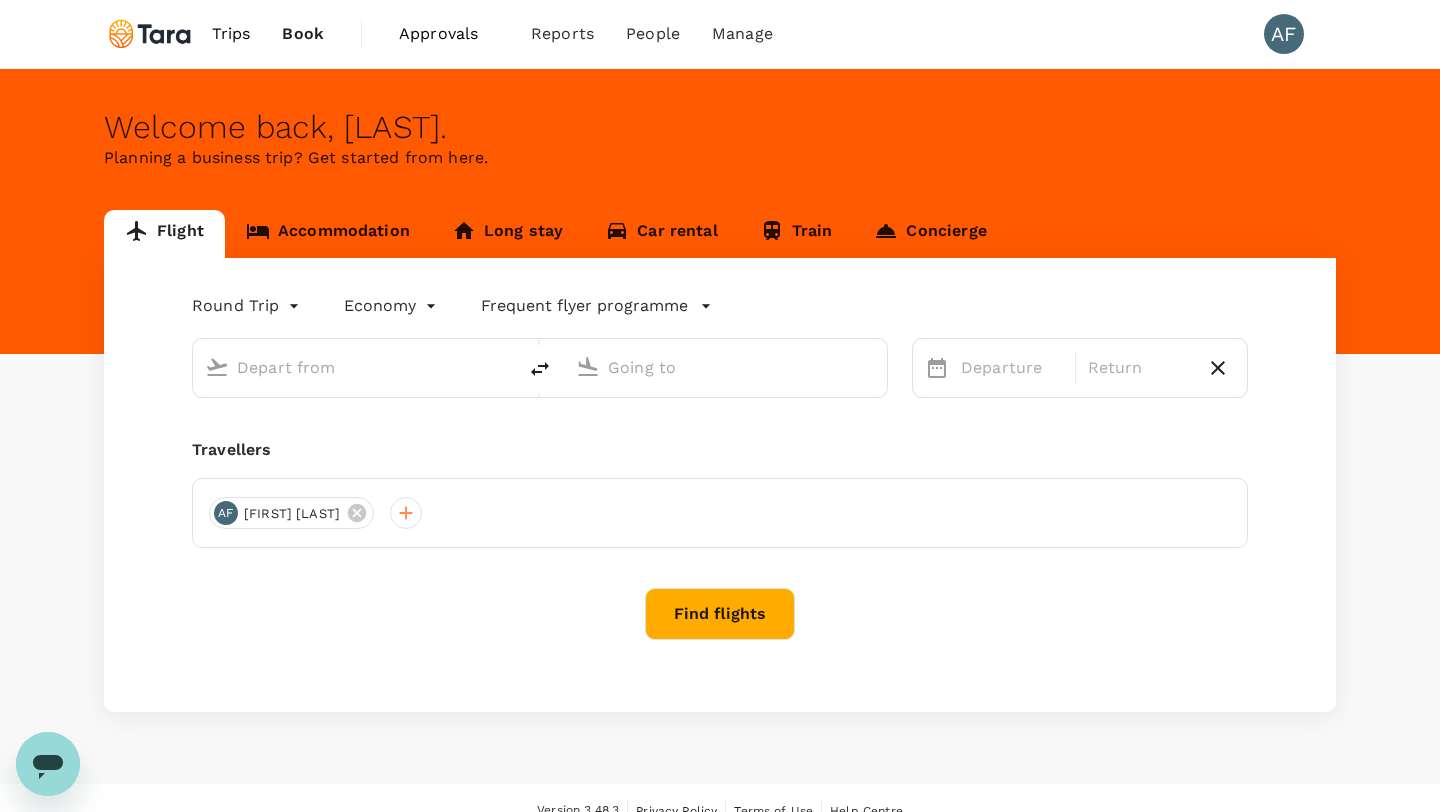 type on "Soekarno-Hatta Intl (CGK)" 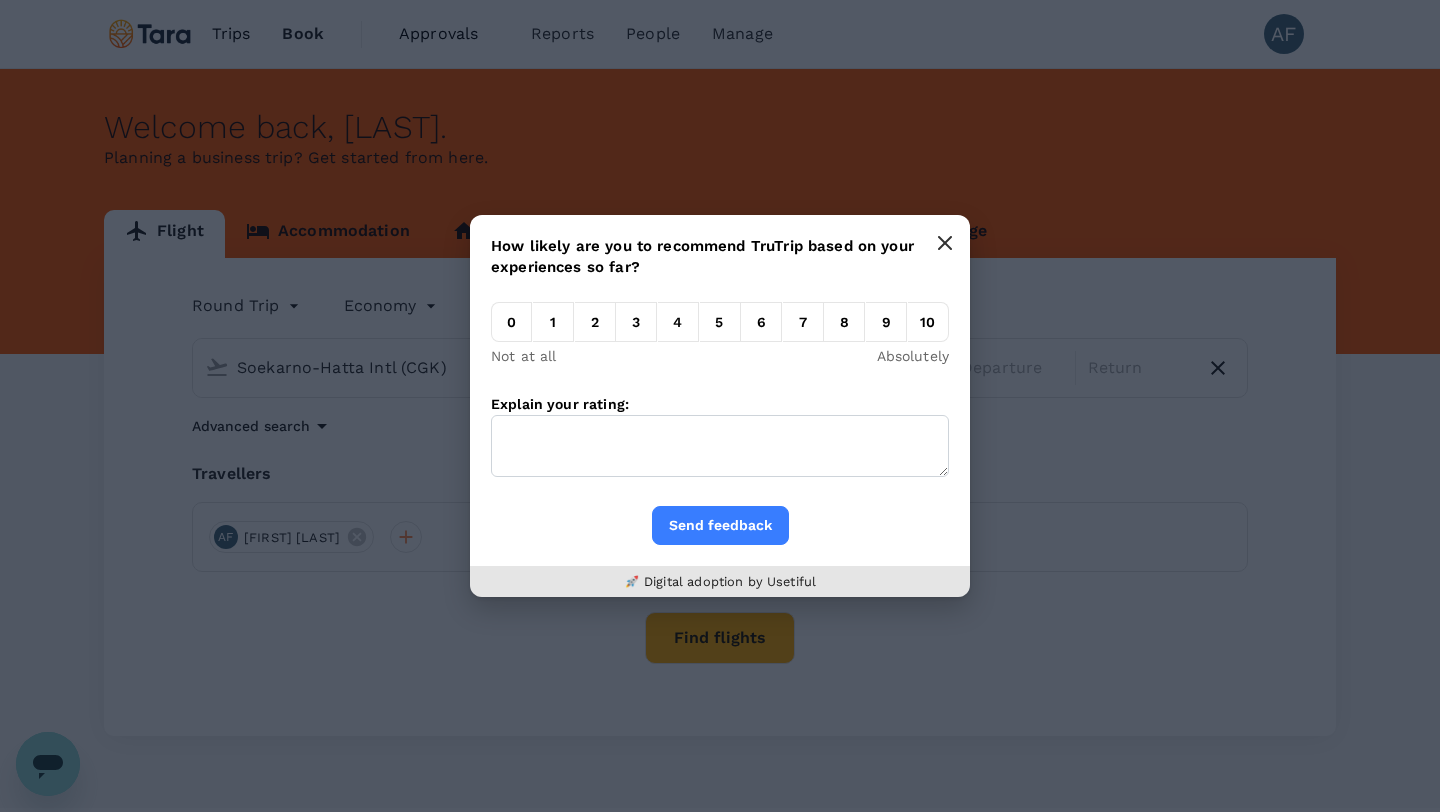 click 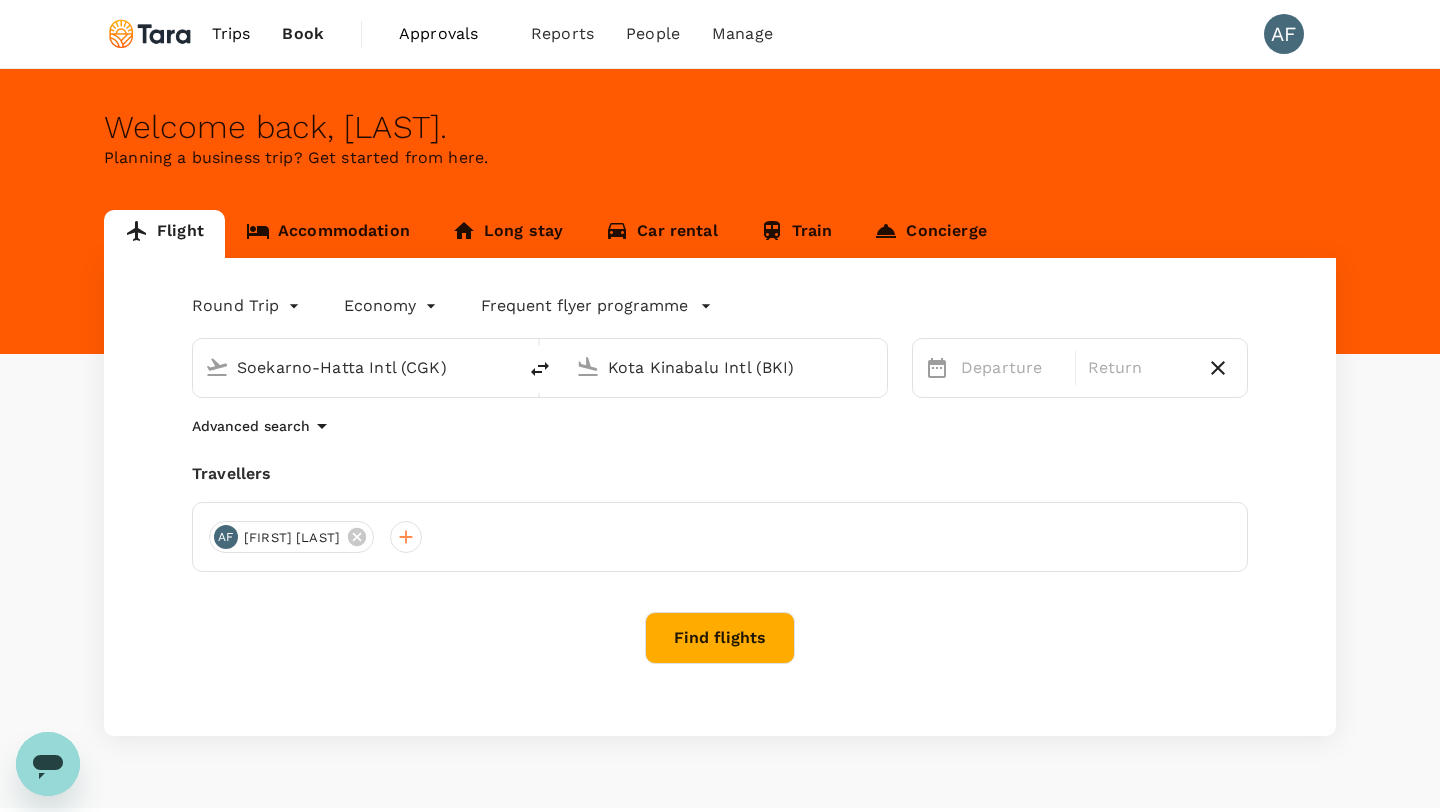 click on "Kota Kinabalu Intl (BKI)" at bounding box center [726, 367] 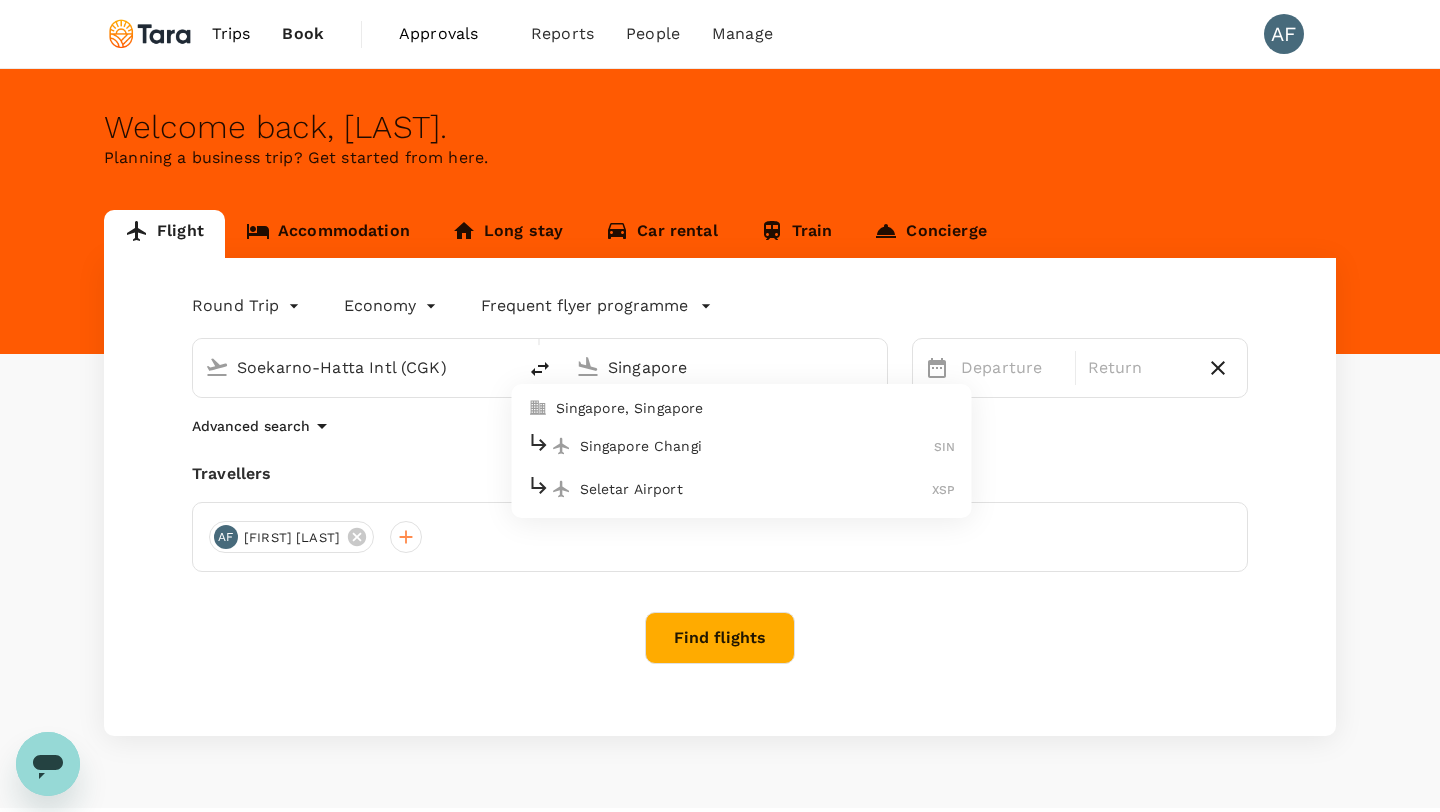 click on "Singapore Changi" at bounding box center (757, 446) 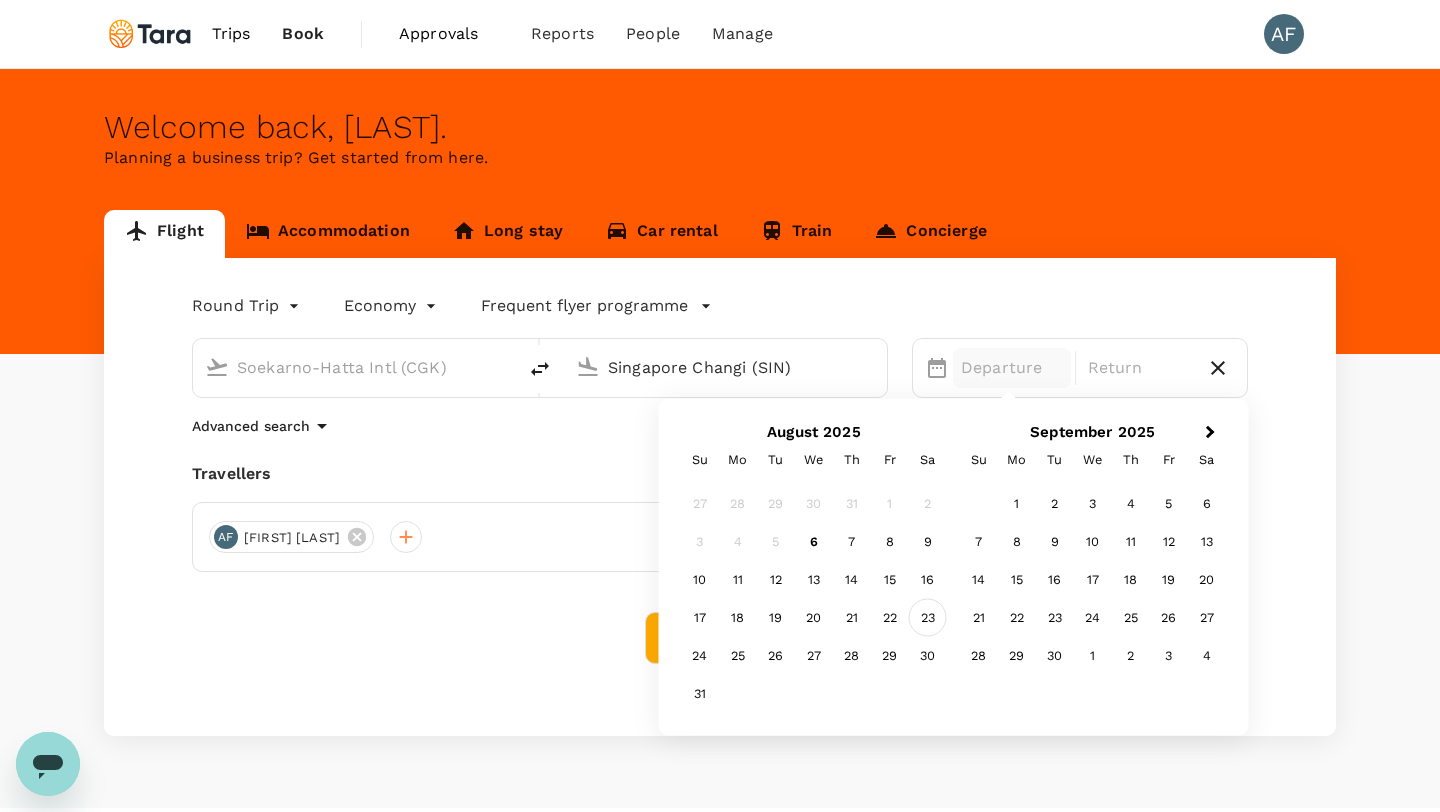 type on "Singapore Changi (SIN)" 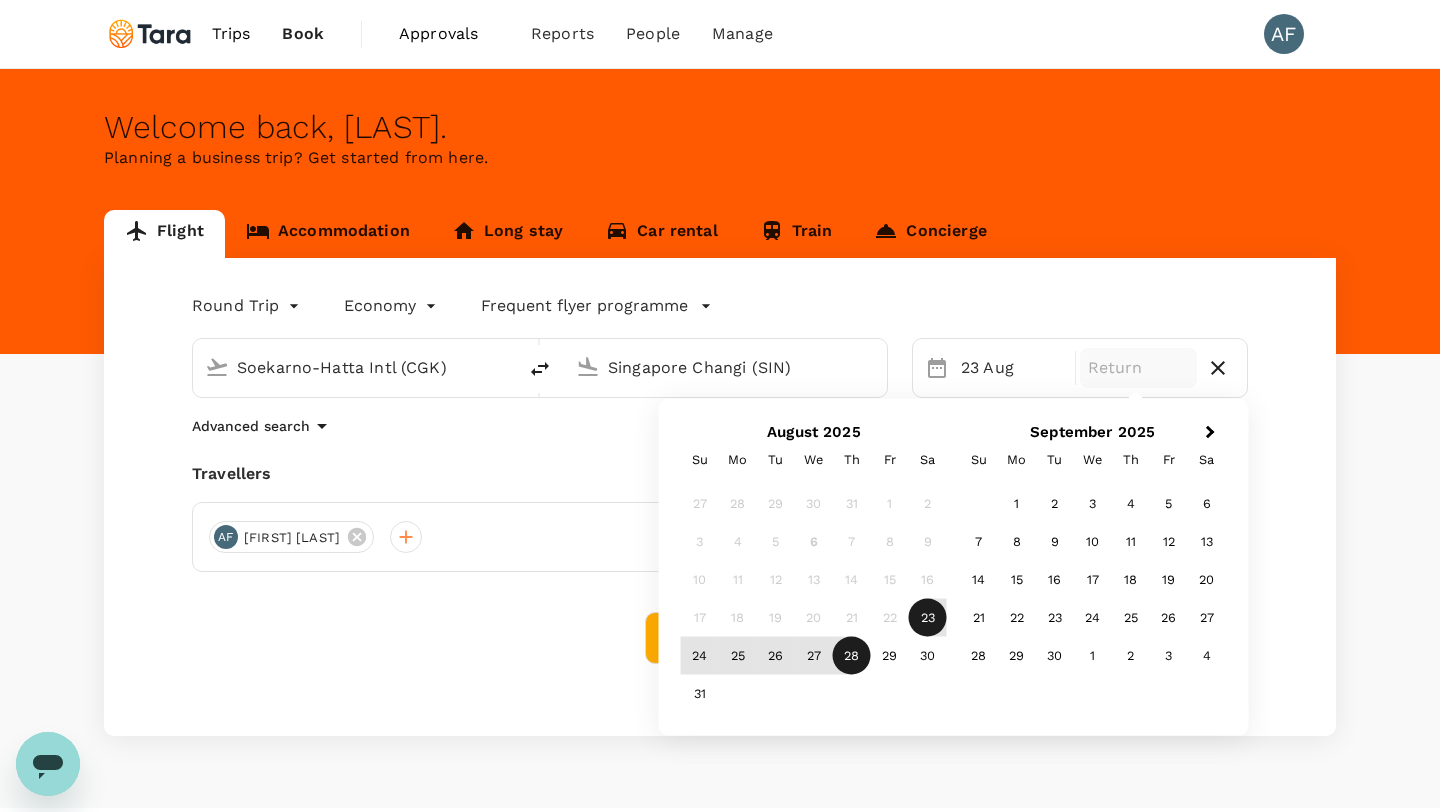 click on "28" at bounding box center (852, 656) 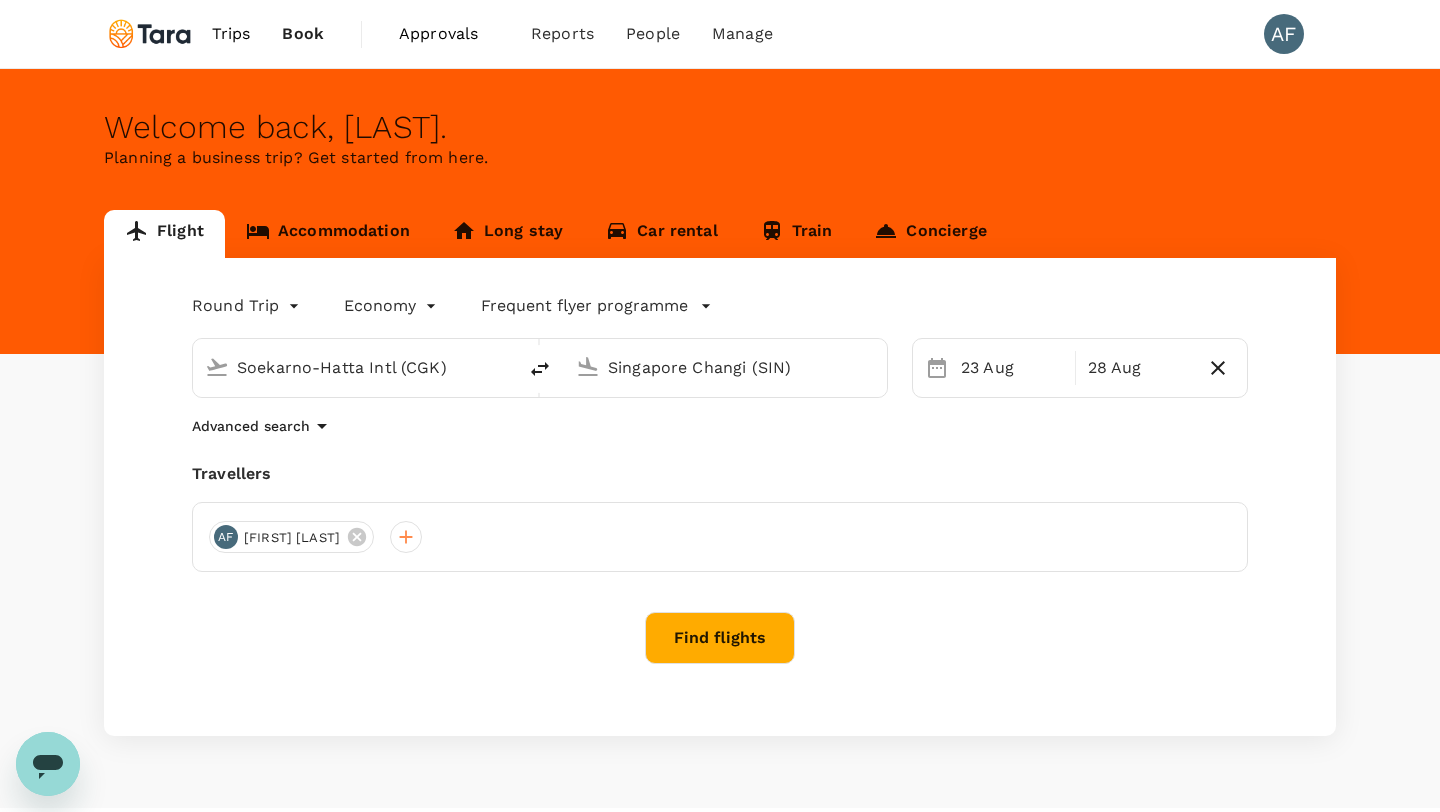 click on "Find flights" at bounding box center [720, 638] 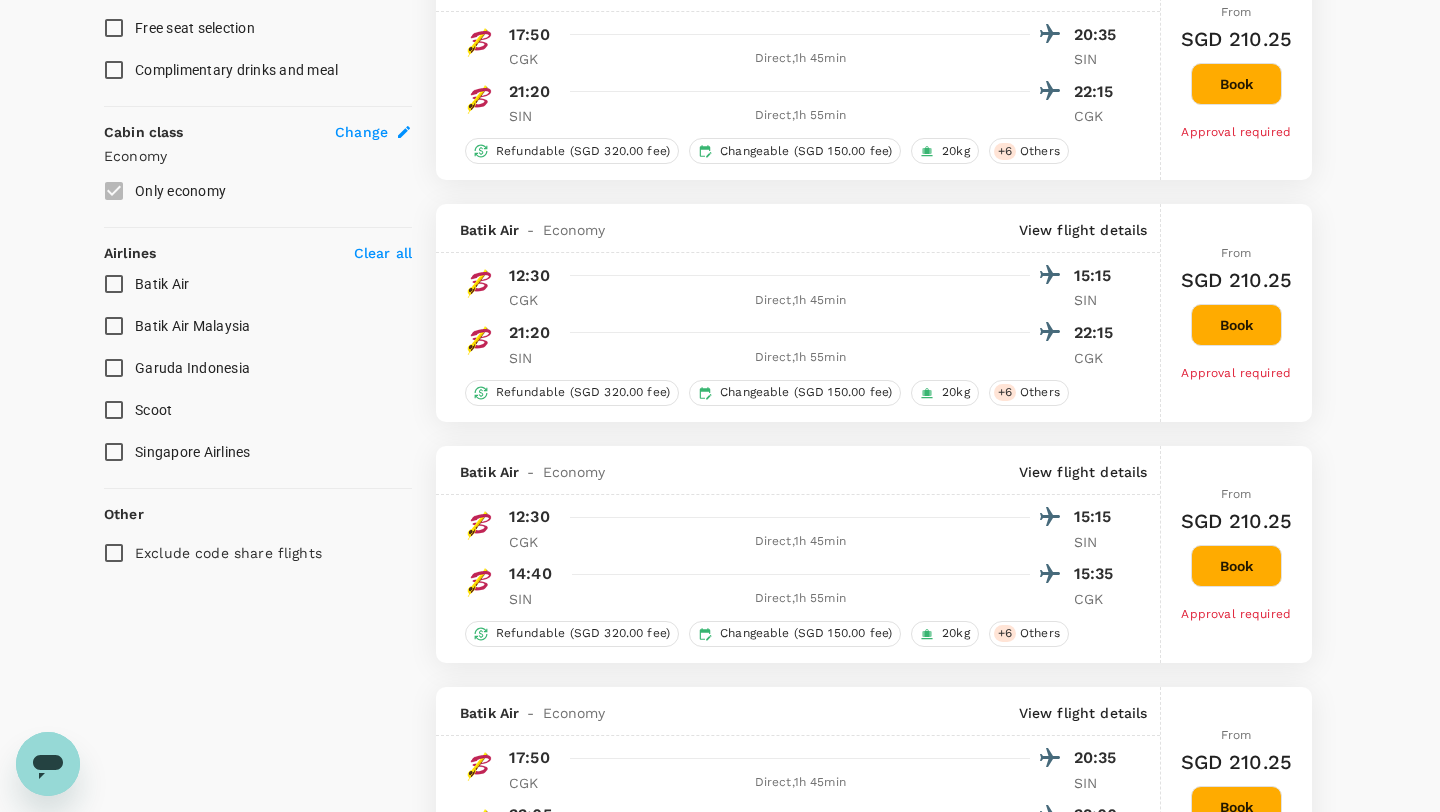 scroll, scrollTop: 993, scrollLeft: 0, axis: vertical 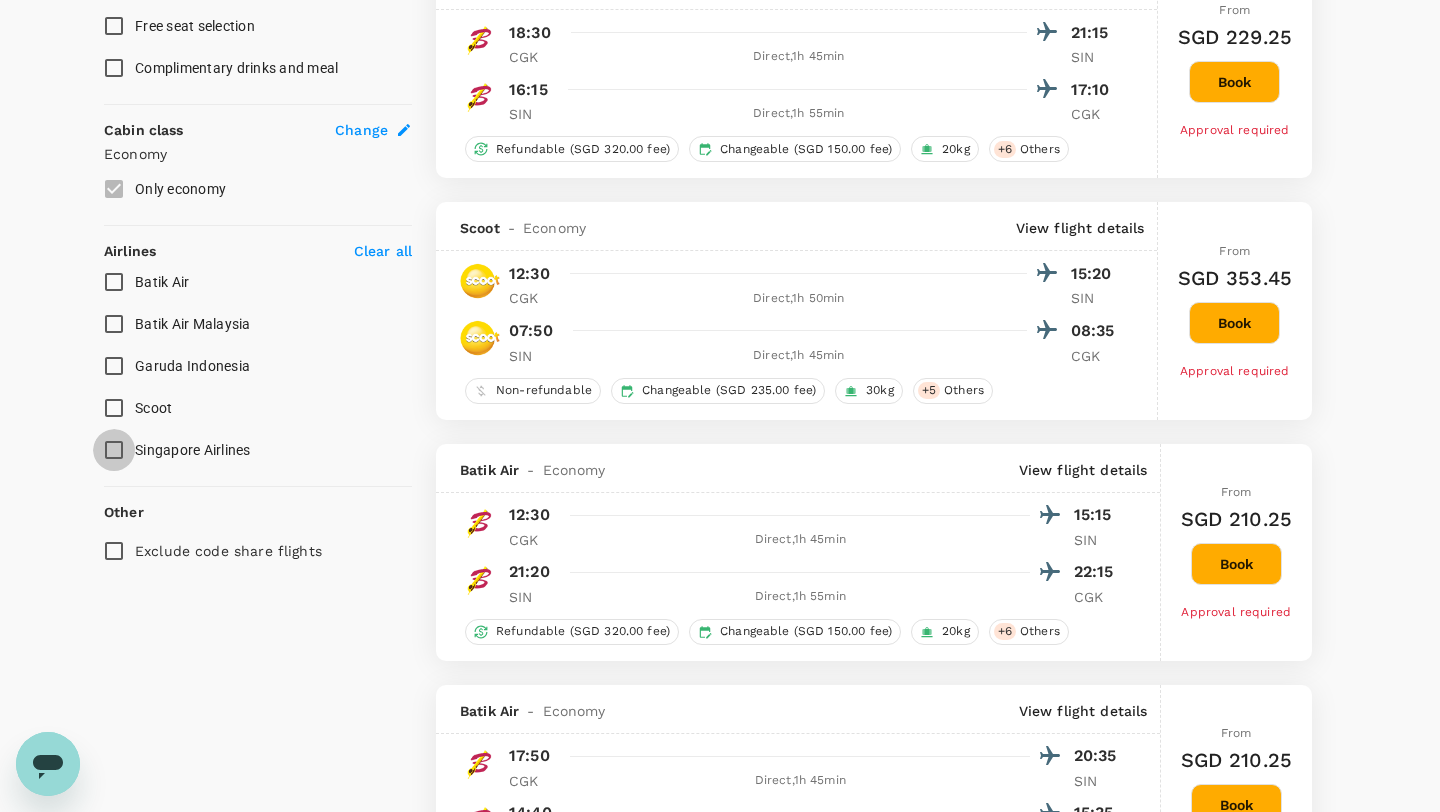 click on "Singapore Airlines" at bounding box center (114, 450) 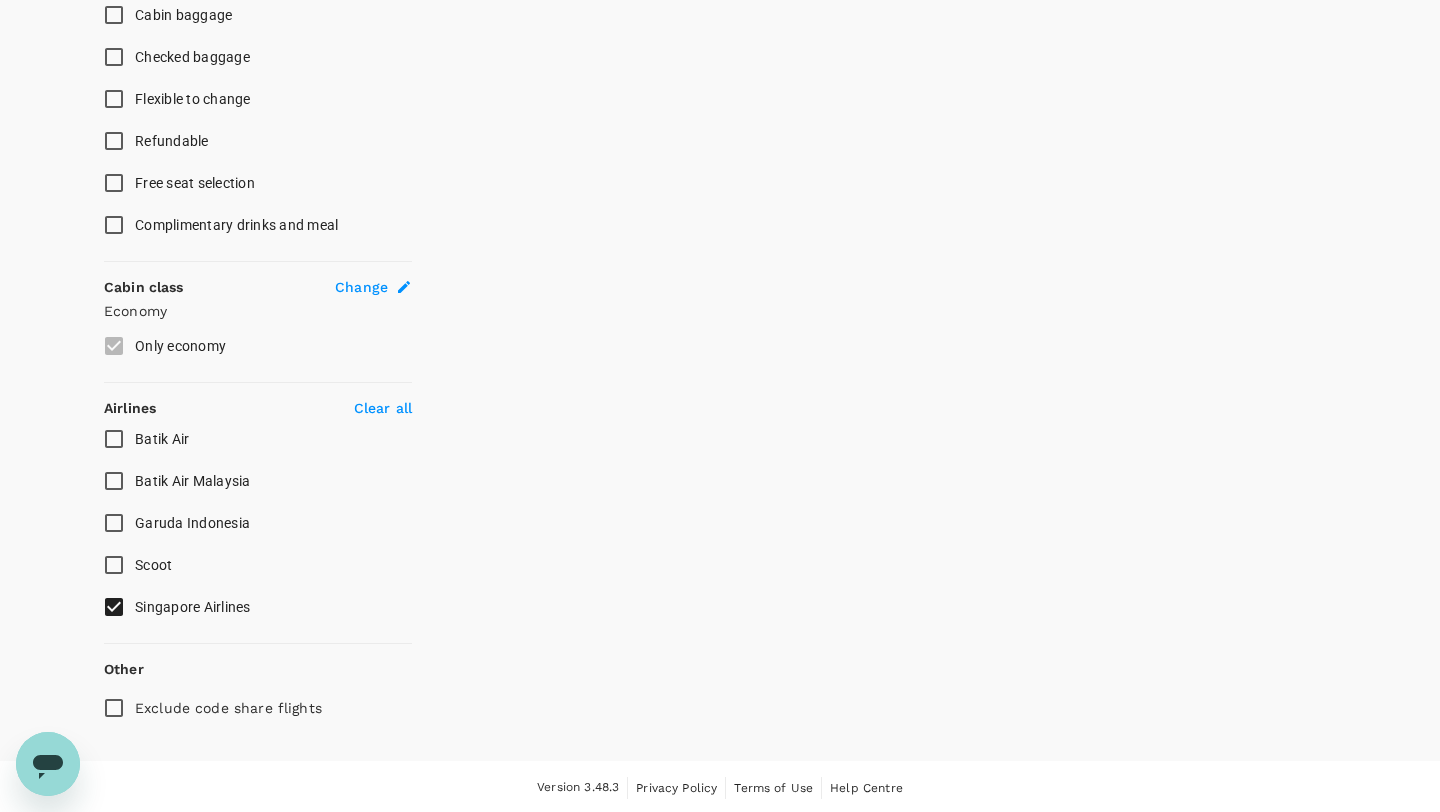 scroll, scrollTop: 993, scrollLeft: 0, axis: vertical 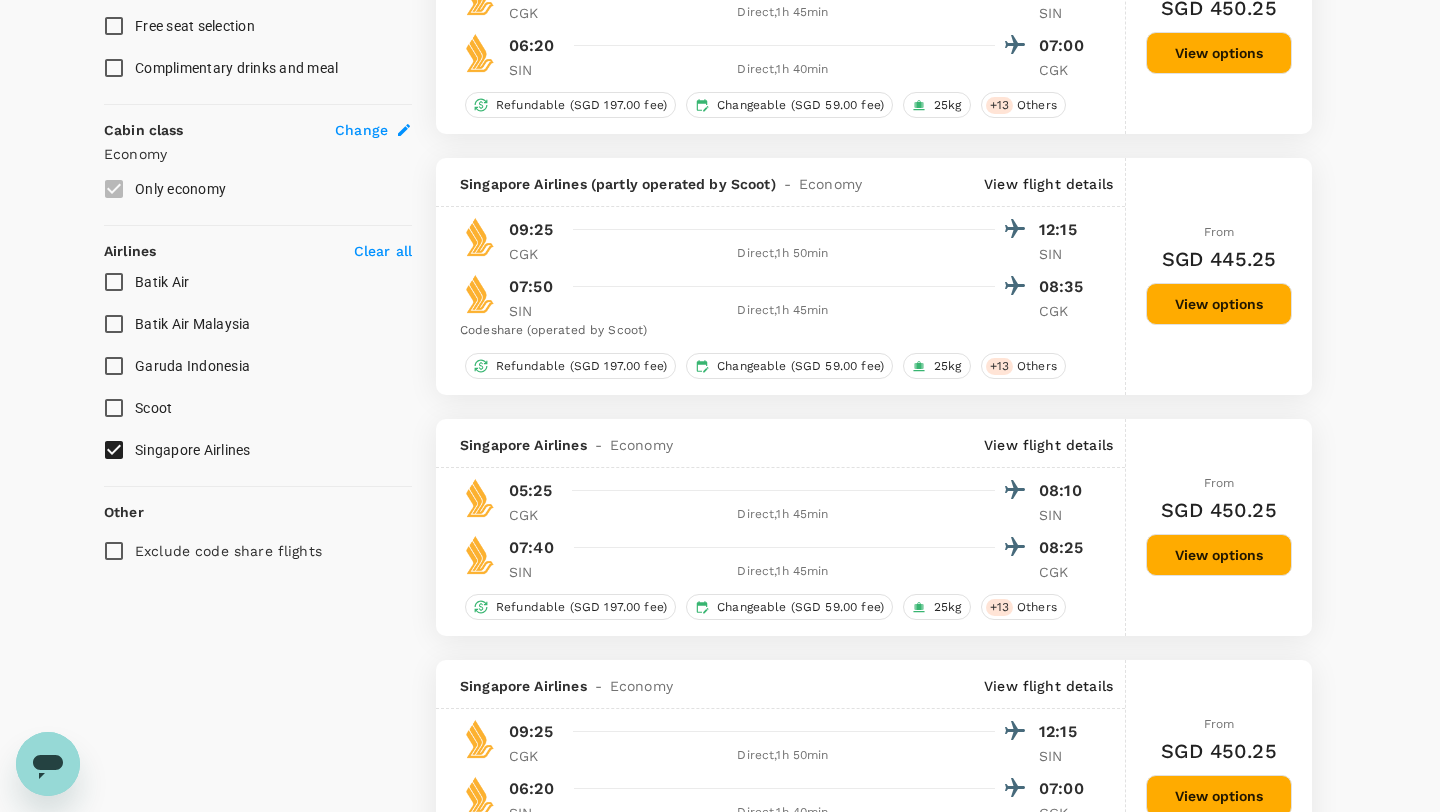 click on "Other" at bounding box center [124, 512] 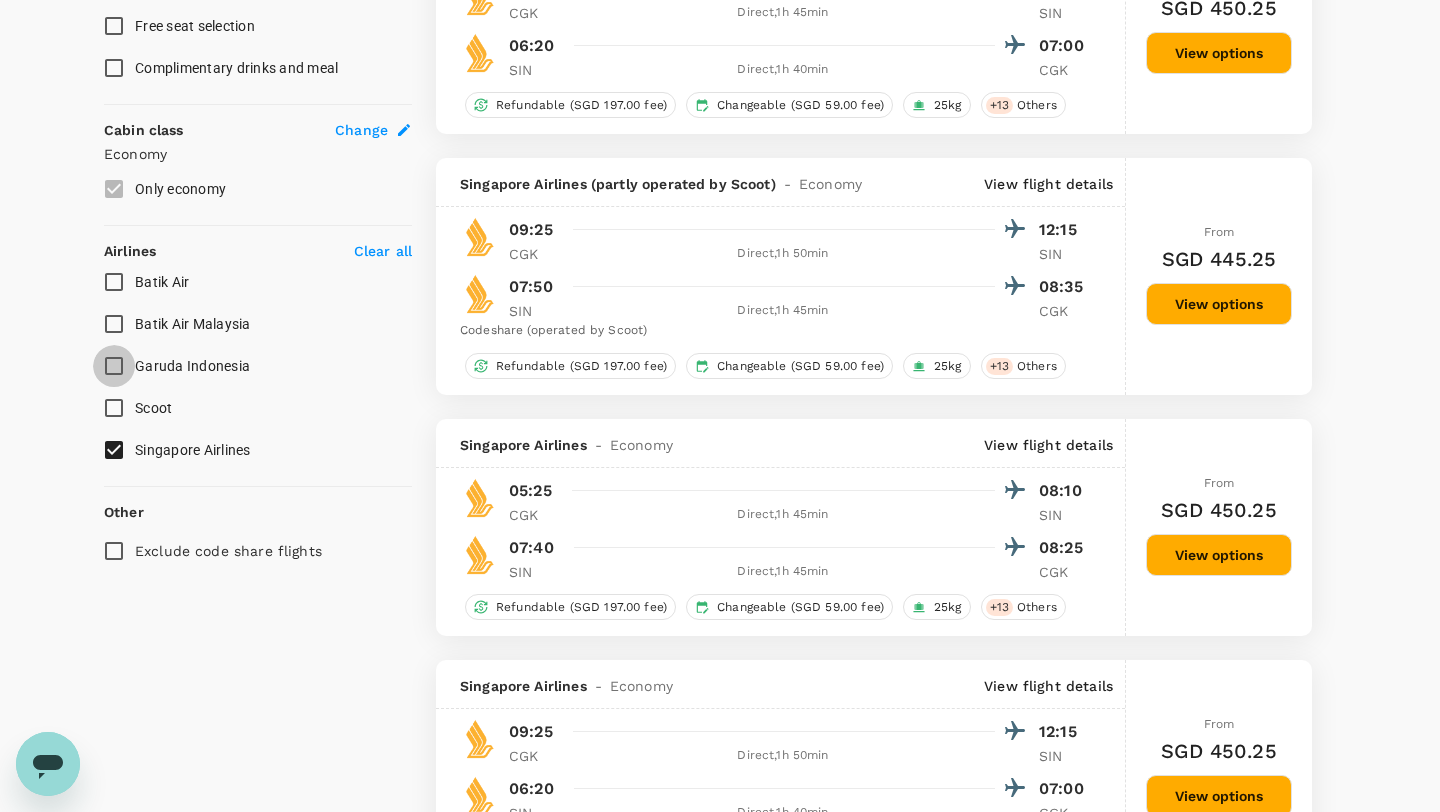 click on "Garuda Indonesia" at bounding box center [114, 366] 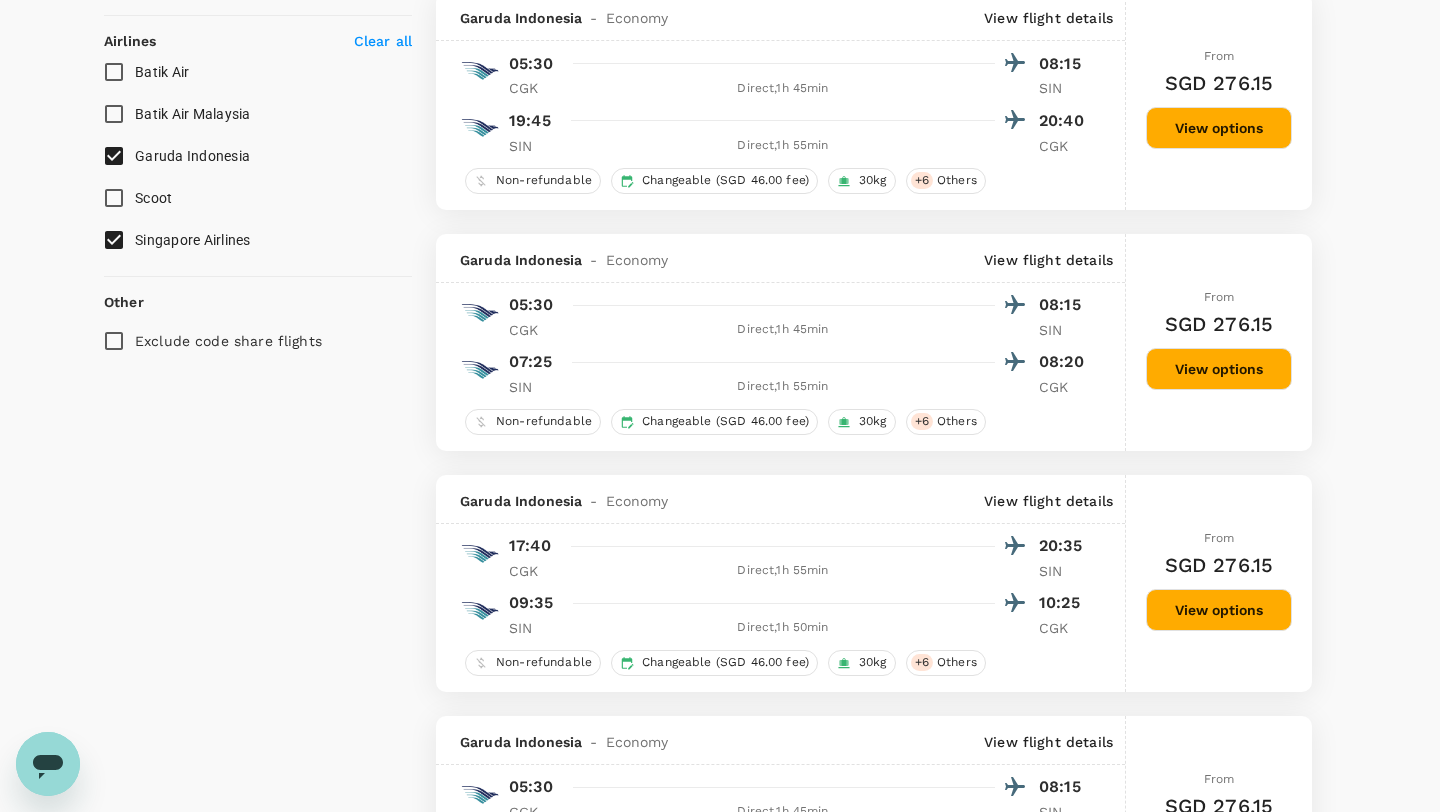 scroll, scrollTop: 1207, scrollLeft: 0, axis: vertical 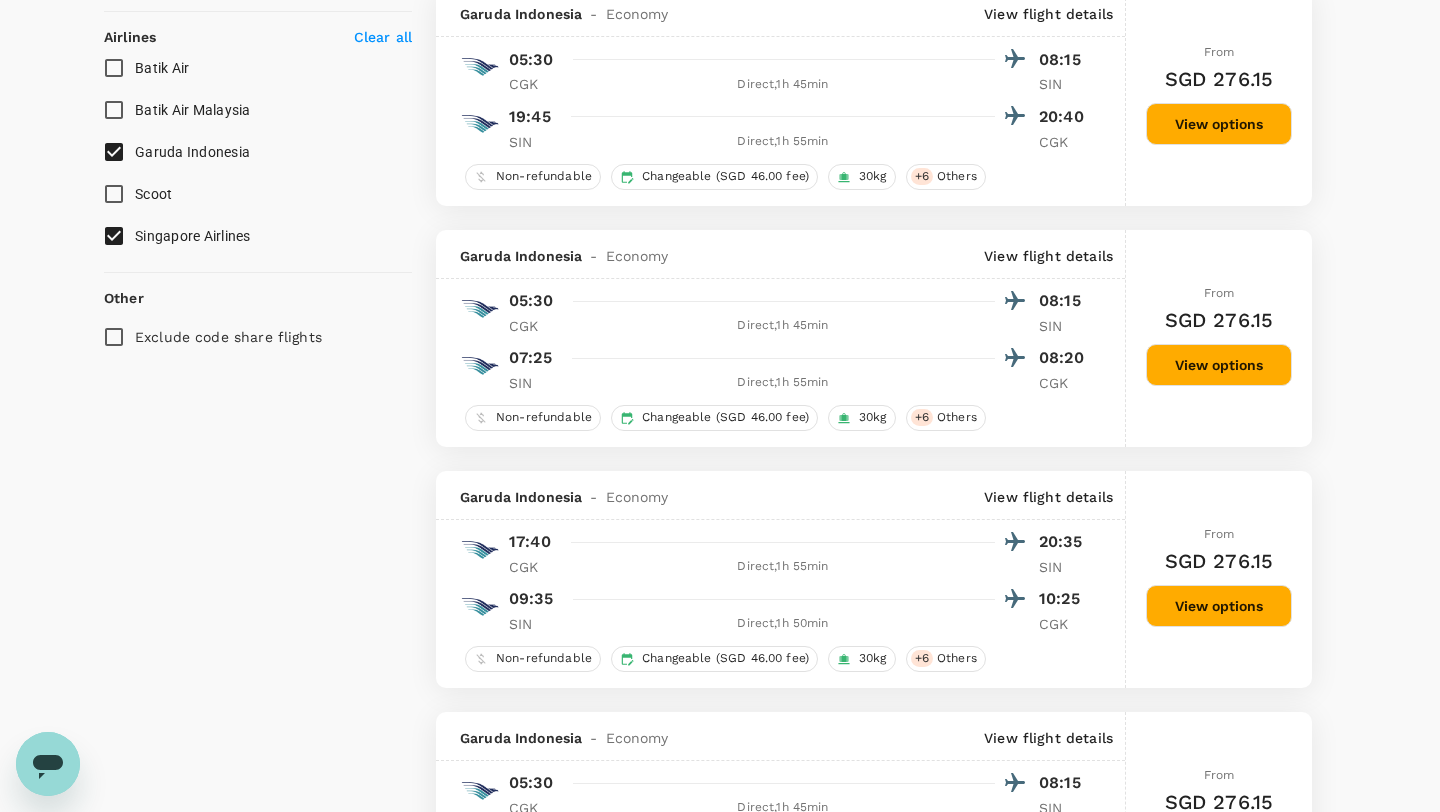 click on "Garuda Indonesia" at bounding box center (114, 152) 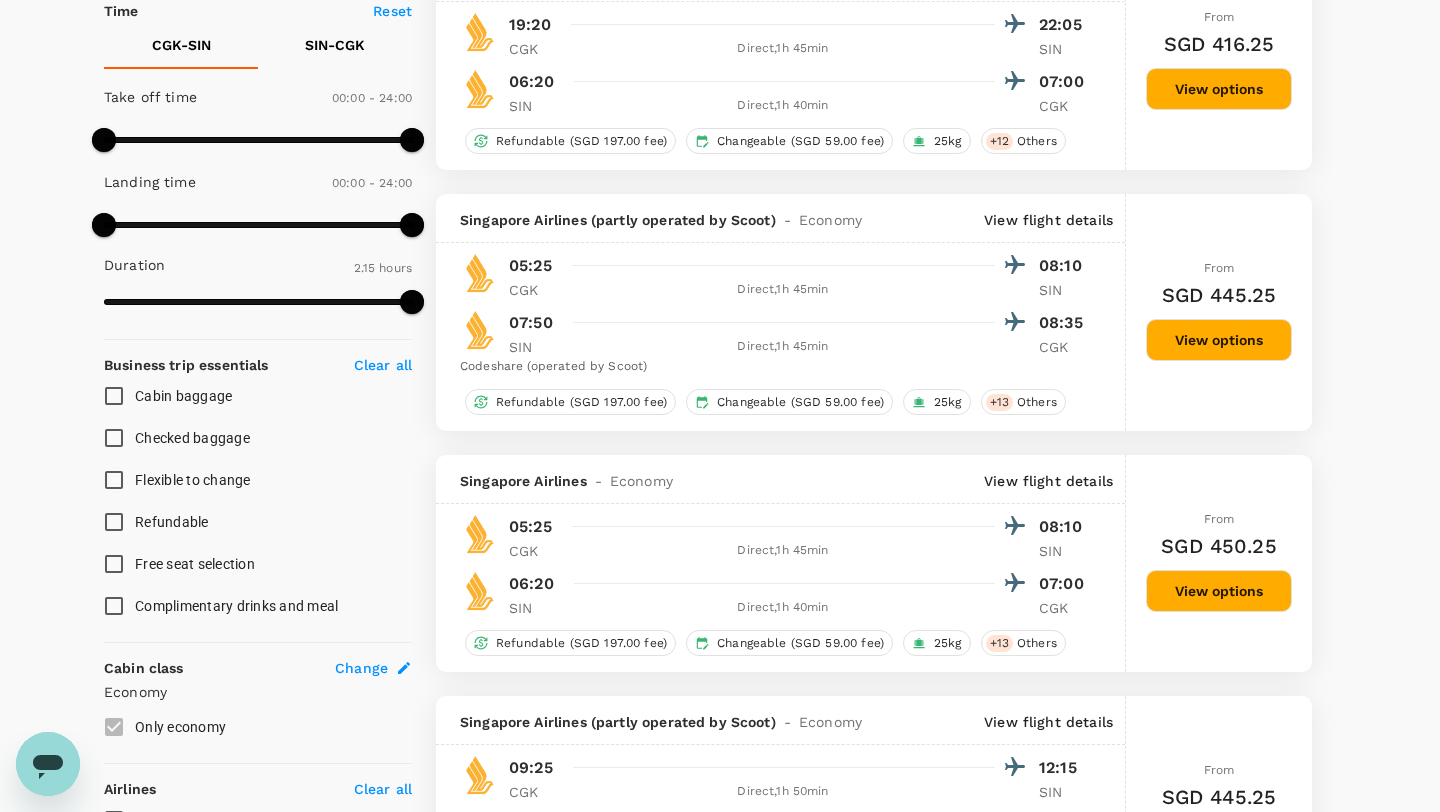 scroll, scrollTop: 460, scrollLeft: 0, axis: vertical 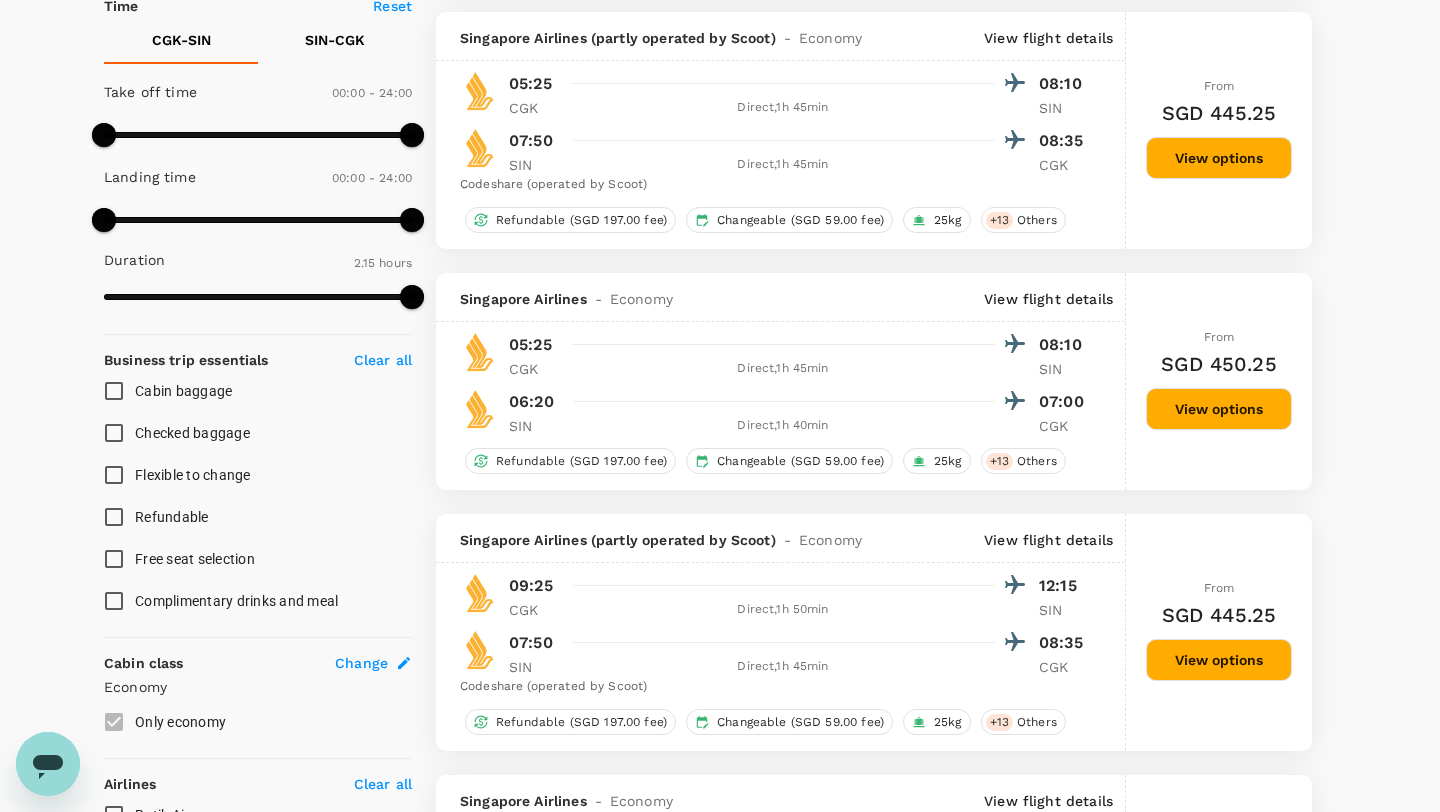 type on "1170" 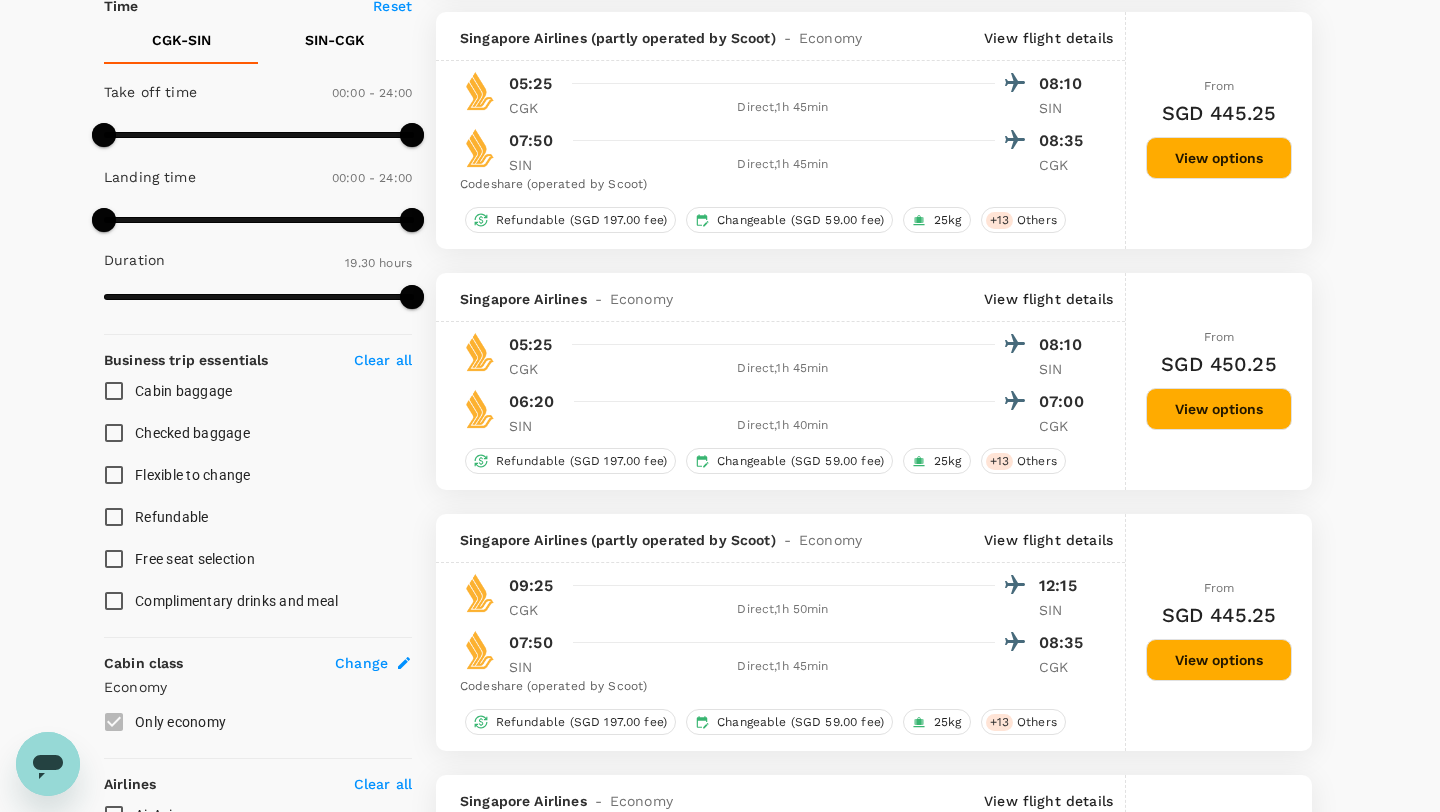 click on "View flight details" at bounding box center (1048, 38) 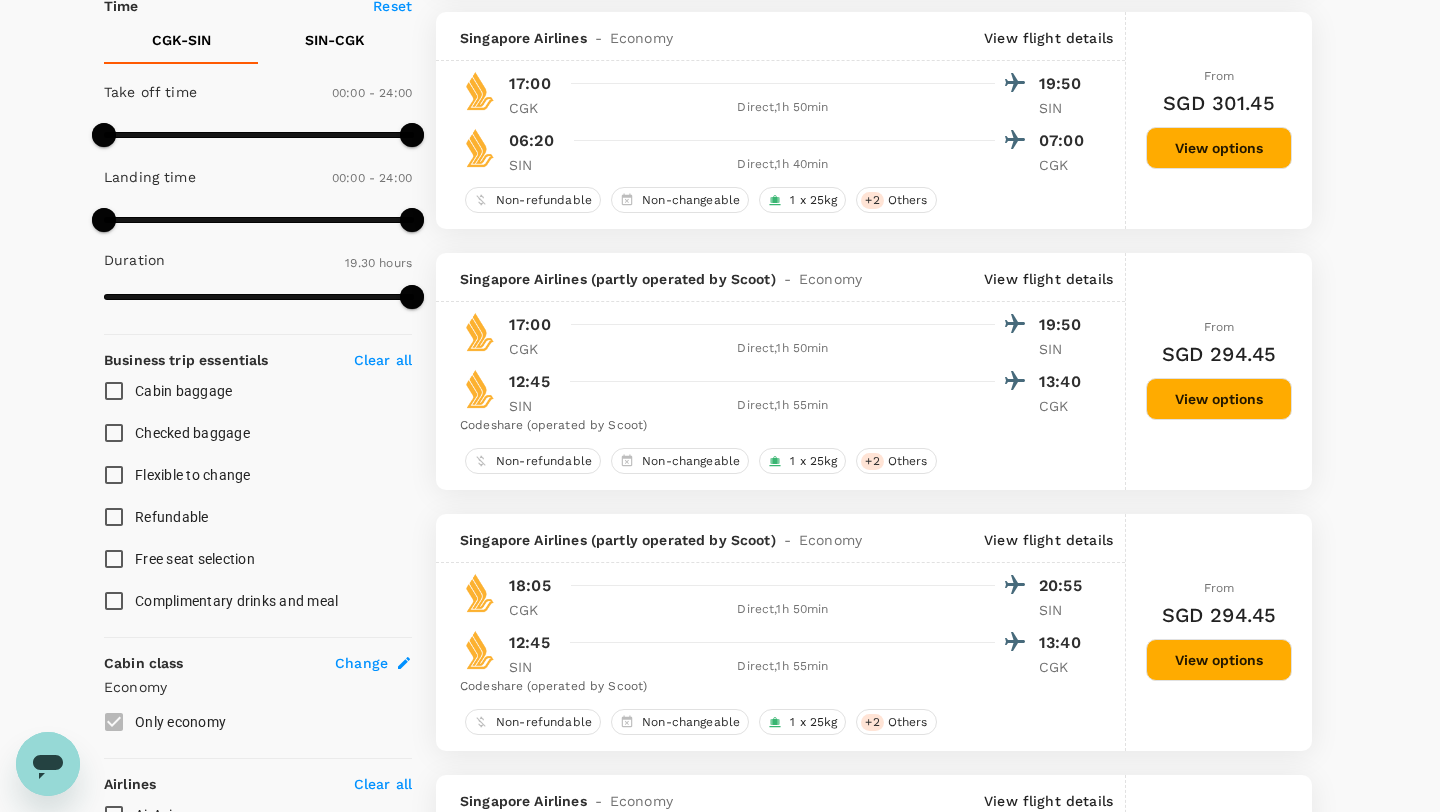click on "View flight details" at bounding box center (1048, 38) 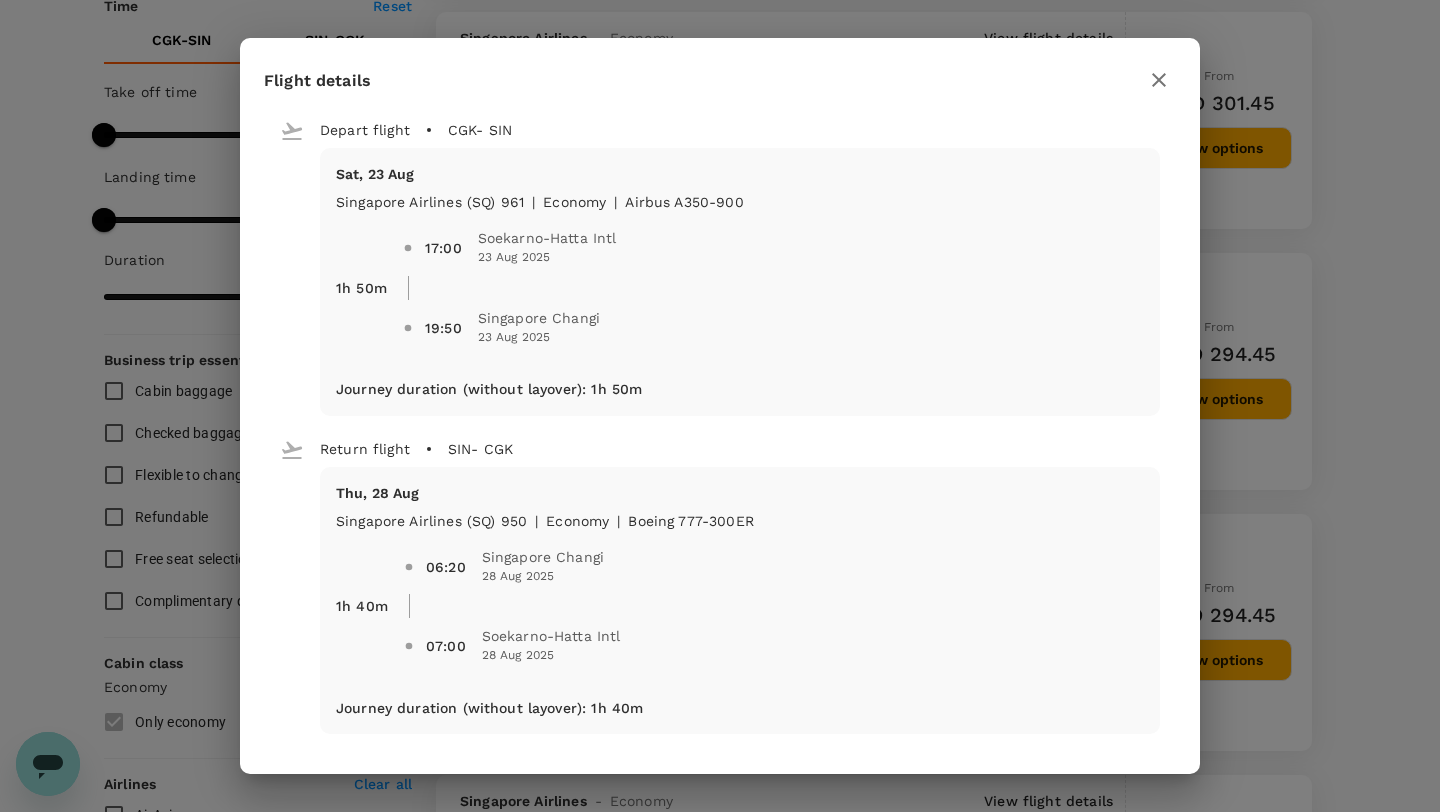 click 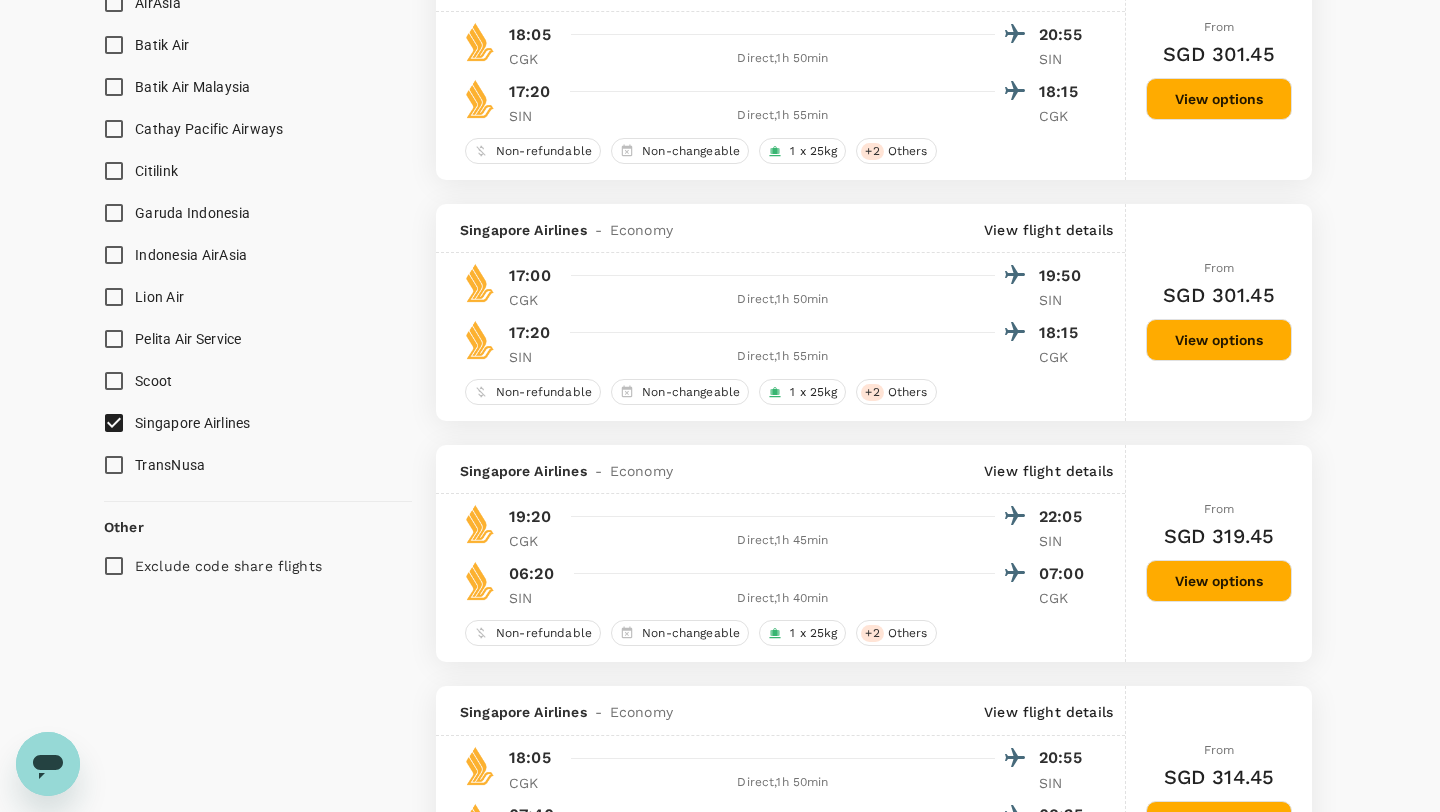 scroll, scrollTop: 1423, scrollLeft: 0, axis: vertical 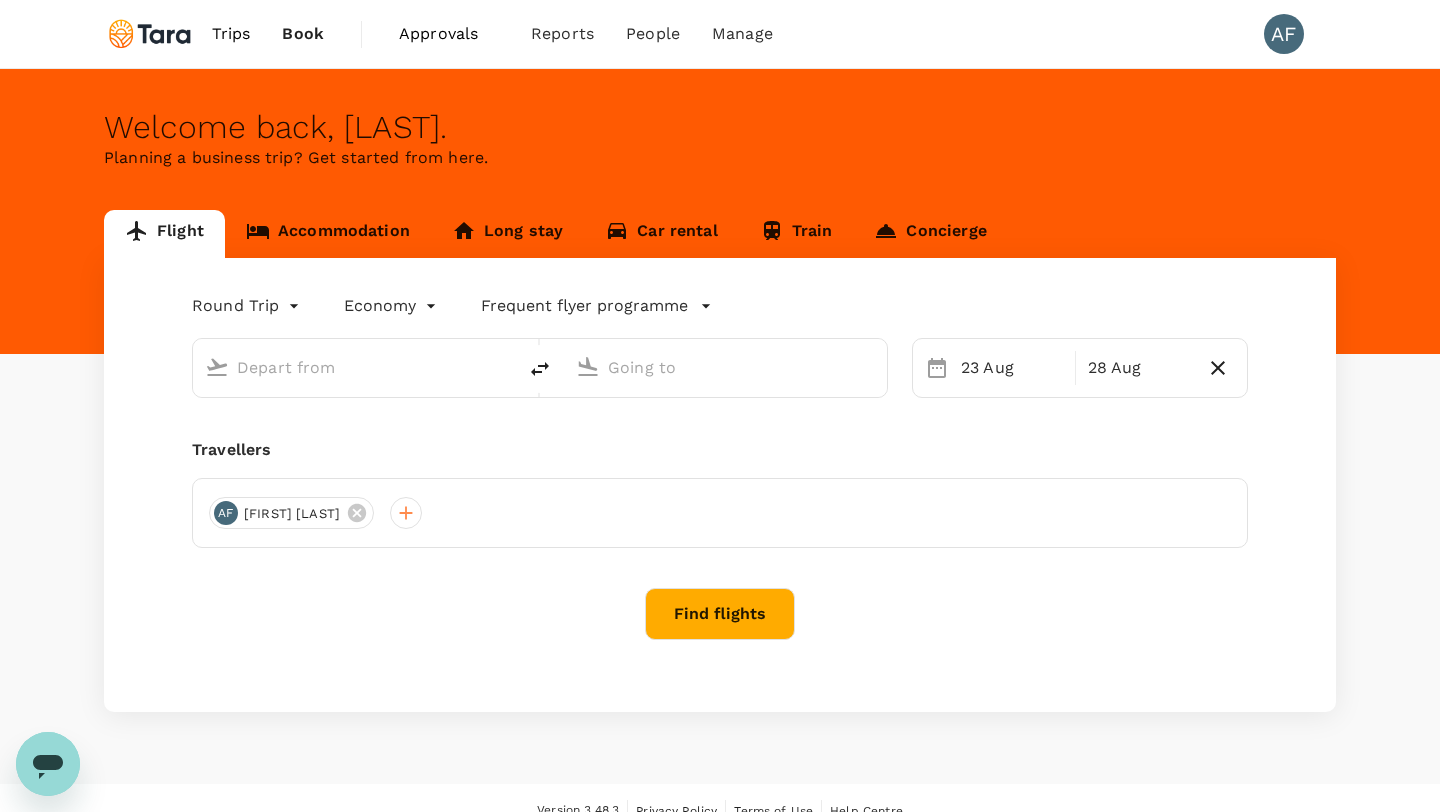 type on "Soekarno-Hatta Intl (CGK)" 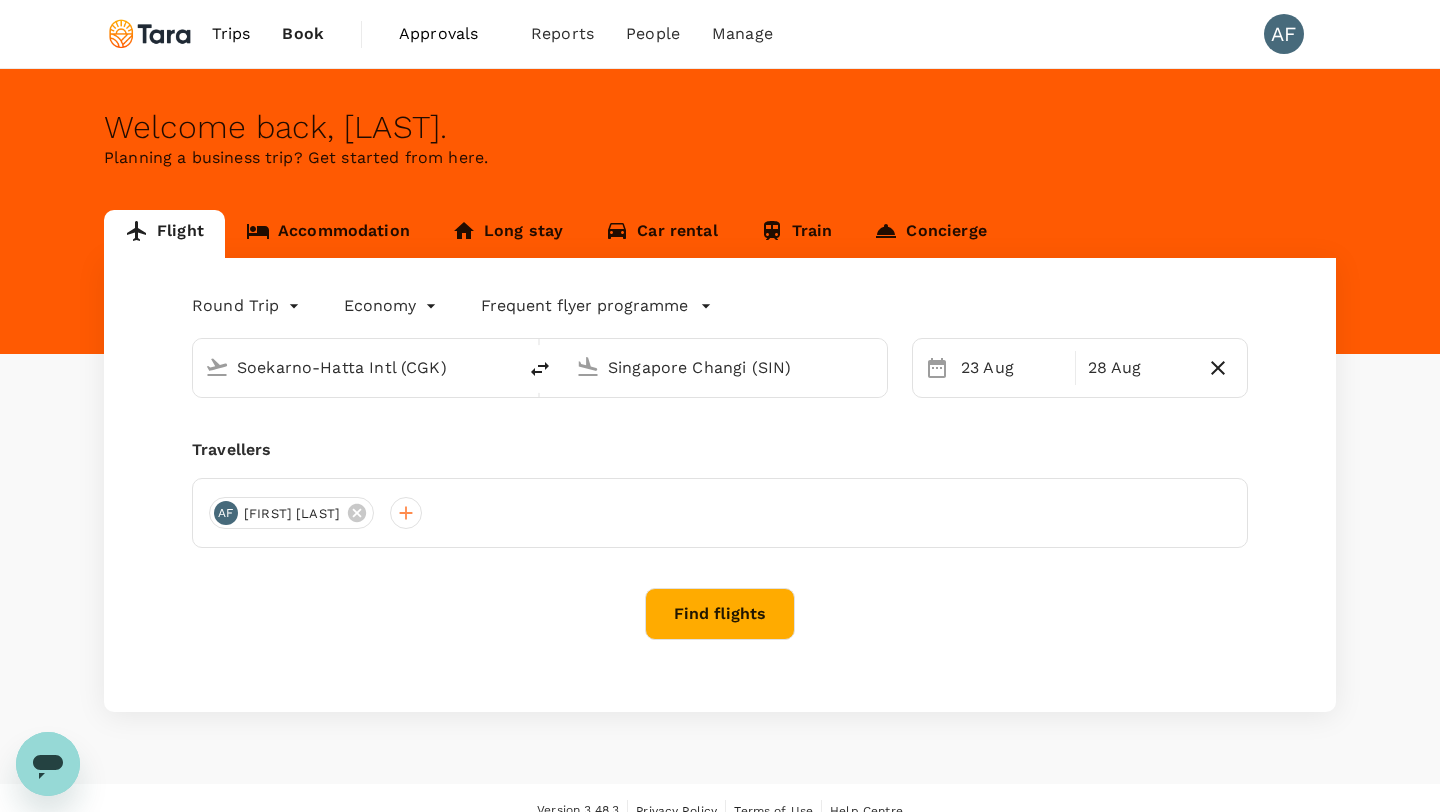 type 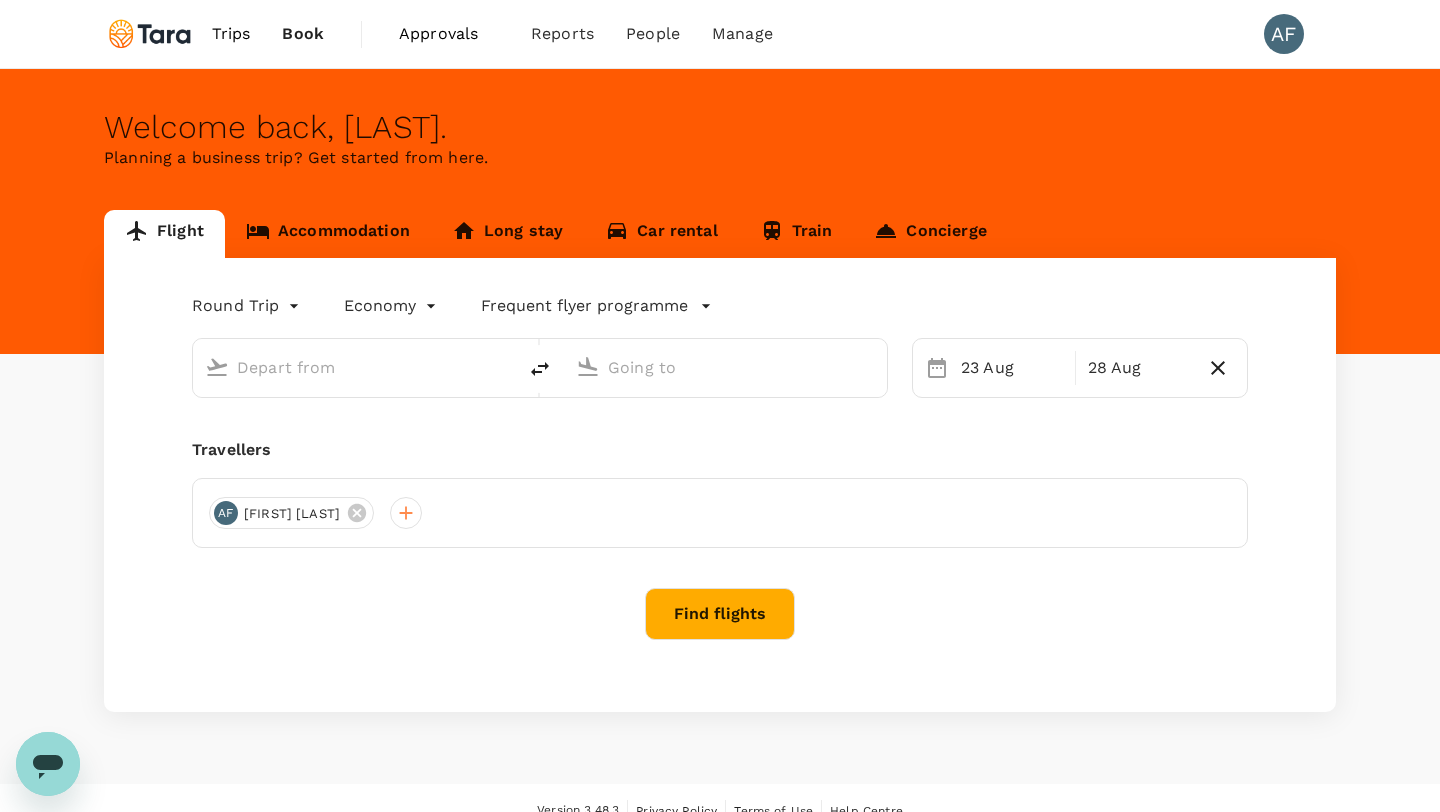 type on "Soekarno-Hatta Intl (CGK)" 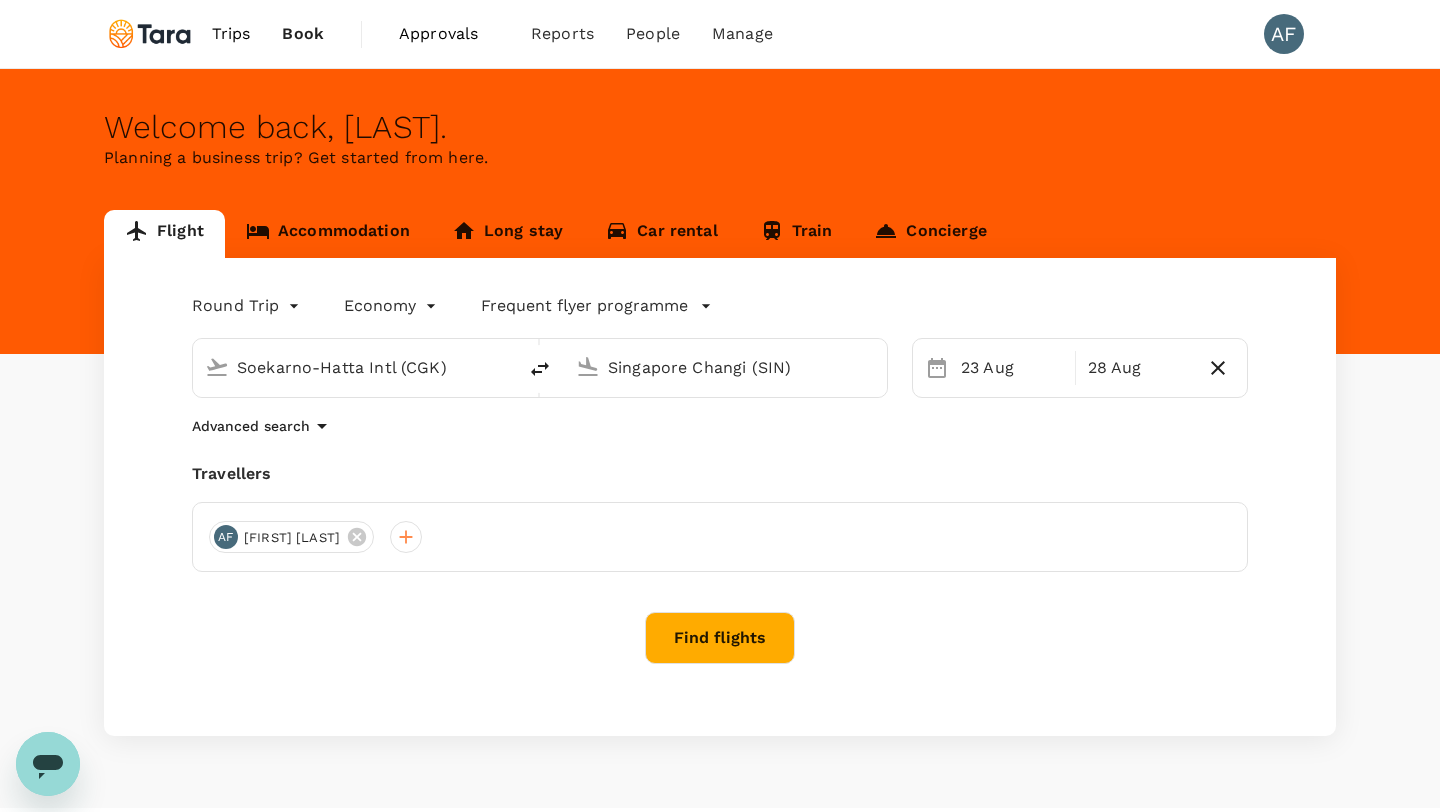 click on "Find flights" at bounding box center (720, 638) 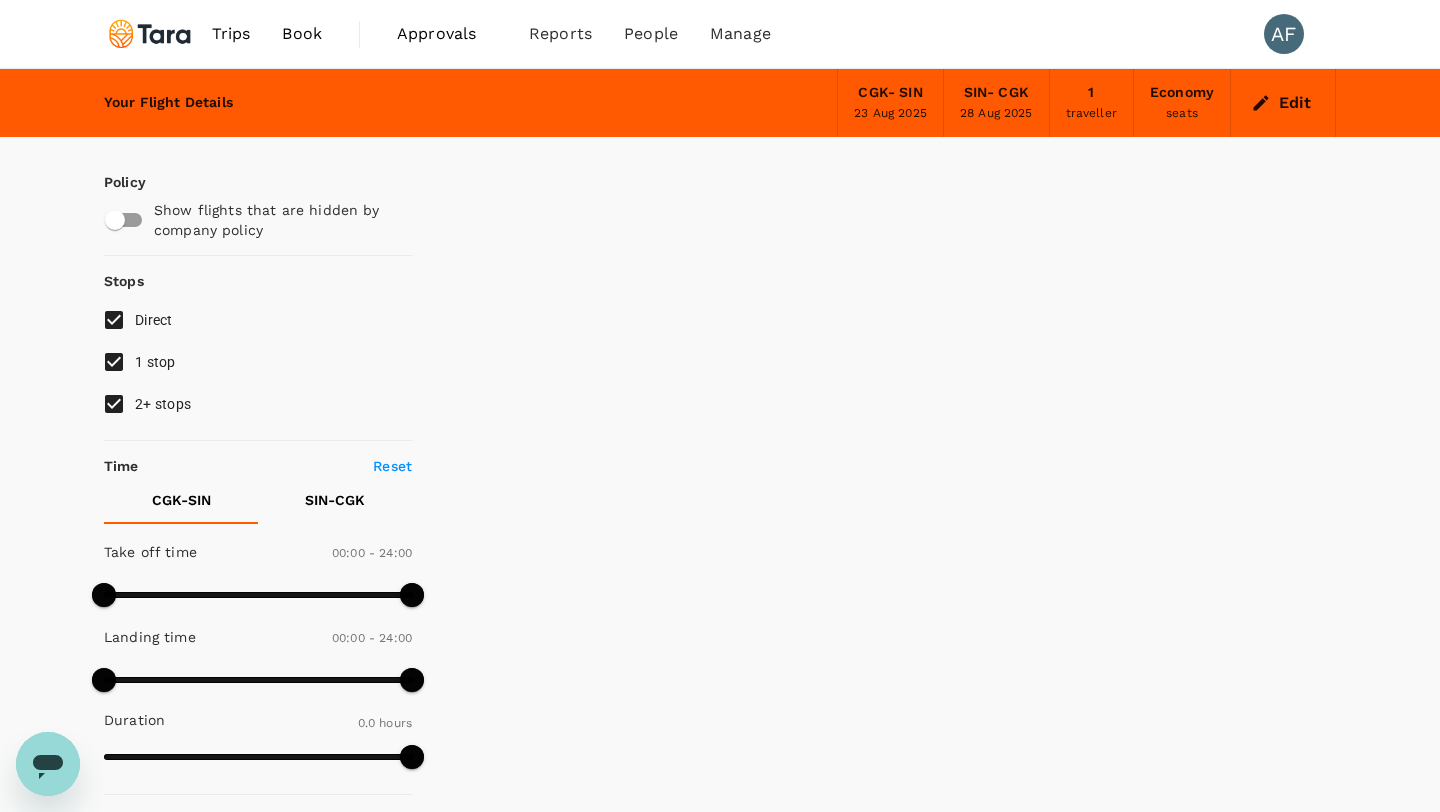 type on "135" 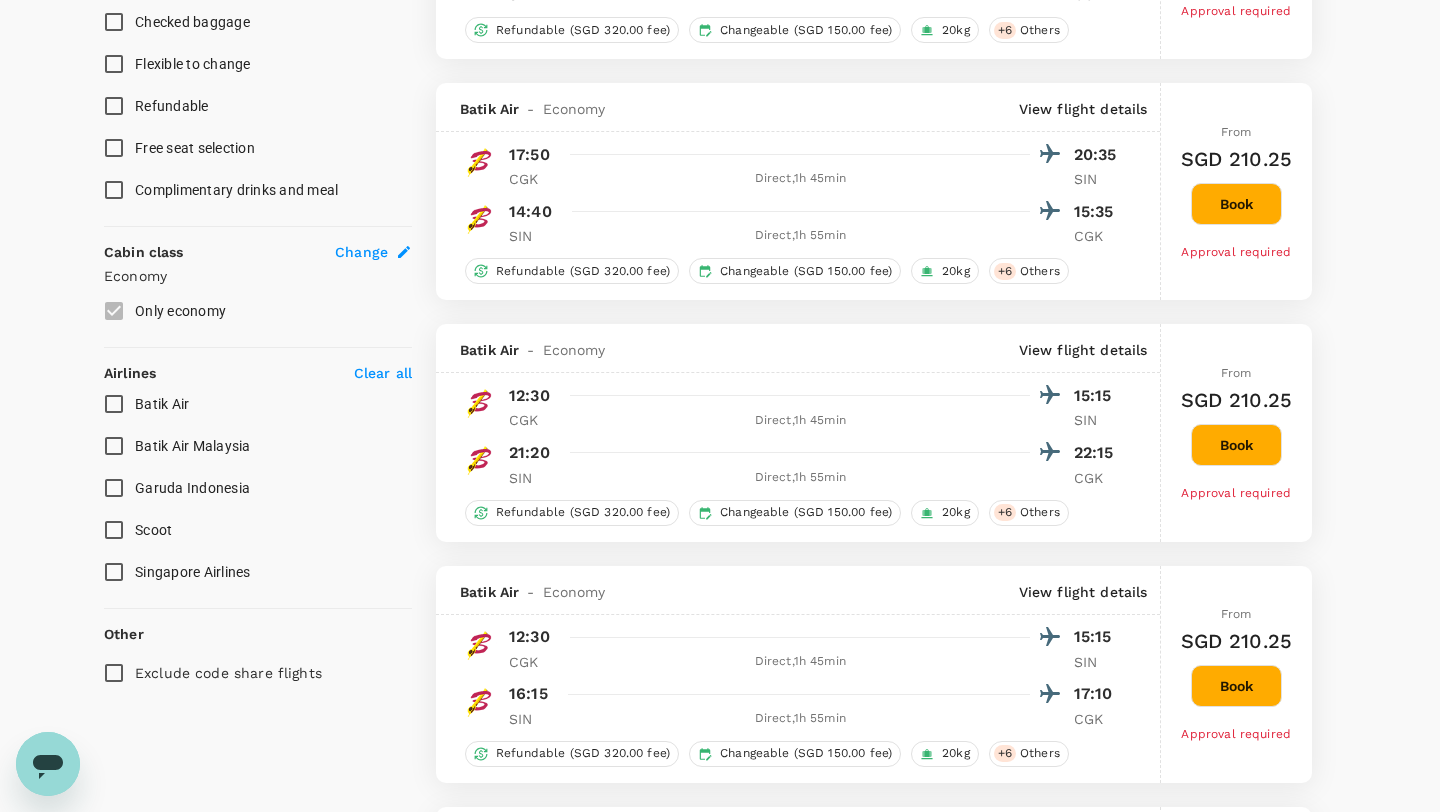 scroll, scrollTop: 876, scrollLeft: 0, axis: vertical 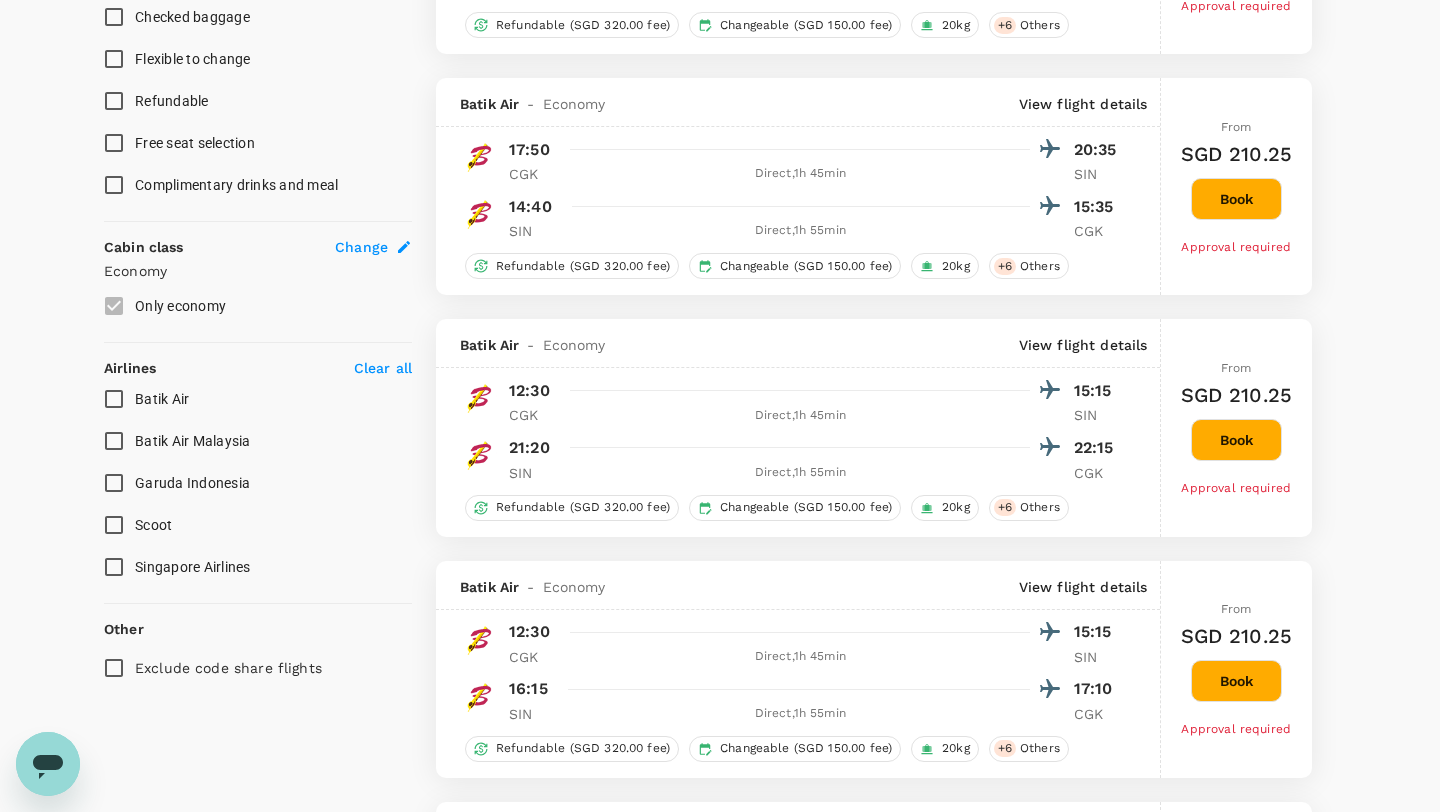 click on "Singapore Airlines" at bounding box center (114, 567) 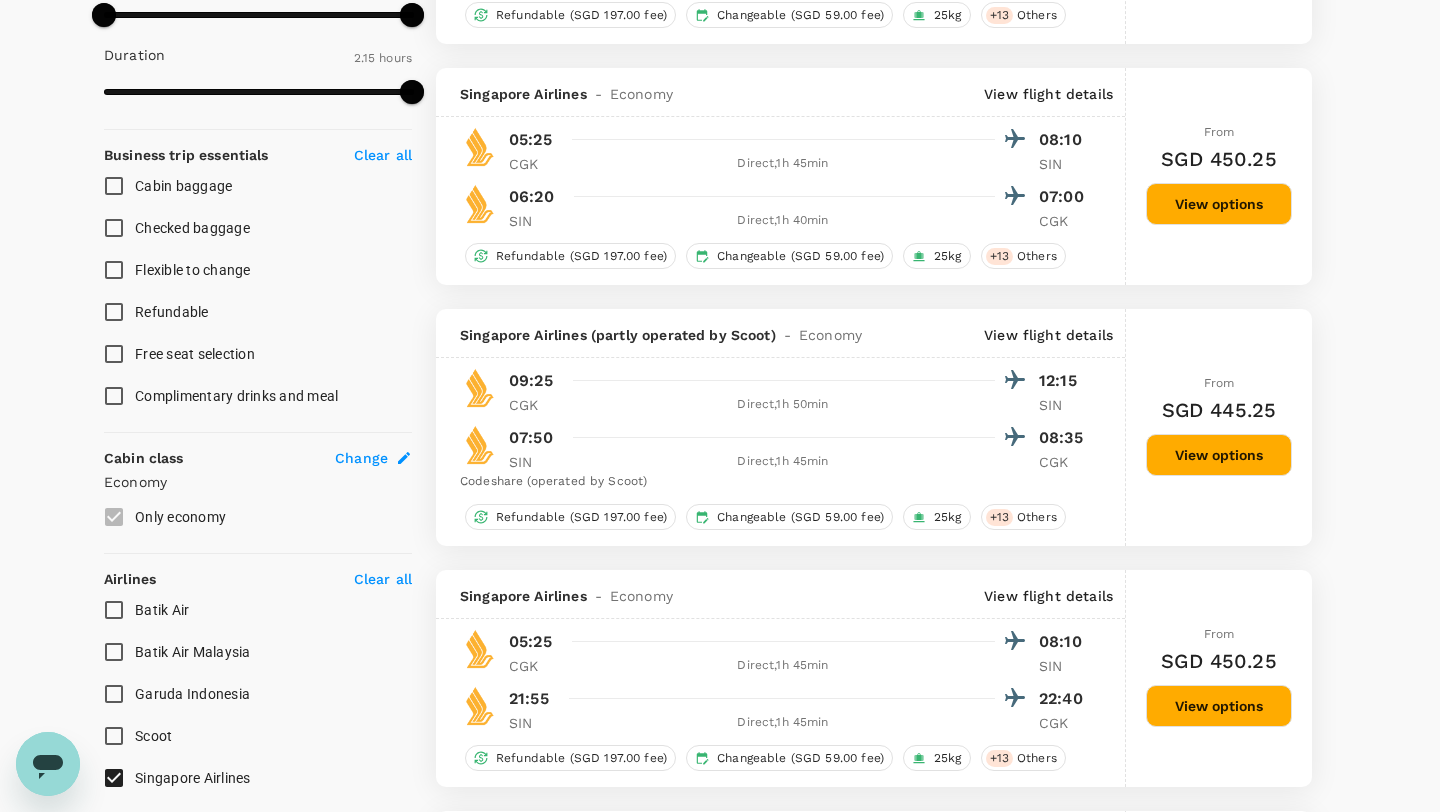 scroll, scrollTop: 0, scrollLeft: 0, axis: both 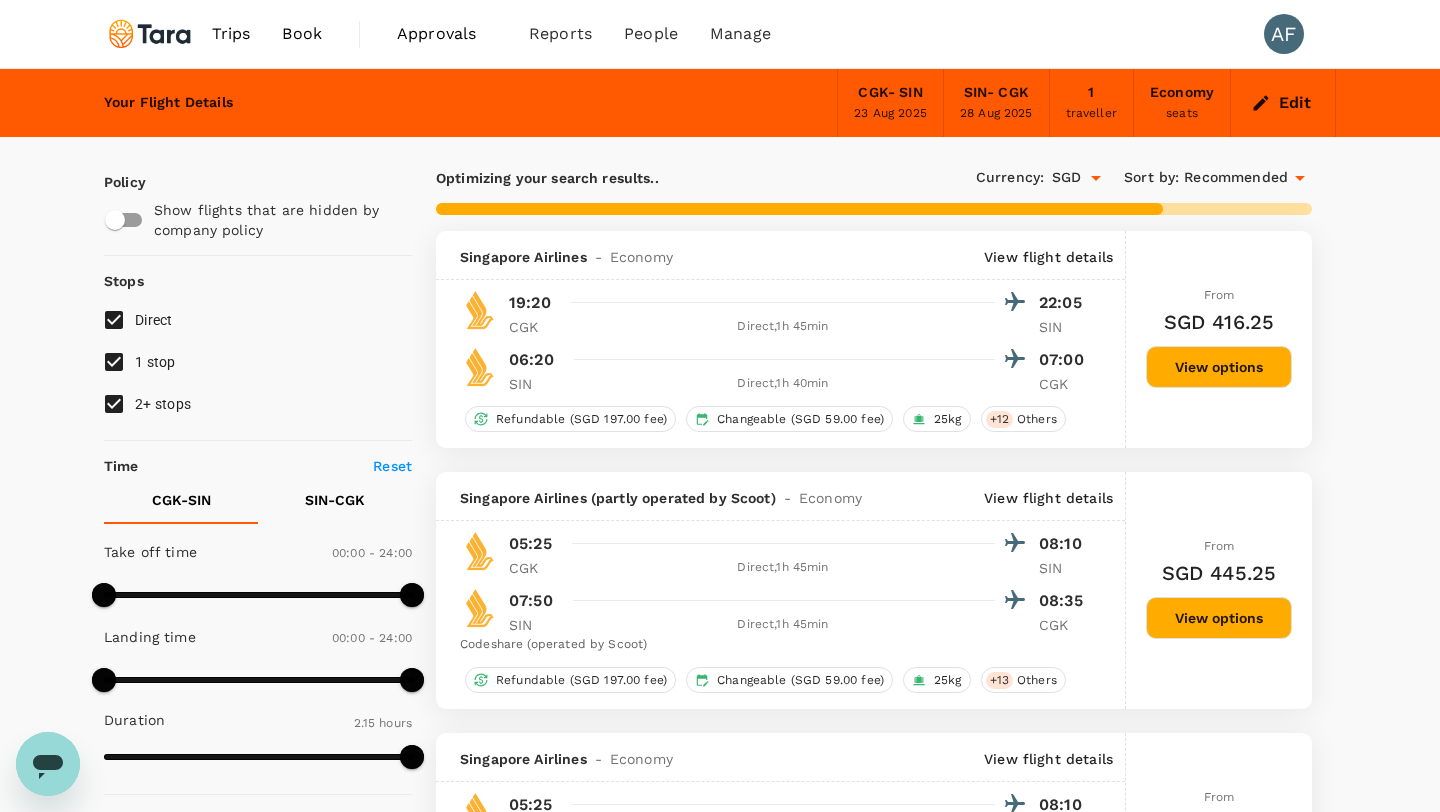 click on "View options" at bounding box center [1219, 367] 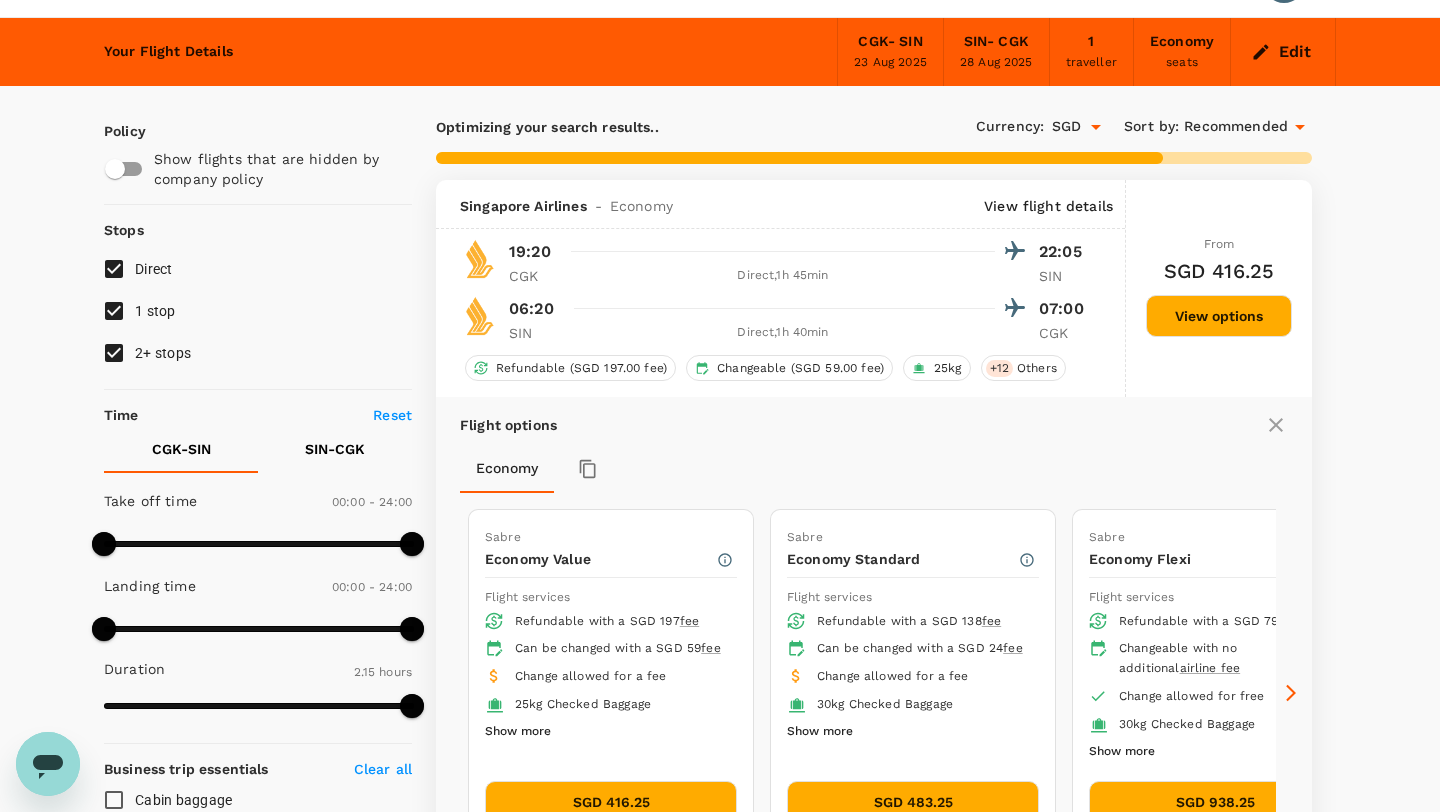 scroll, scrollTop: 231, scrollLeft: 0, axis: vertical 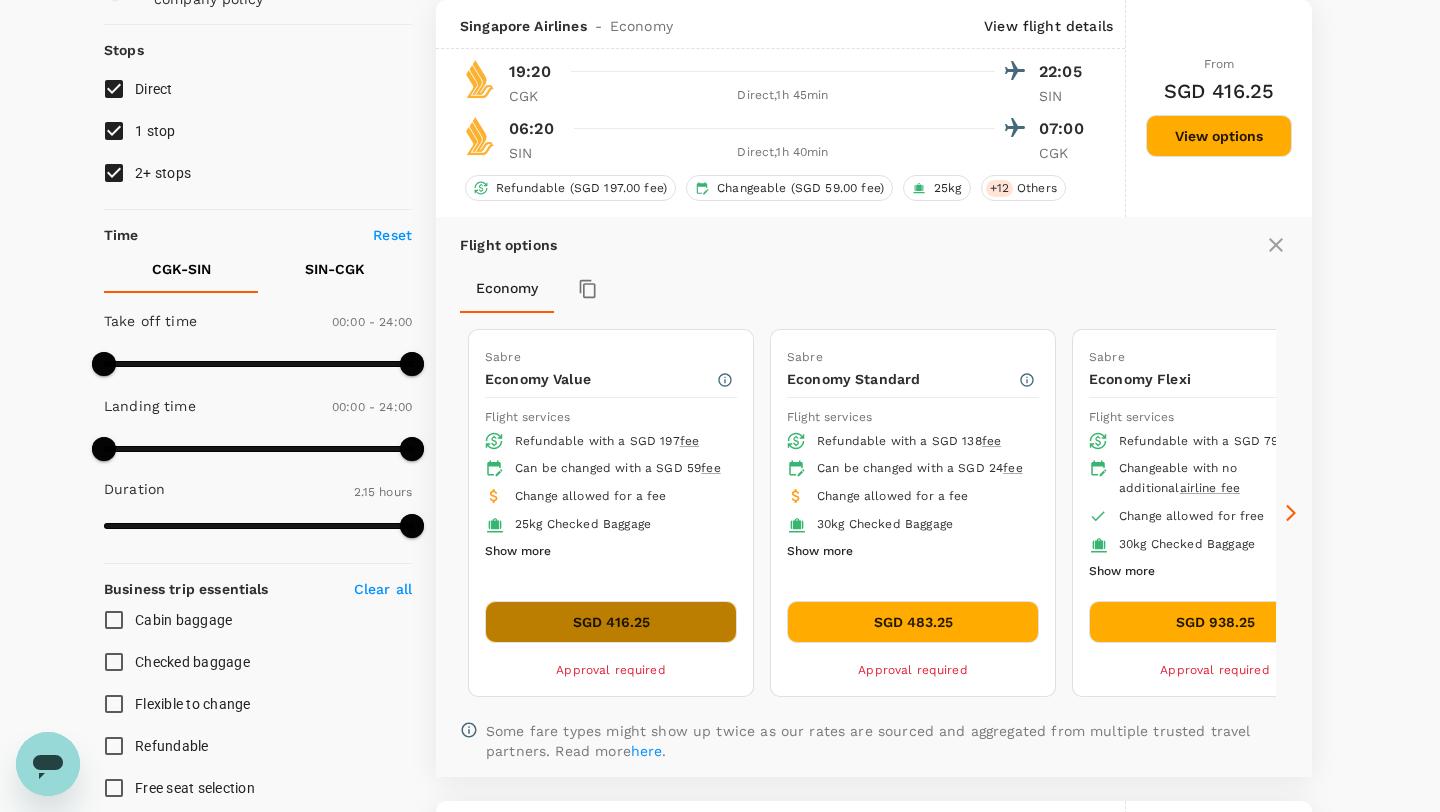 click on "SGD 416.25" at bounding box center [611, 622] 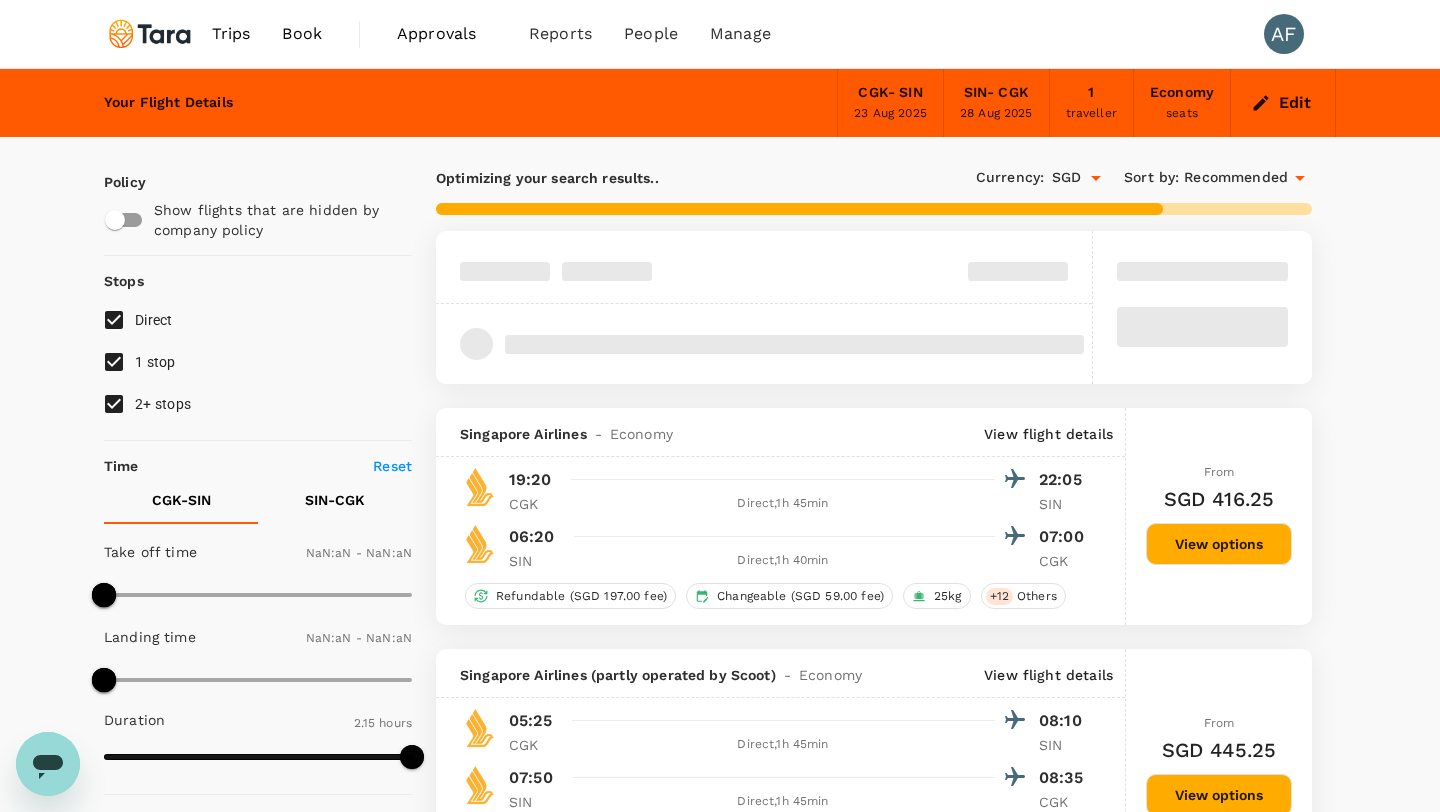type on "1440" 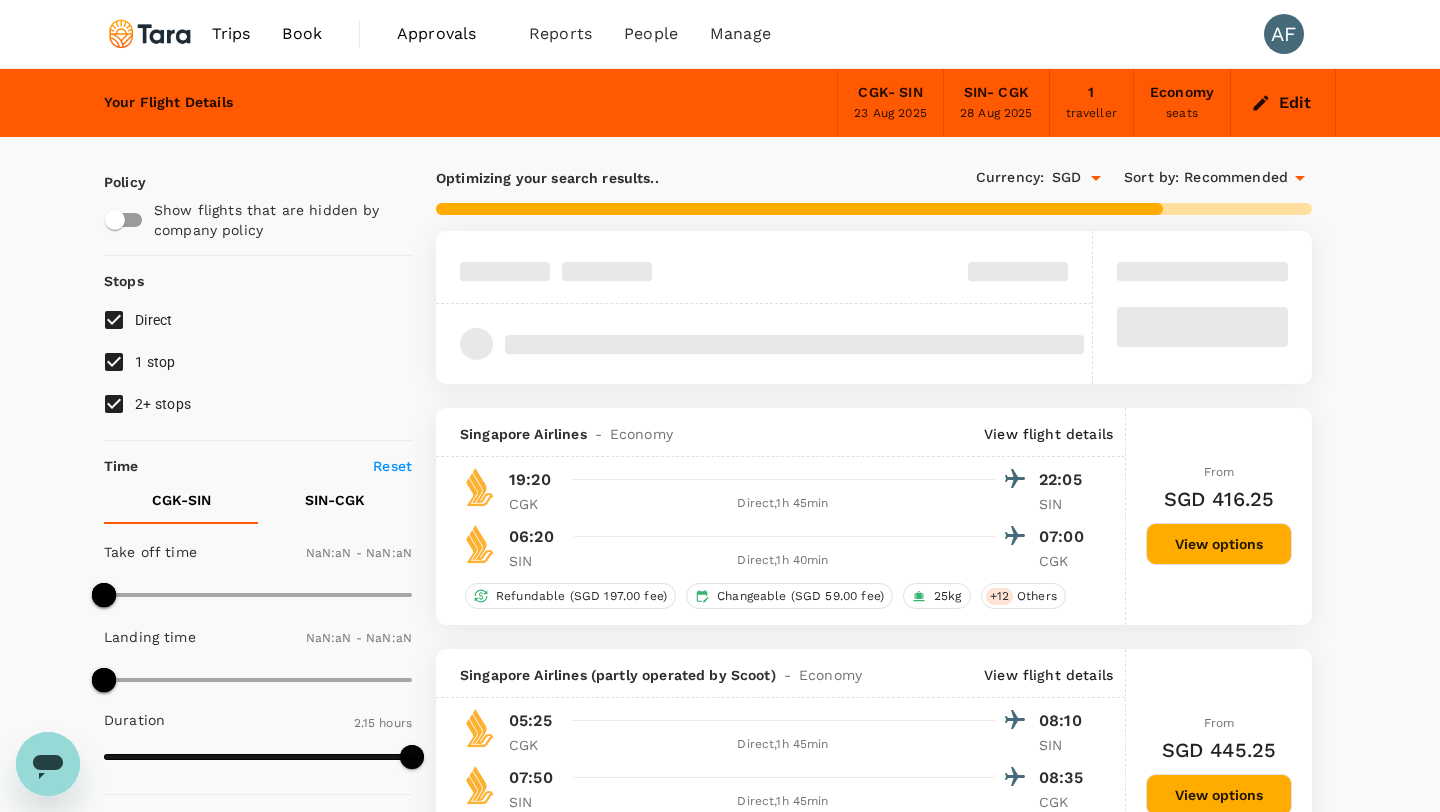 type on "1440" 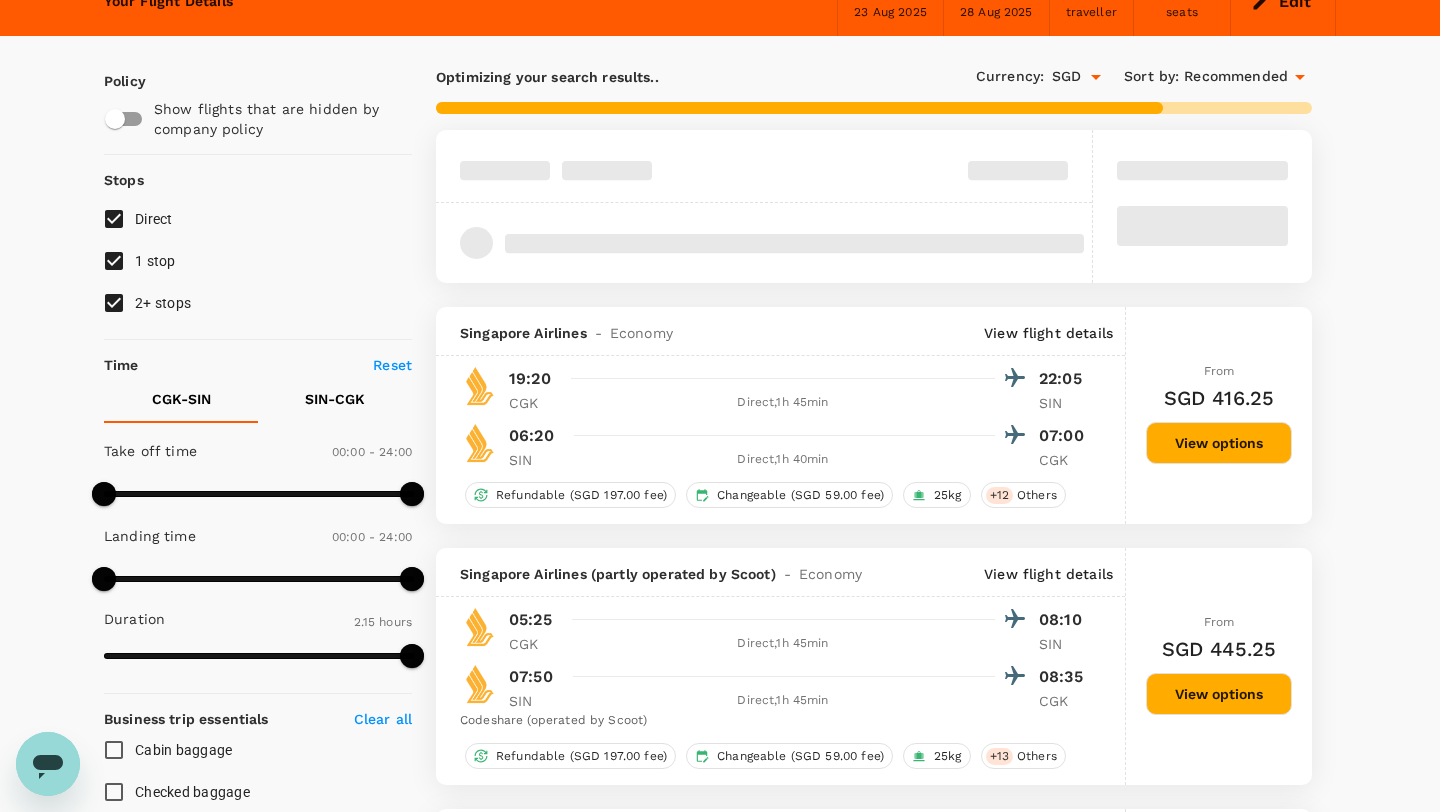 scroll, scrollTop: 231, scrollLeft: 0, axis: vertical 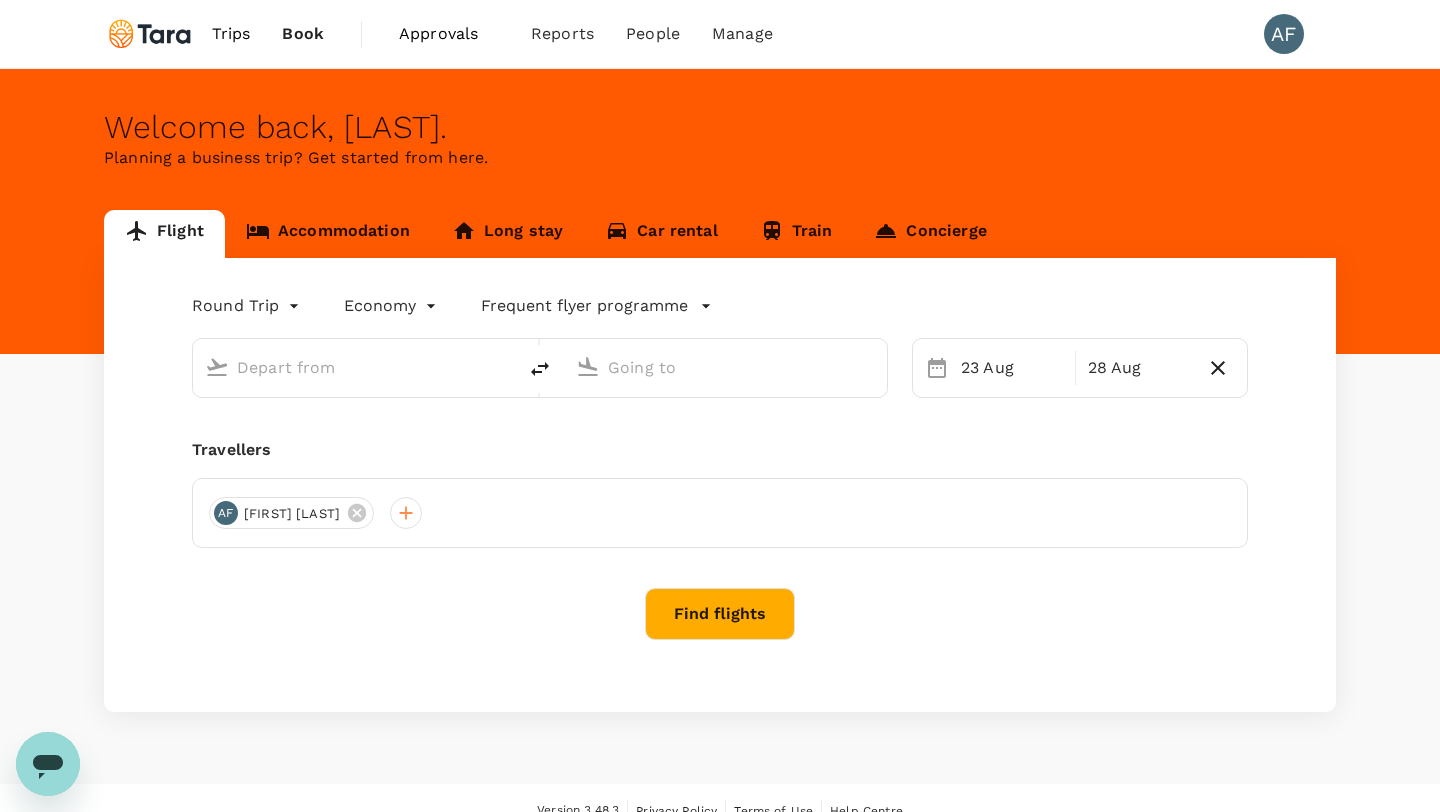 type on "Soekarno-Hatta Intl (CGK)" 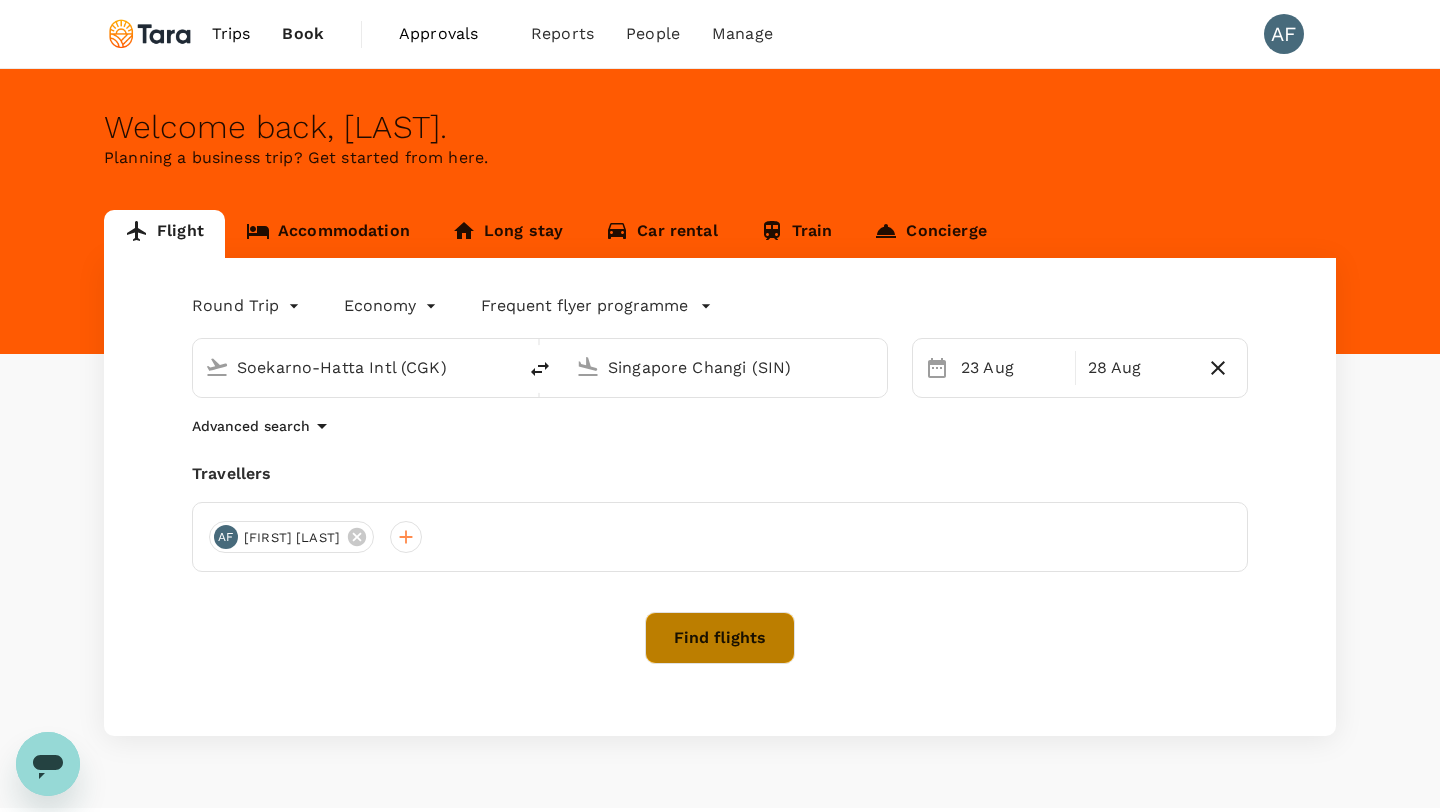 click on "Find flights" at bounding box center (720, 638) 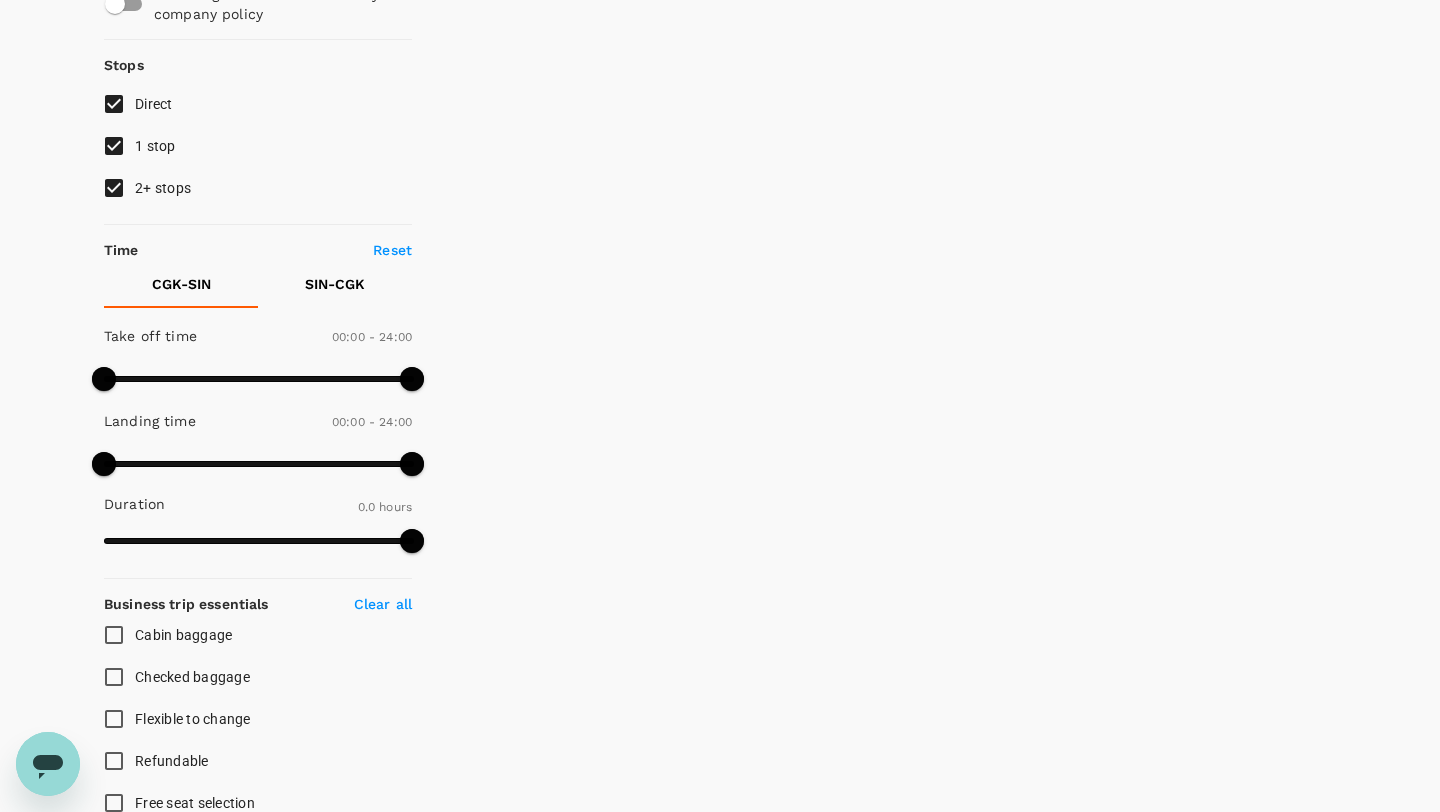 scroll, scrollTop: 0, scrollLeft: 0, axis: both 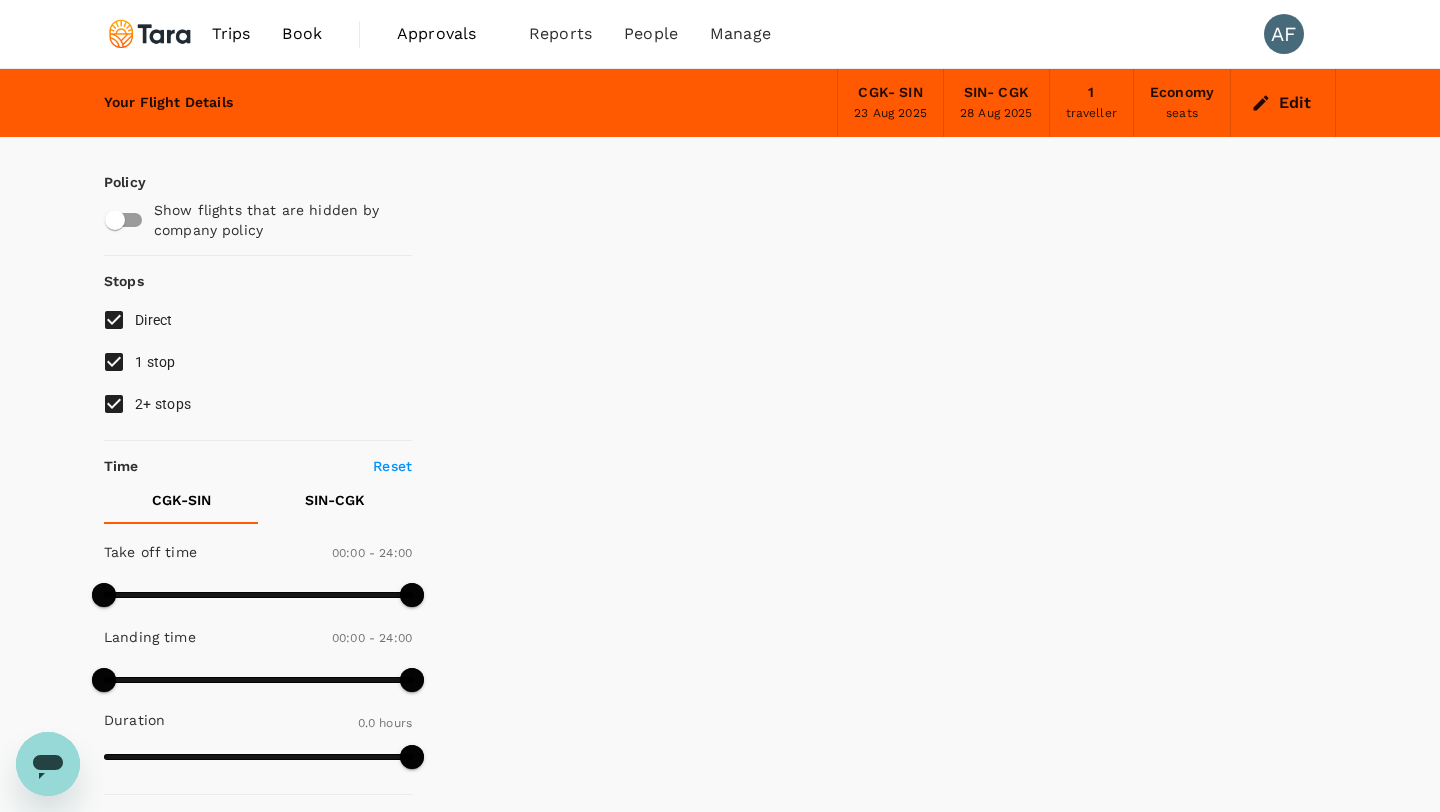 type on "135" 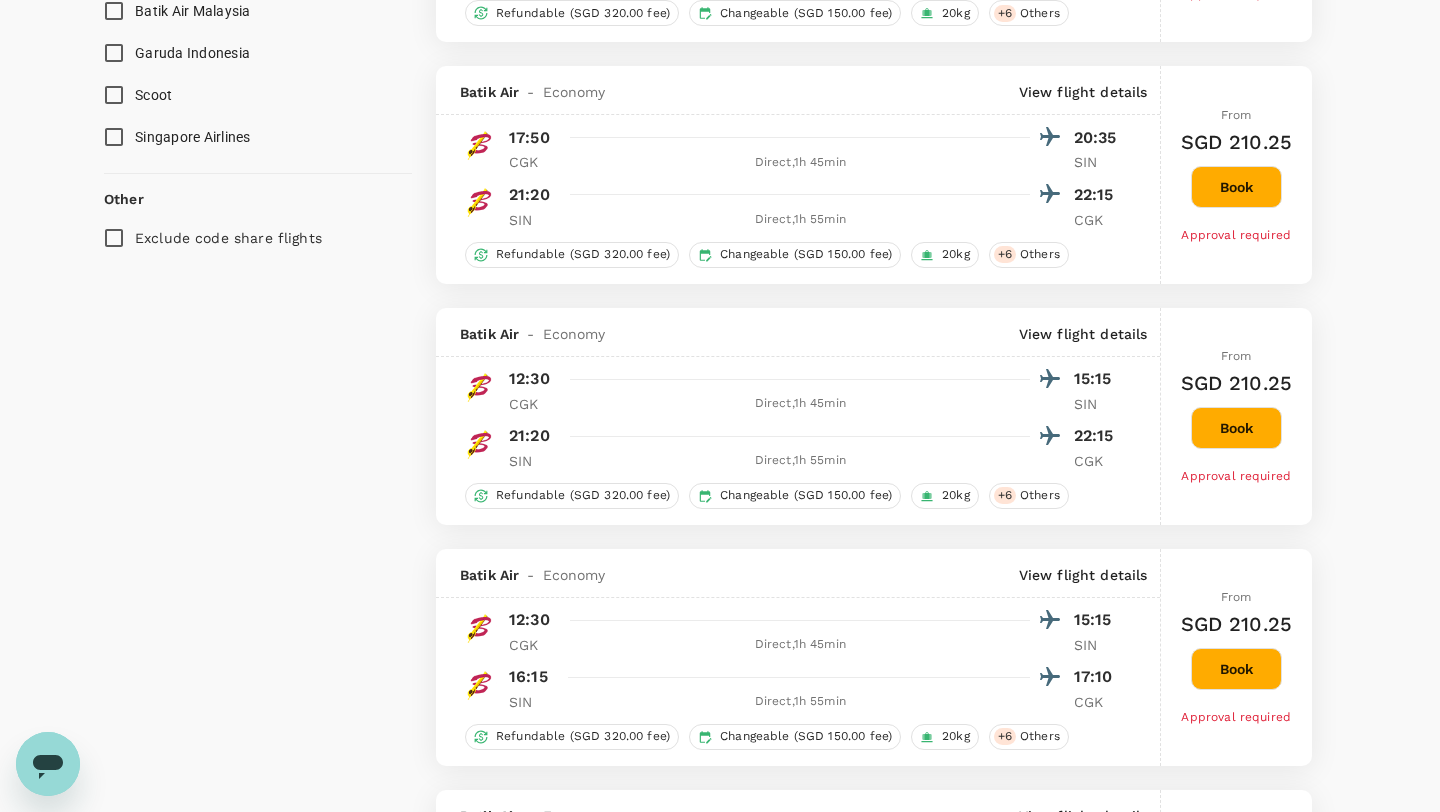 scroll, scrollTop: 1221, scrollLeft: 0, axis: vertical 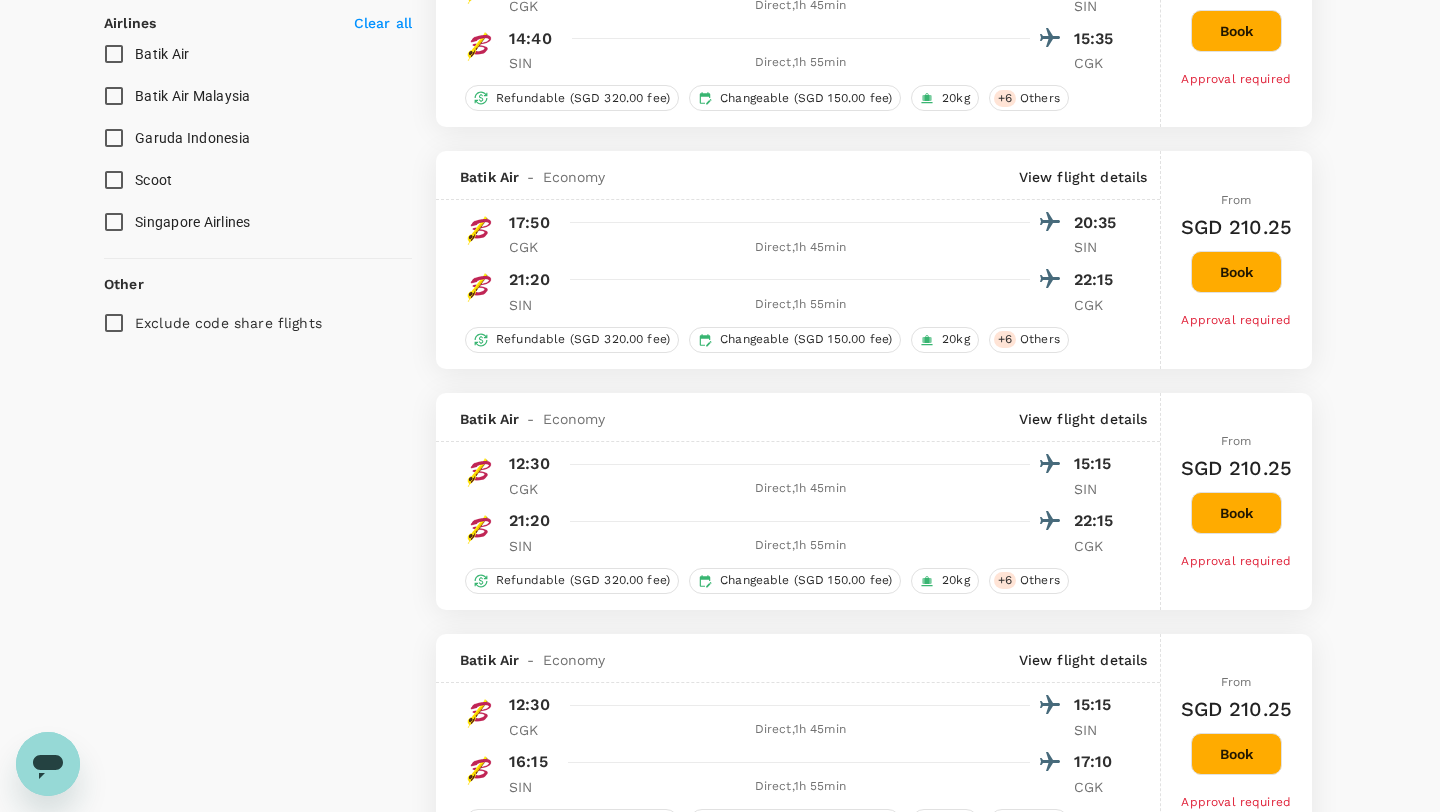 click on "Singapore Airlines" at bounding box center [114, 222] 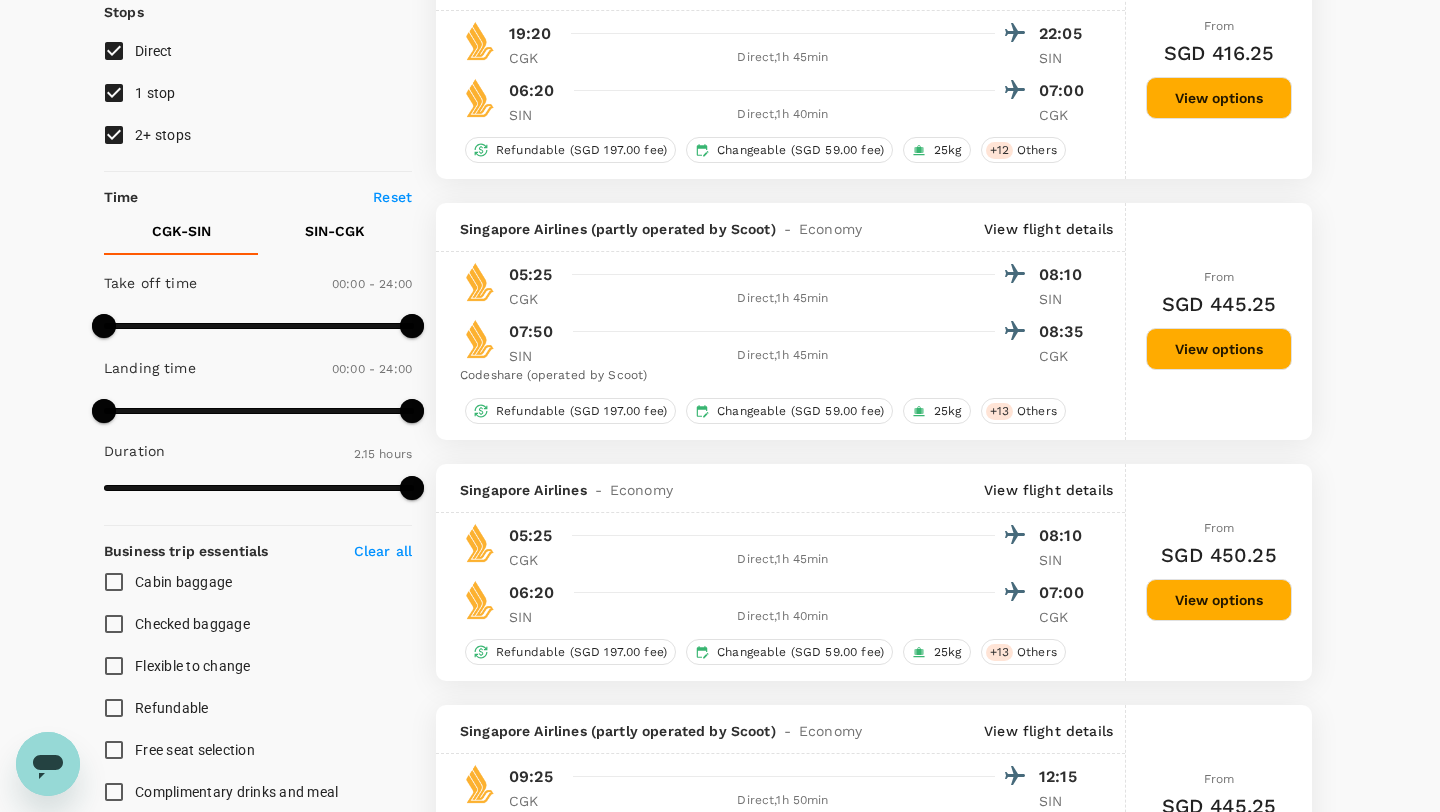 scroll, scrollTop: 278, scrollLeft: 0, axis: vertical 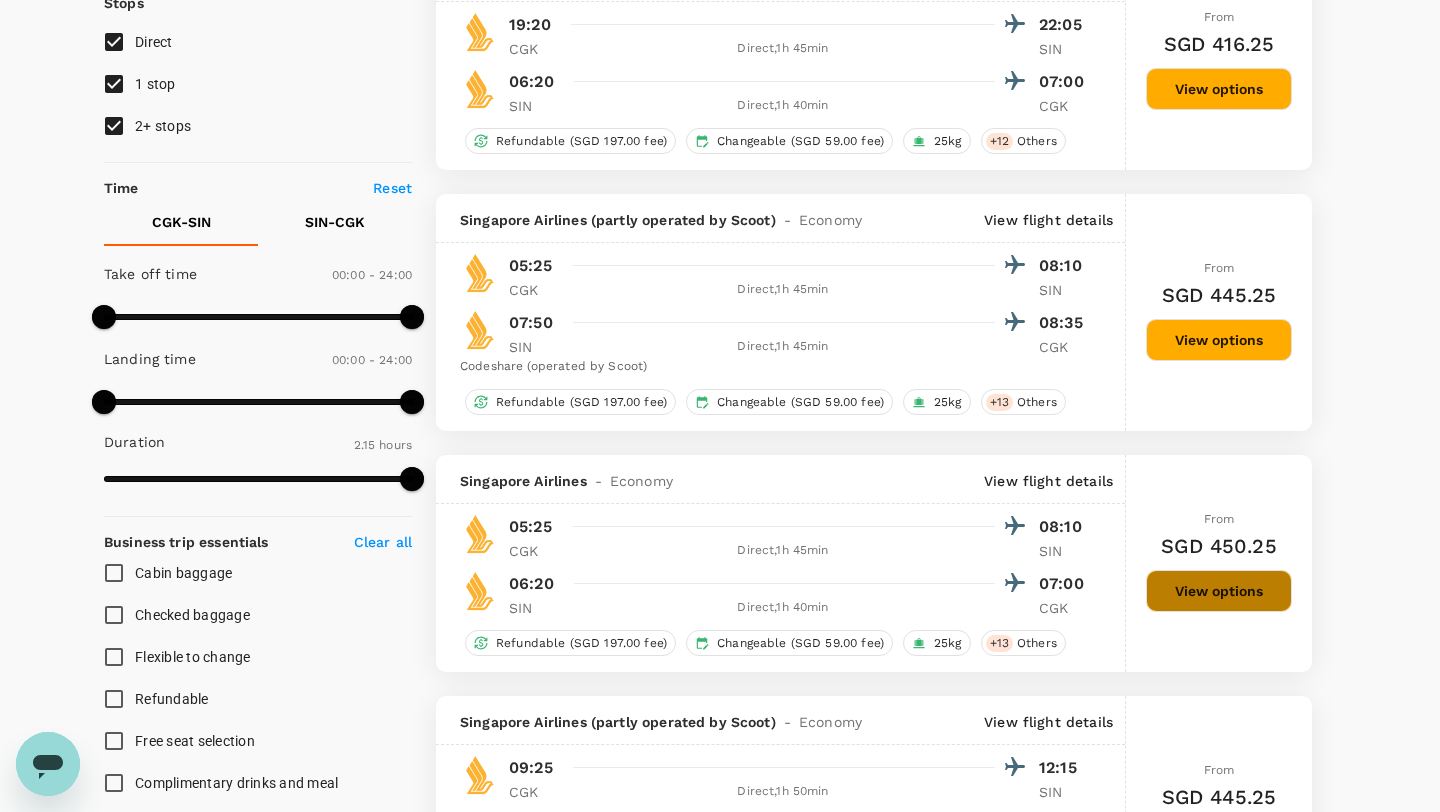 click on "View options" at bounding box center (1219, 591) 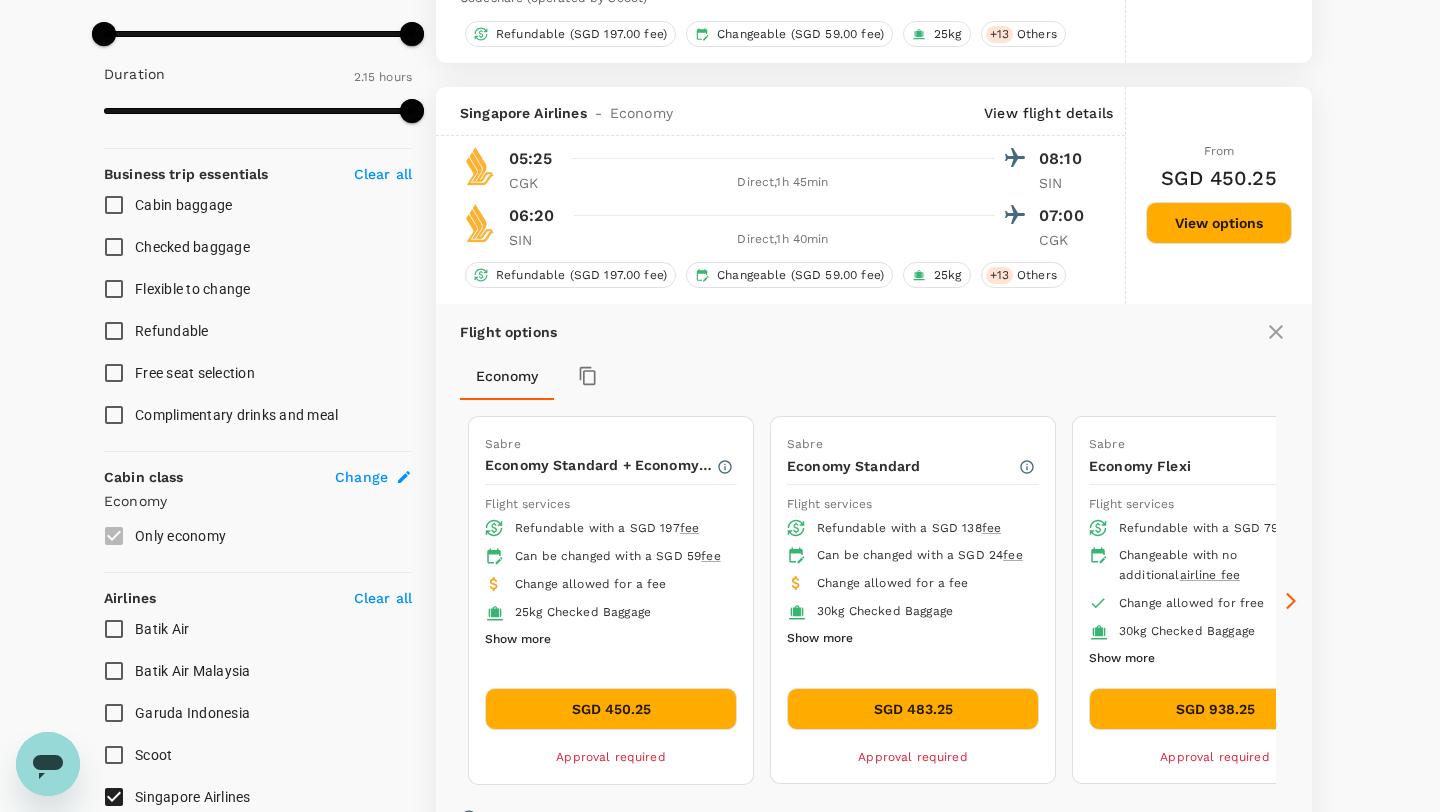 scroll, scrollTop: 735, scrollLeft: 0, axis: vertical 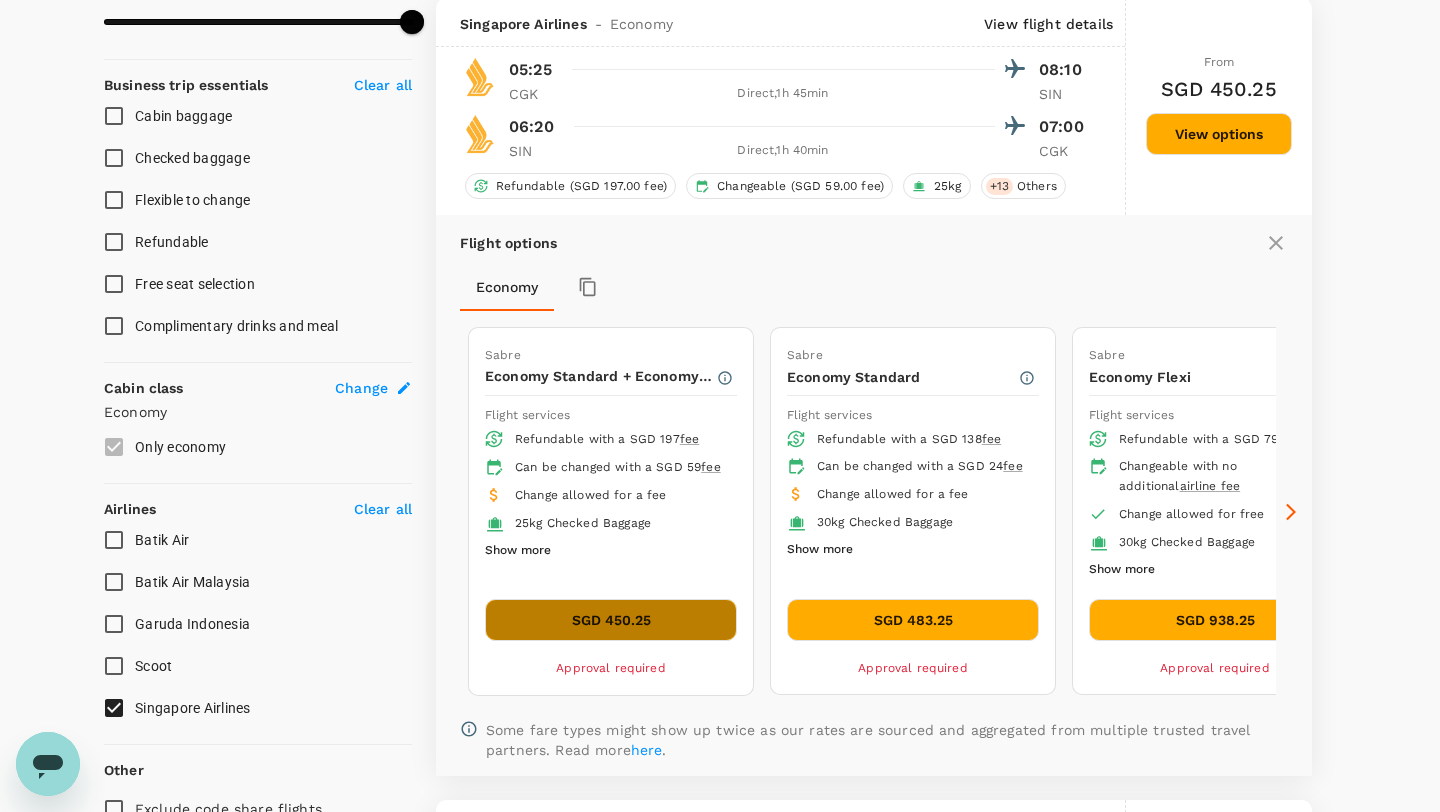 click on "SGD 450.25" at bounding box center (611, 620) 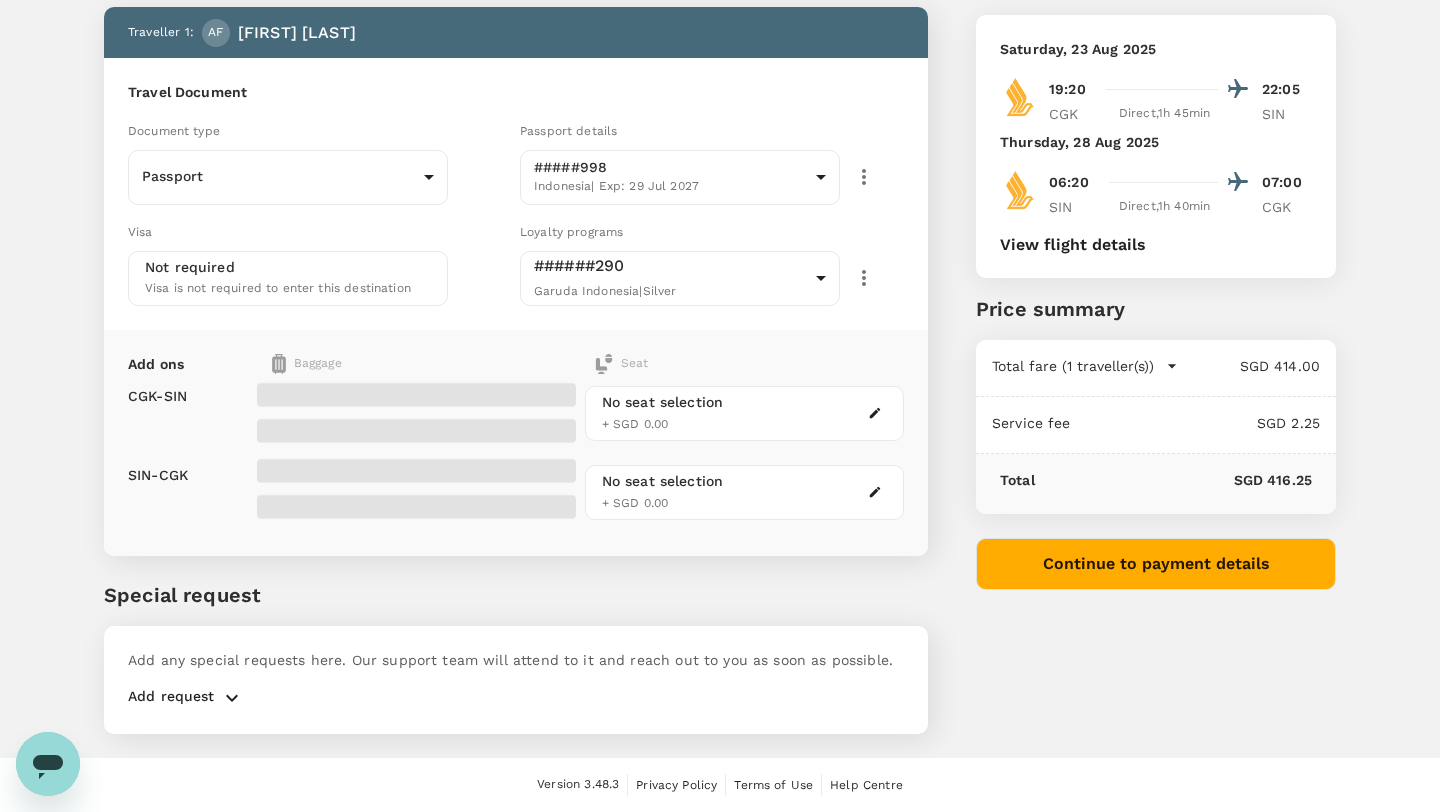 scroll, scrollTop: 0, scrollLeft: 0, axis: both 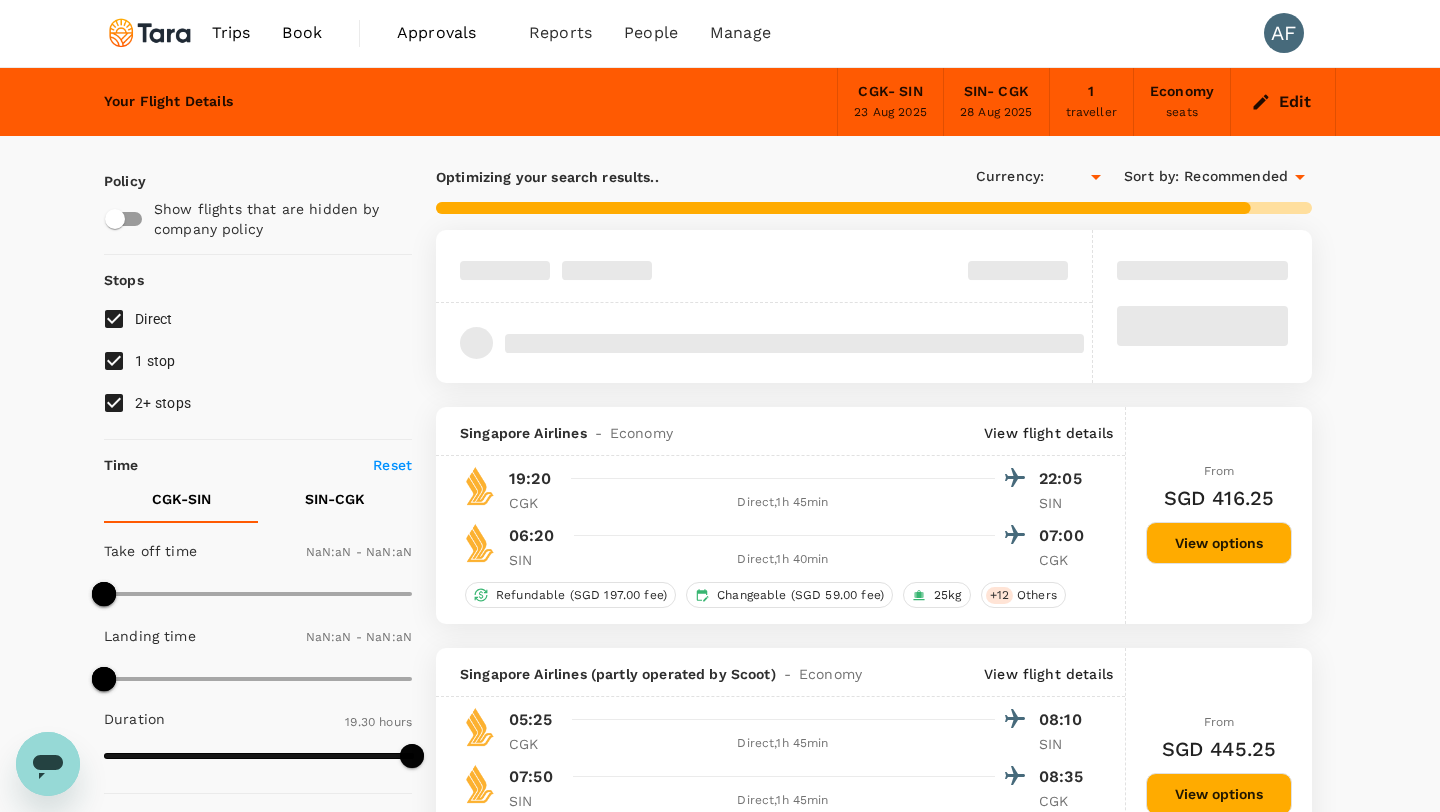 type on "SGD" 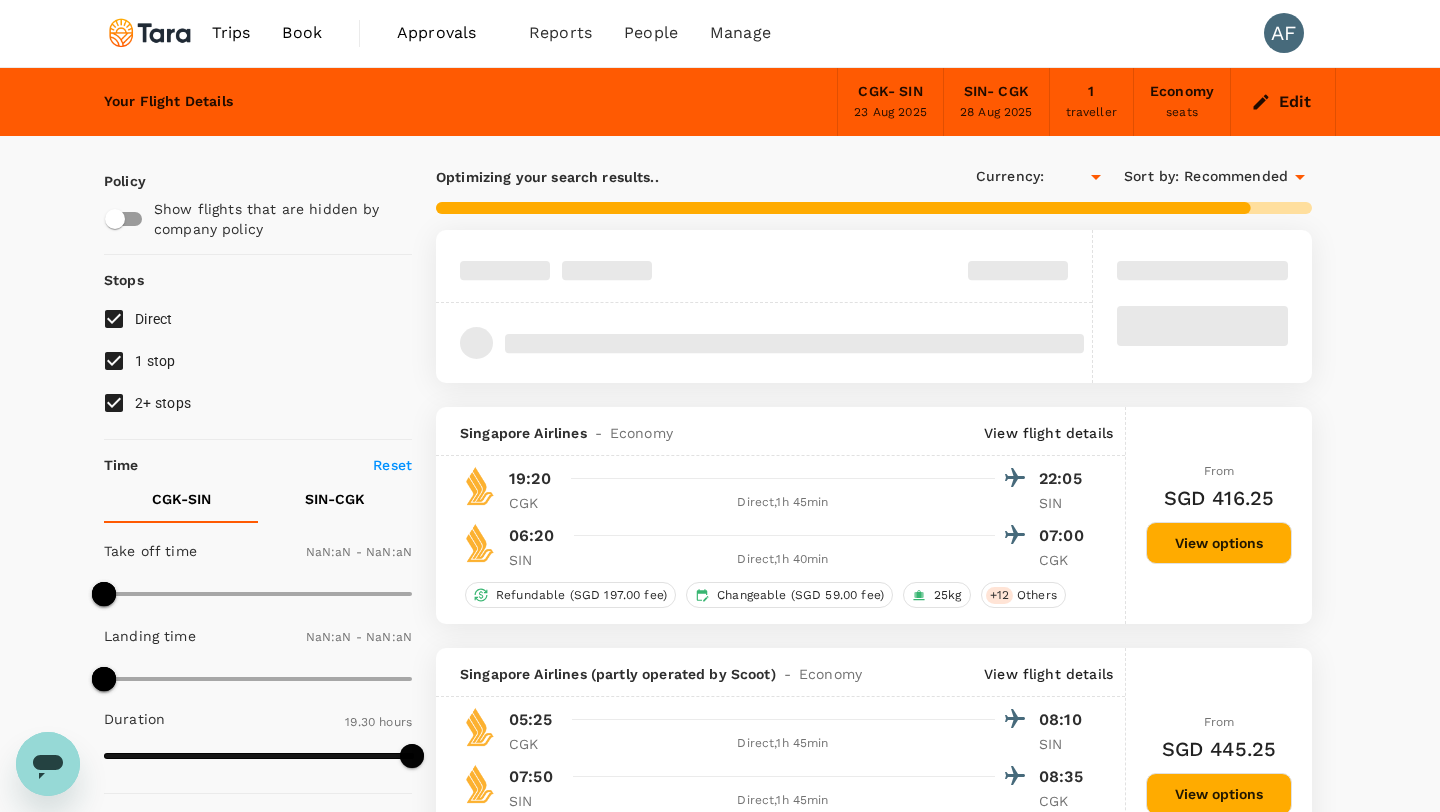 type on "1440" 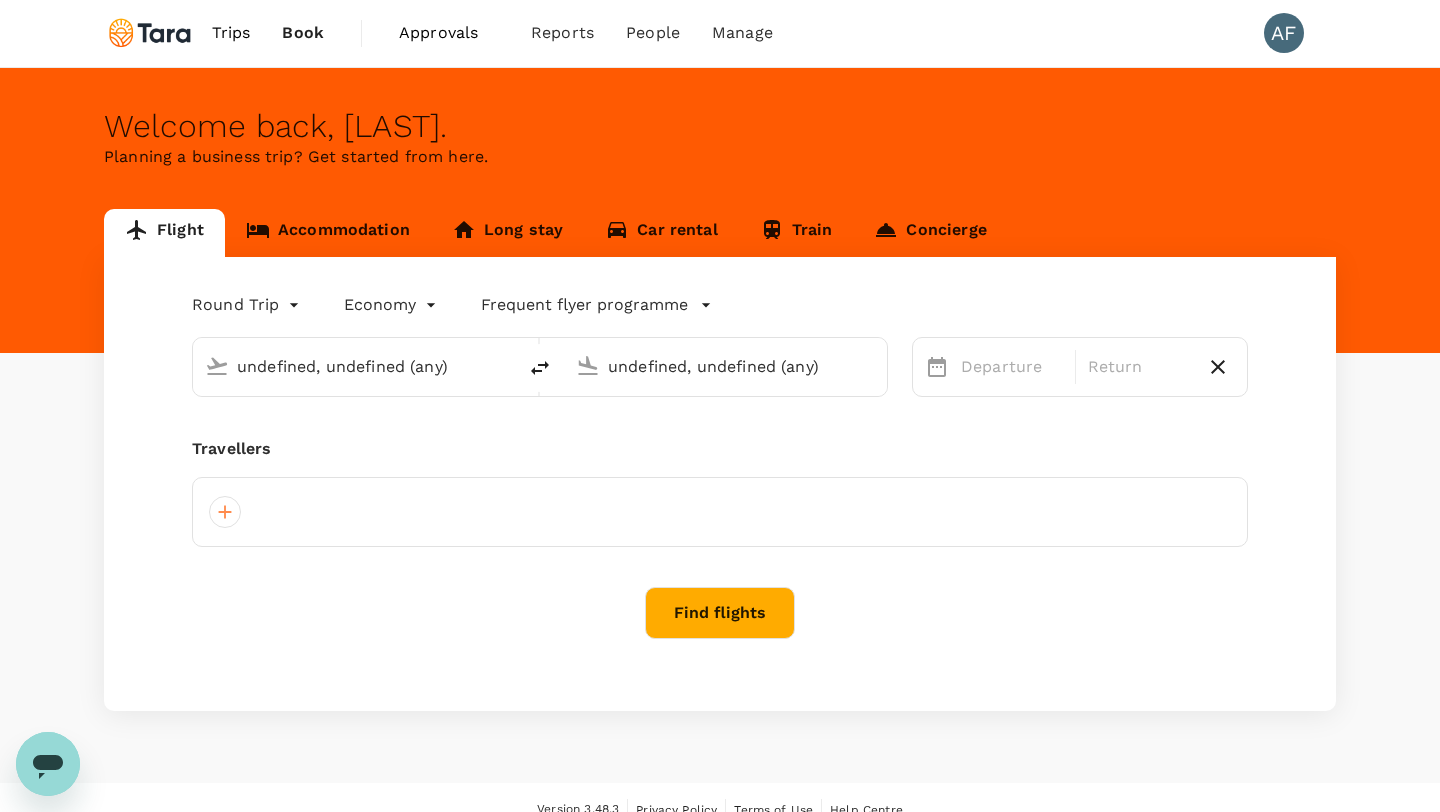 type 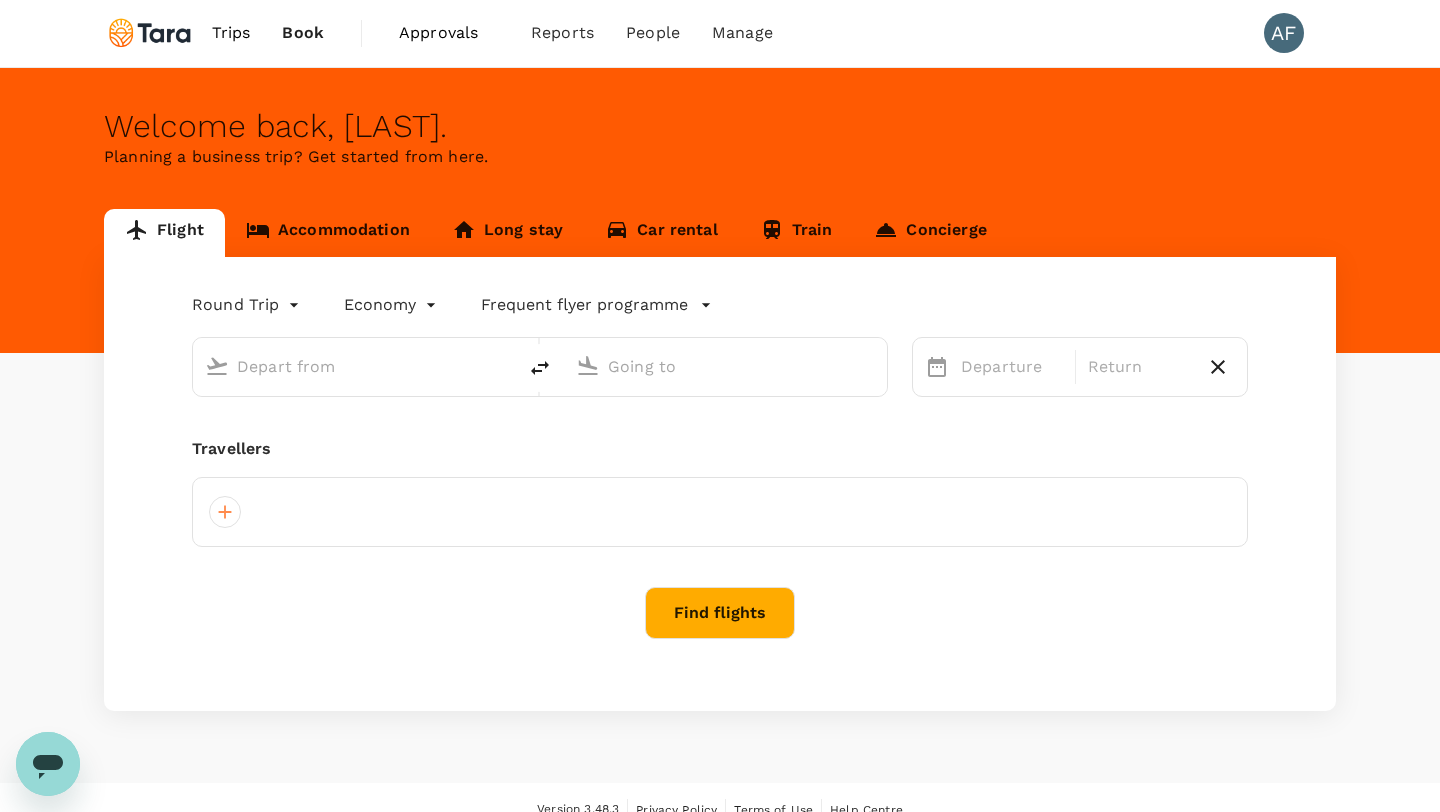 scroll, scrollTop: 0, scrollLeft: 0, axis: both 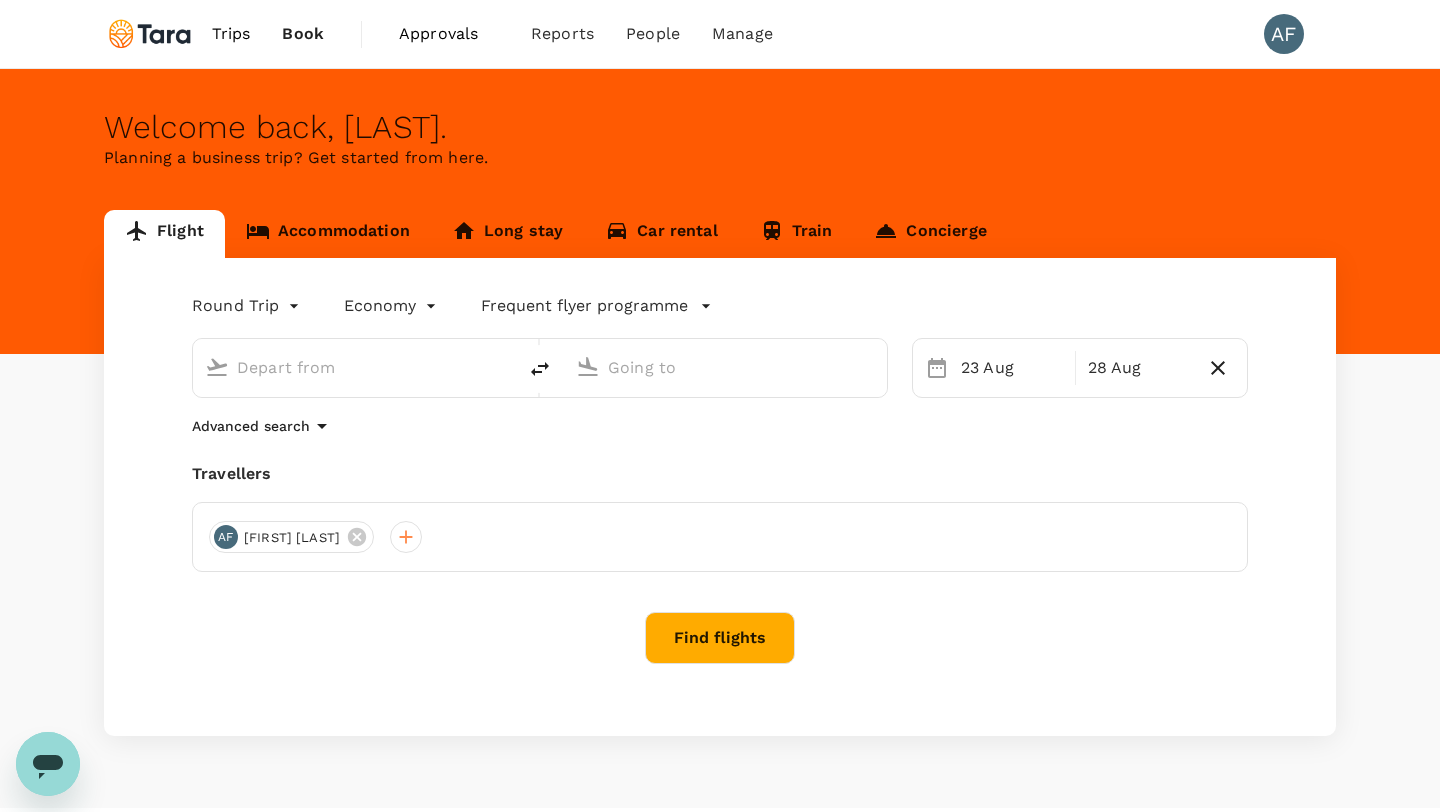 type on "Soekarno-Hatta Intl (CGK)" 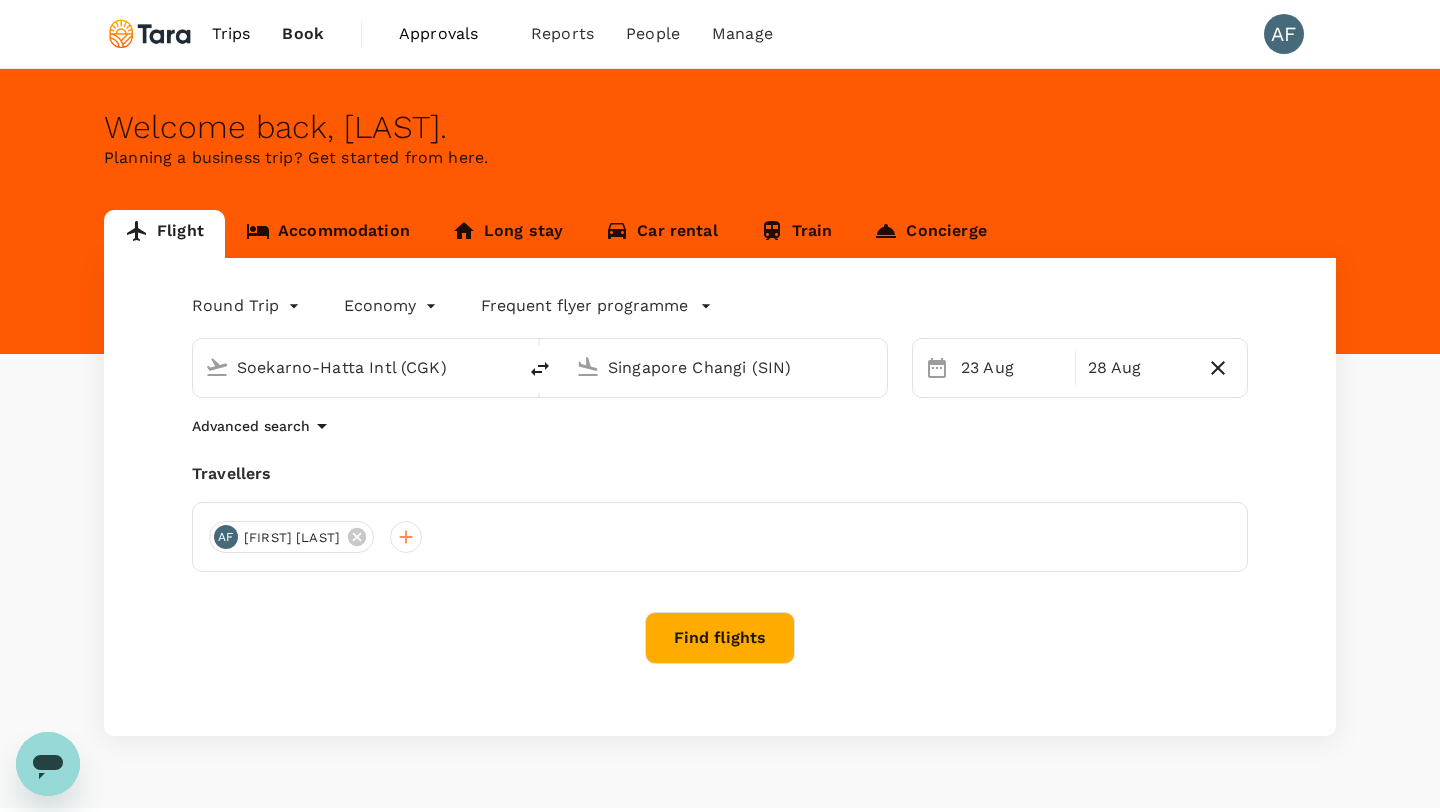 click on "Find flights" at bounding box center (720, 638) 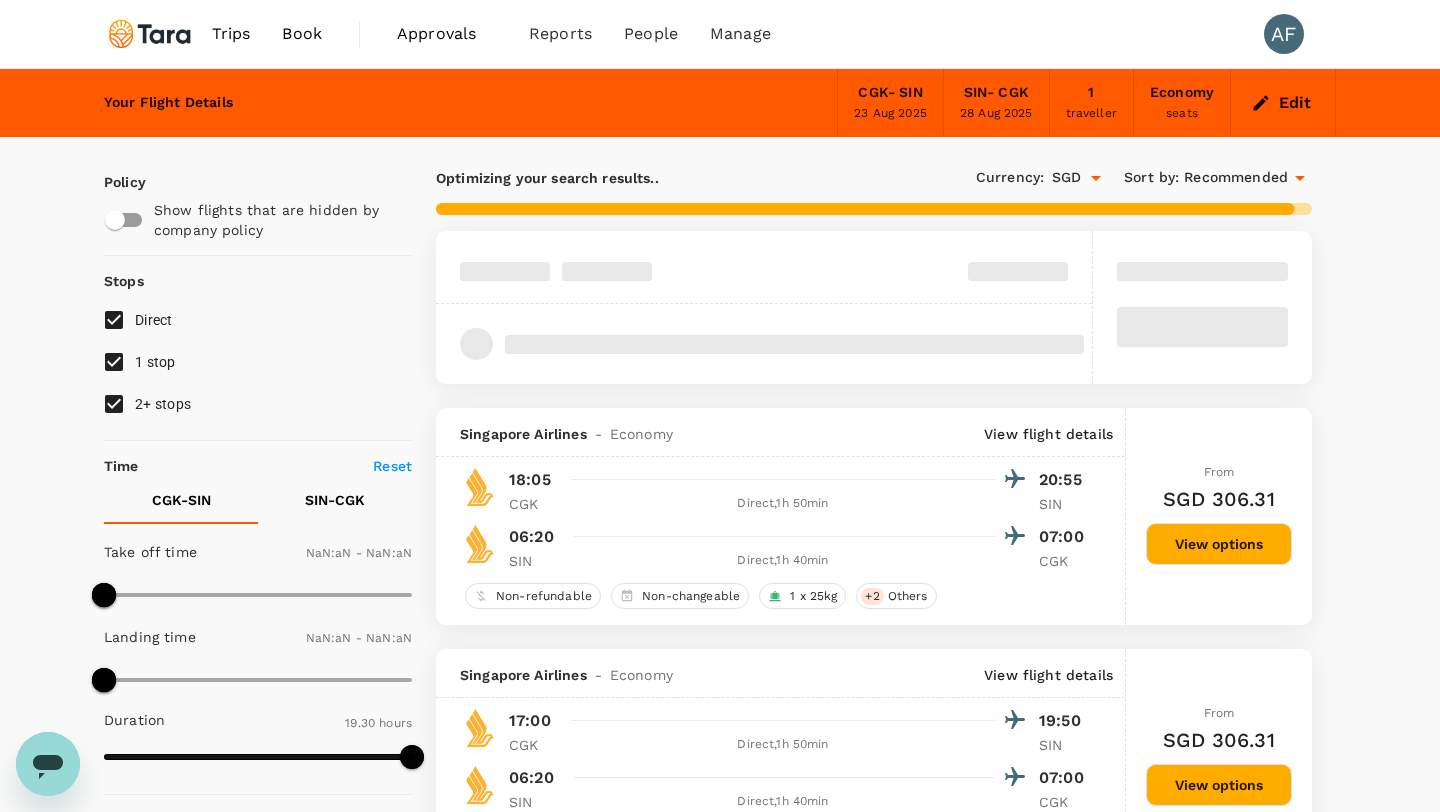 type on "1440" 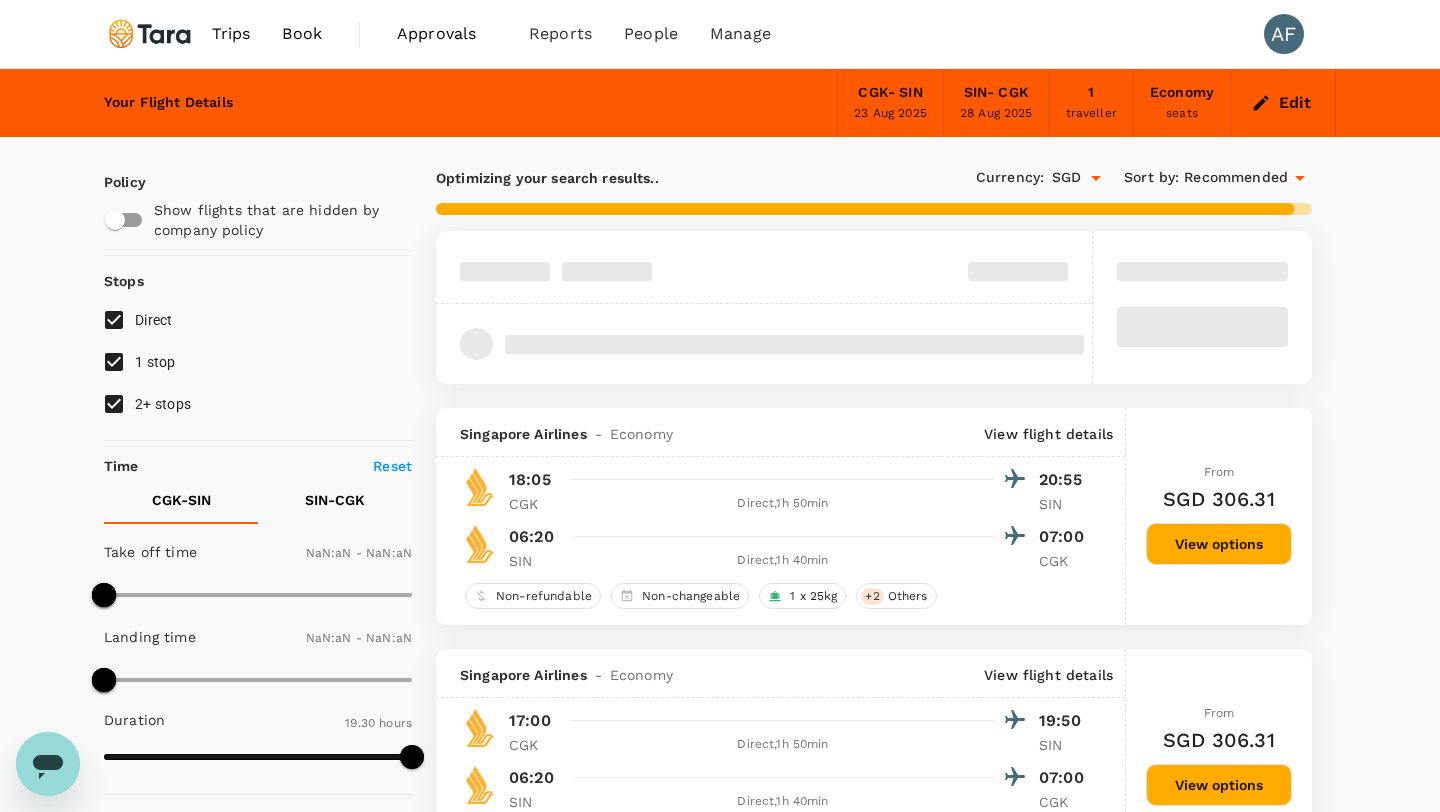 type on "1440" 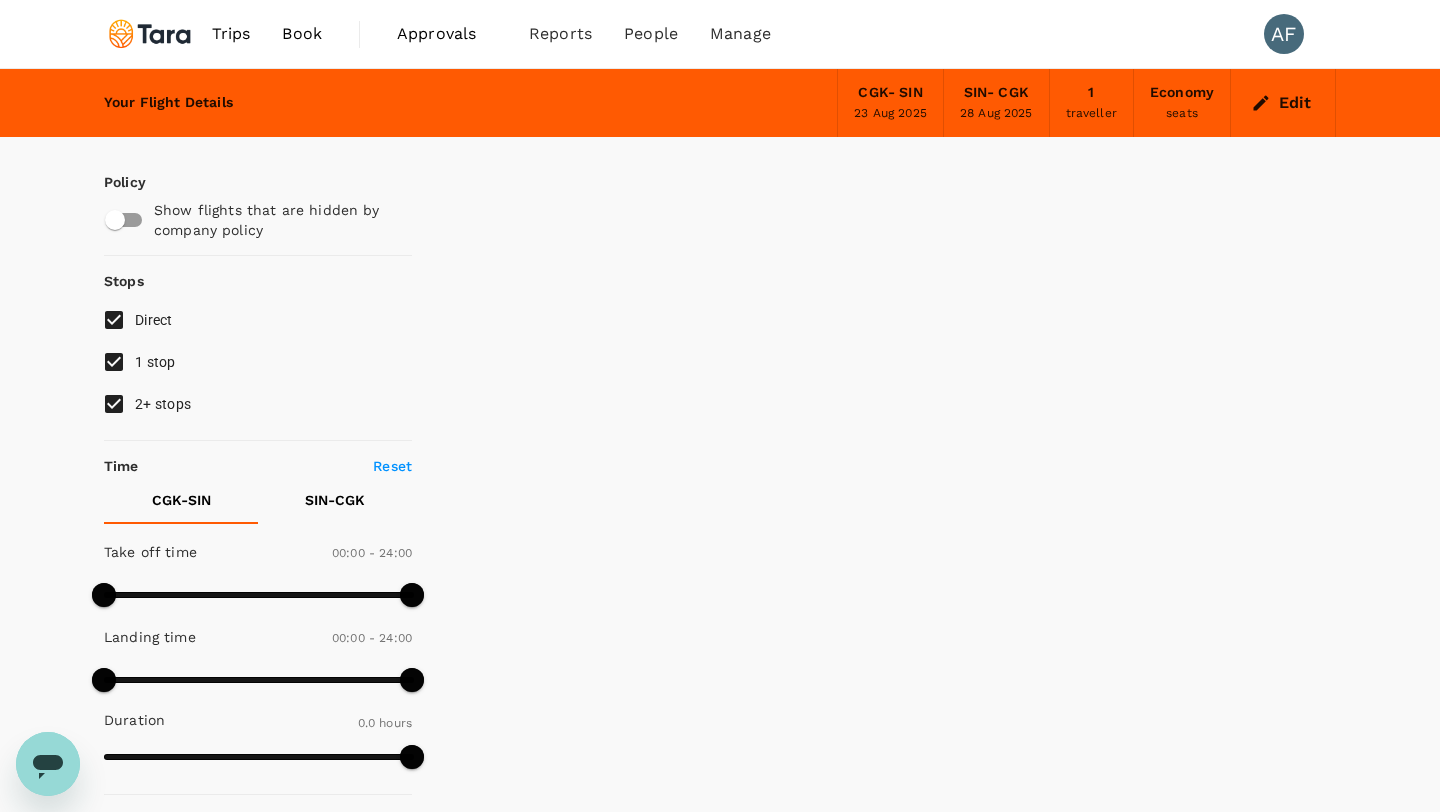 type on "135" 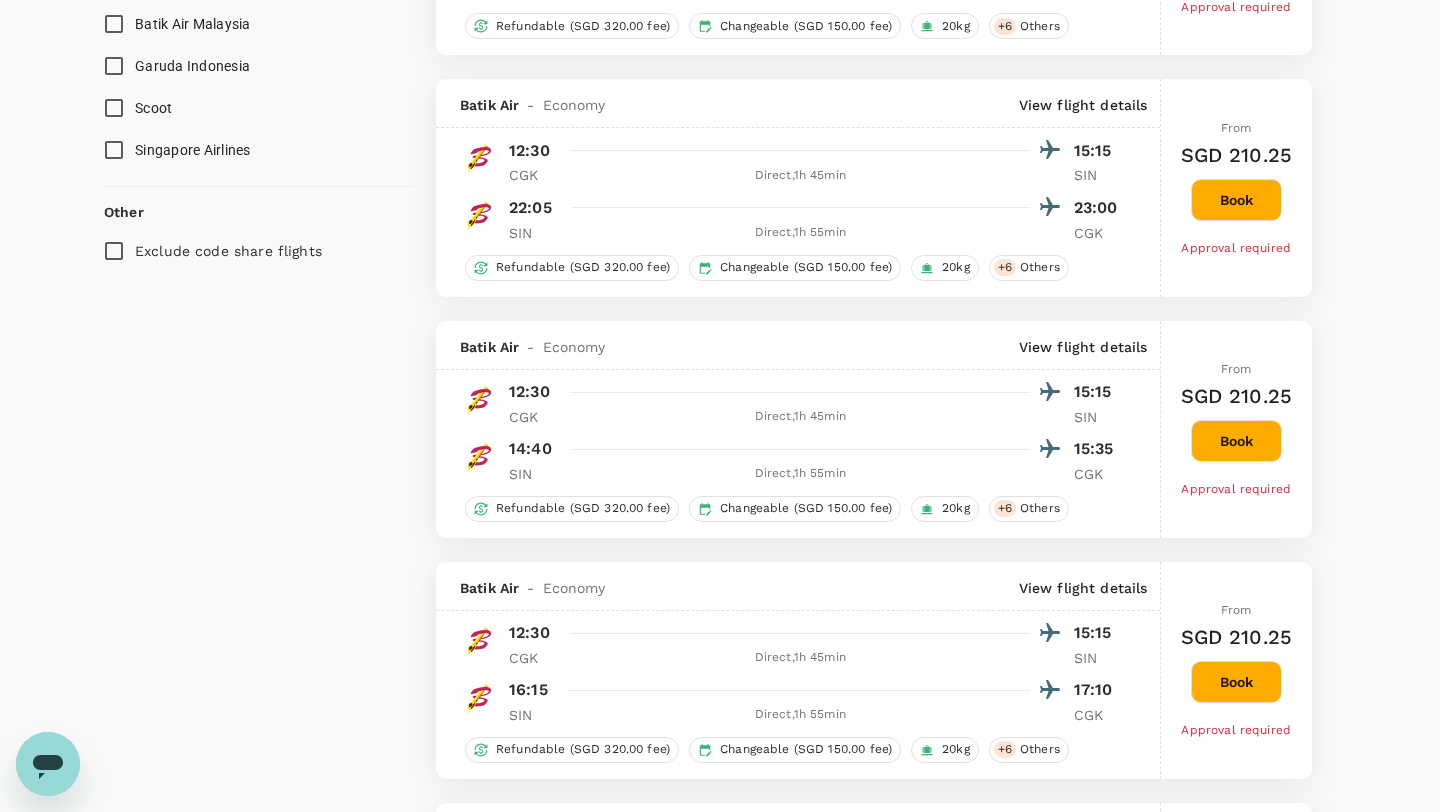 scroll, scrollTop: 759, scrollLeft: 0, axis: vertical 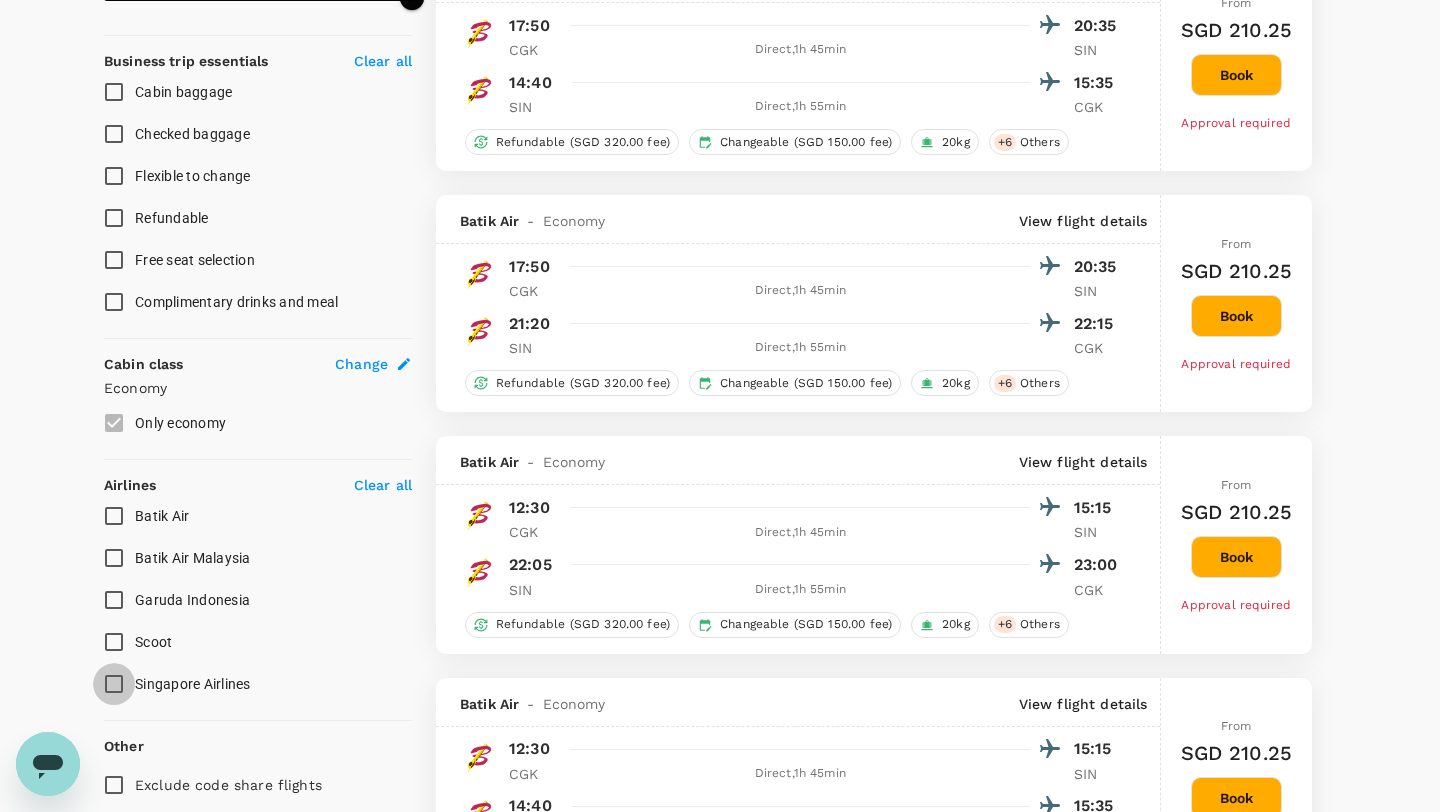 click on "Singapore Airlines" at bounding box center (114, 684) 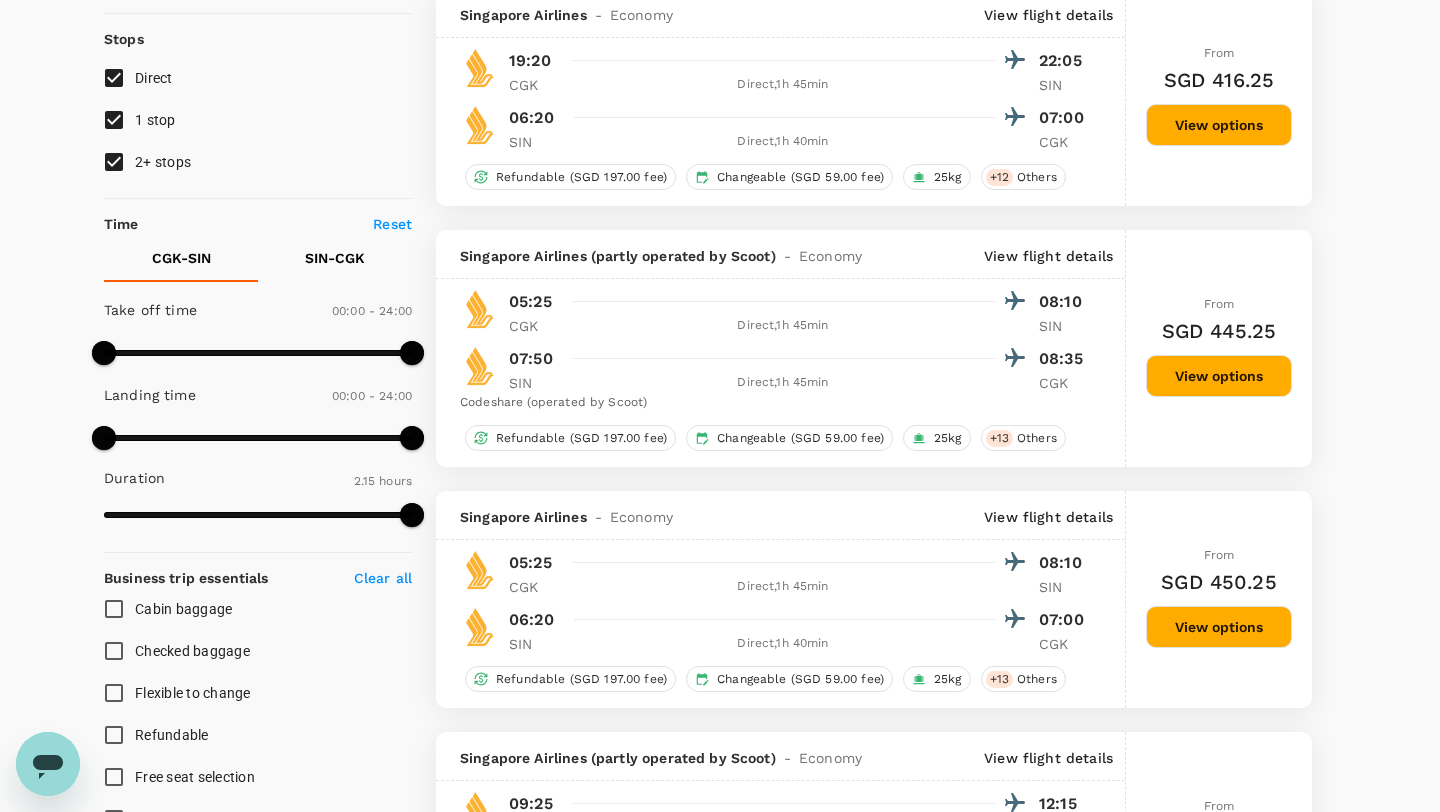 scroll, scrollTop: 251, scrollLeft: 0, axis: vertical 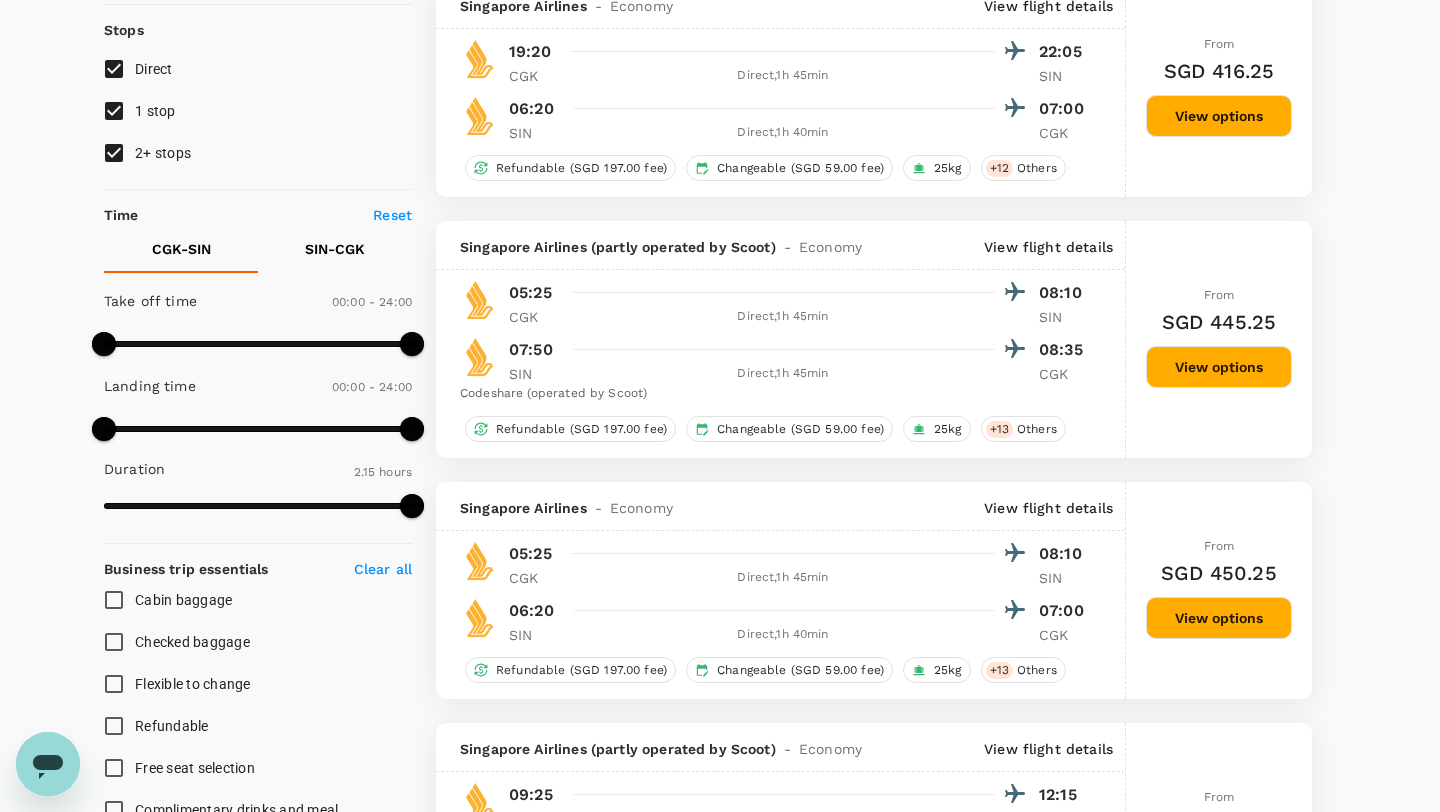 type on "1170" 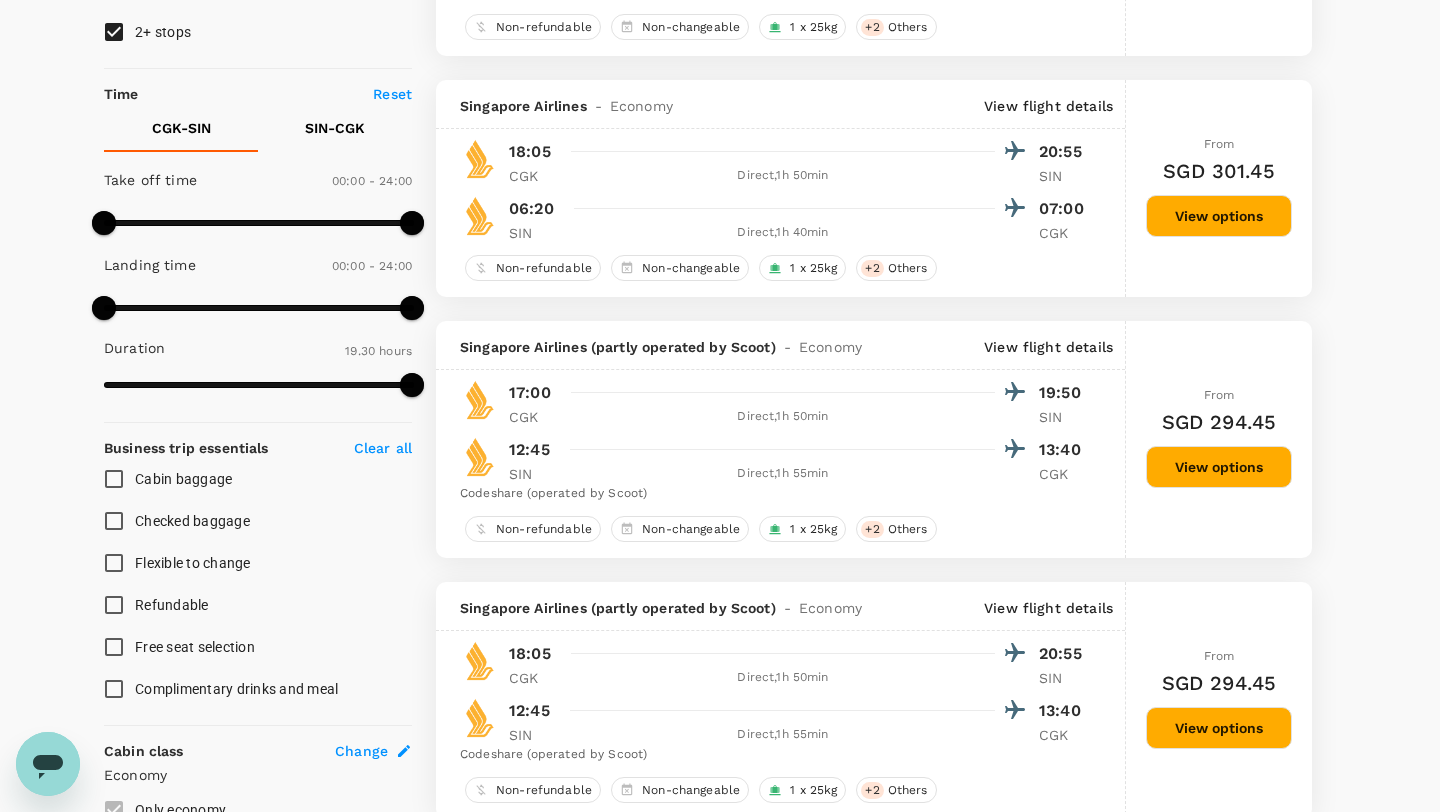 scroll, scrollTop: 369, scrollLeft: 0, axis: vertical 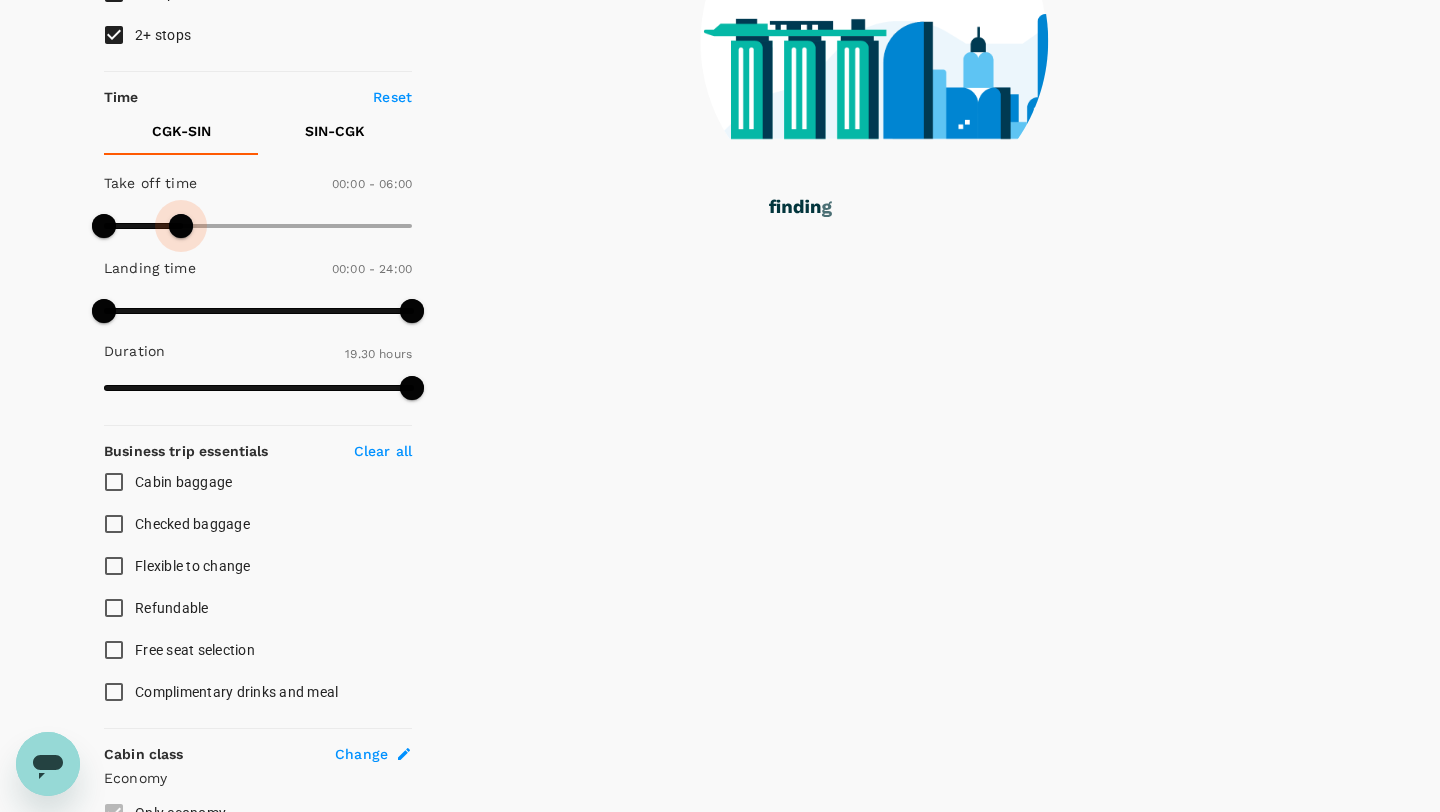 type on "330" 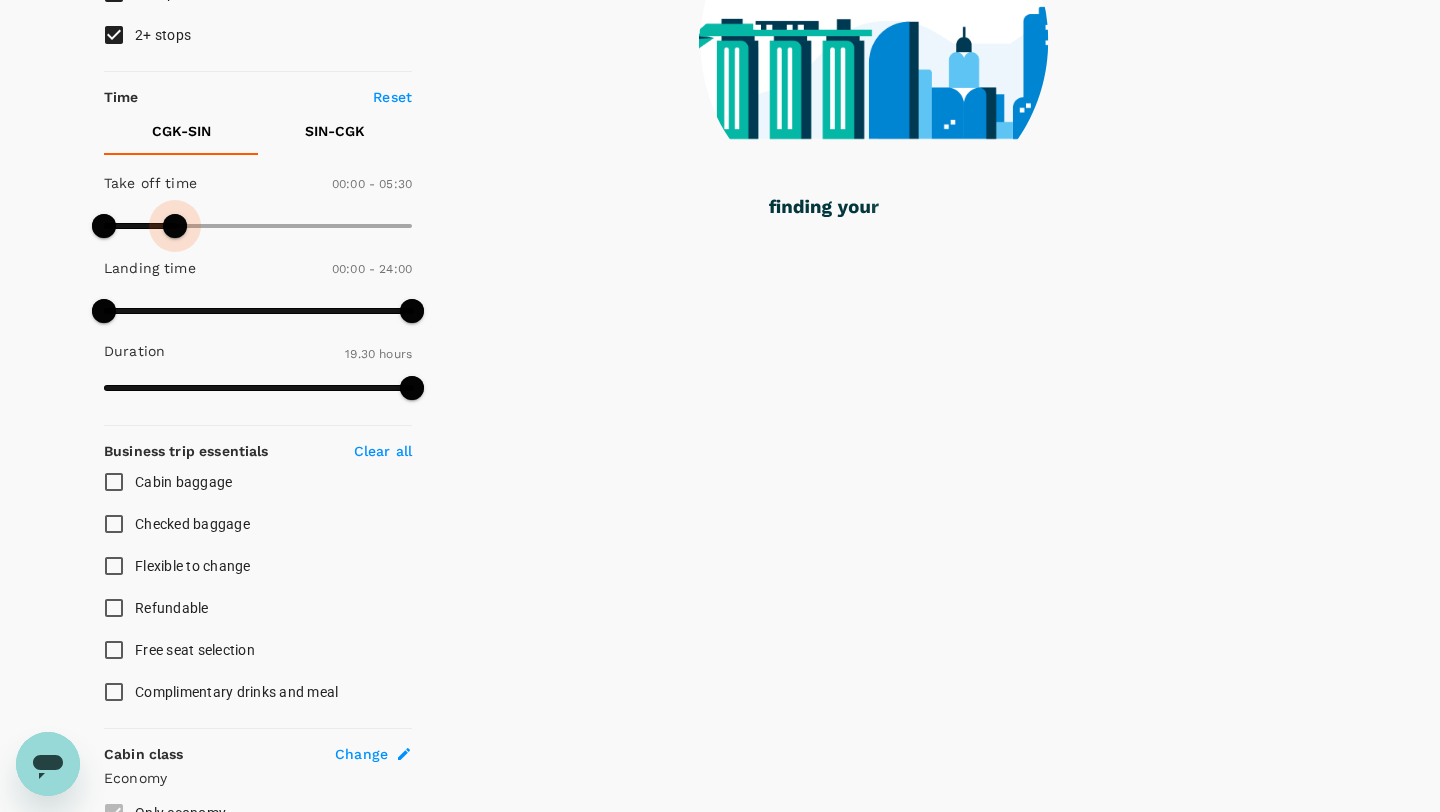 drag, startPoint x: 413, startPoint y: 229, endPoint x: 177, endPoint y: 261, distance: 238.1596 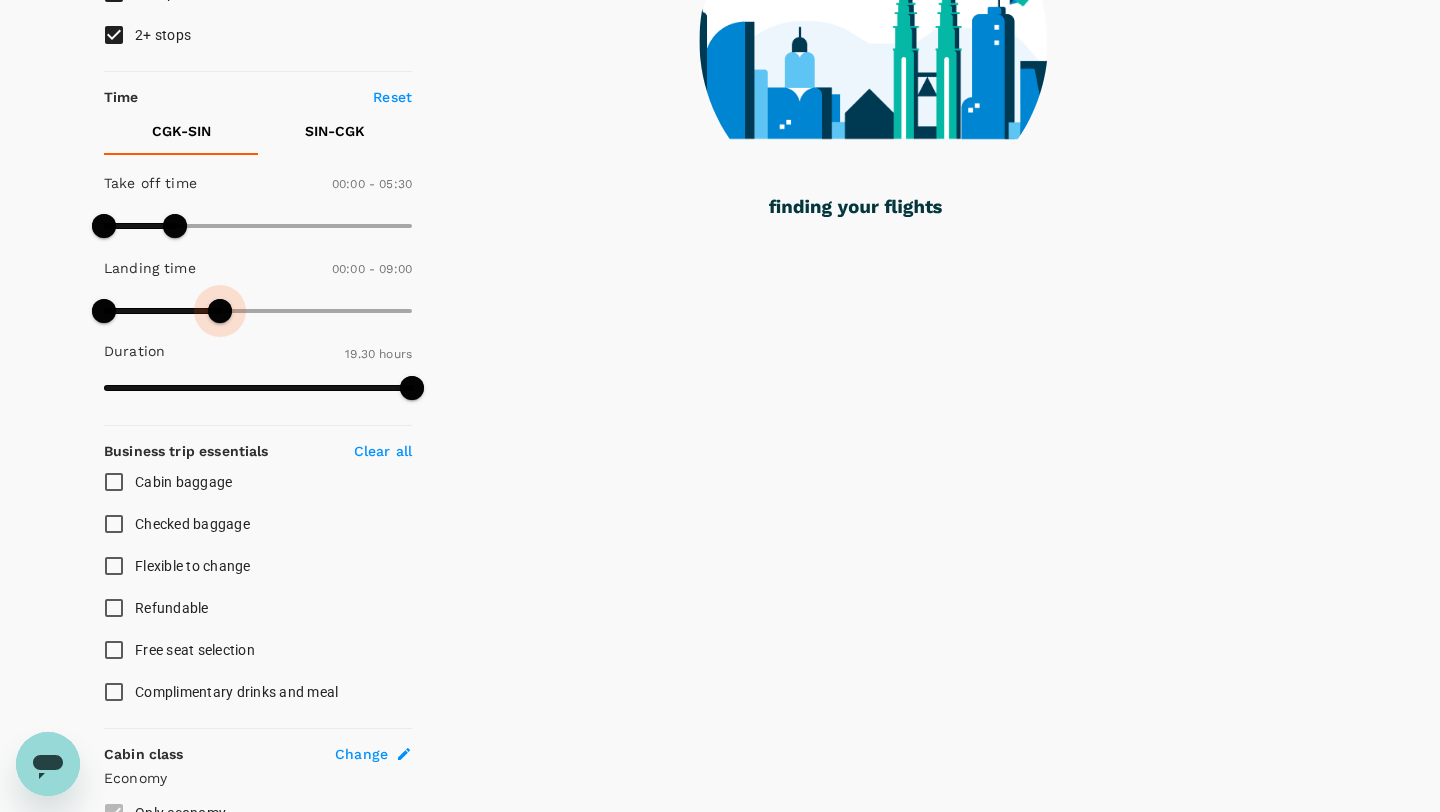 type on "510" 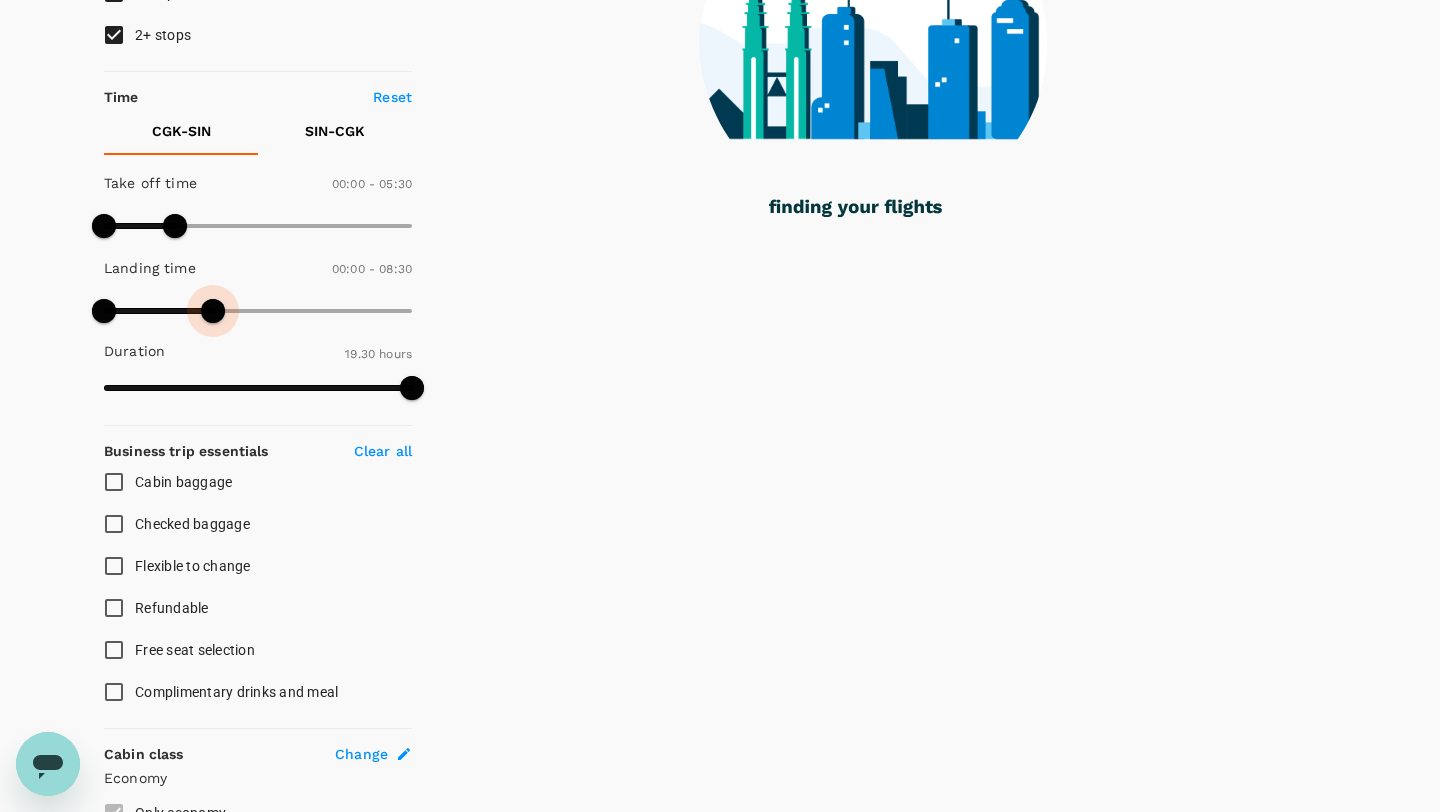 drag, startPoint x: 409, startPoint y: 310, endPoint x: 214, endPoint y: 310, distance: 195 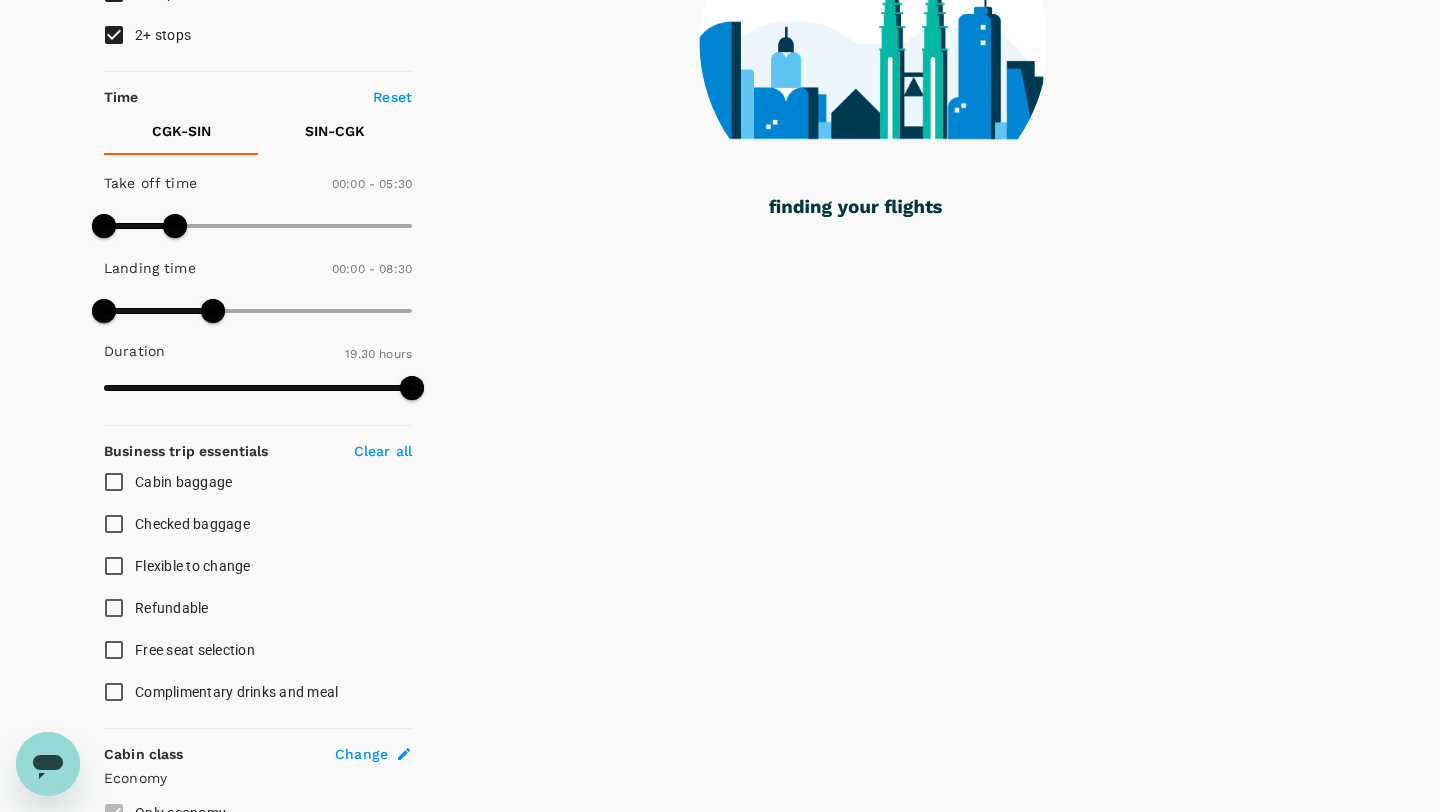 checkbox on "false" 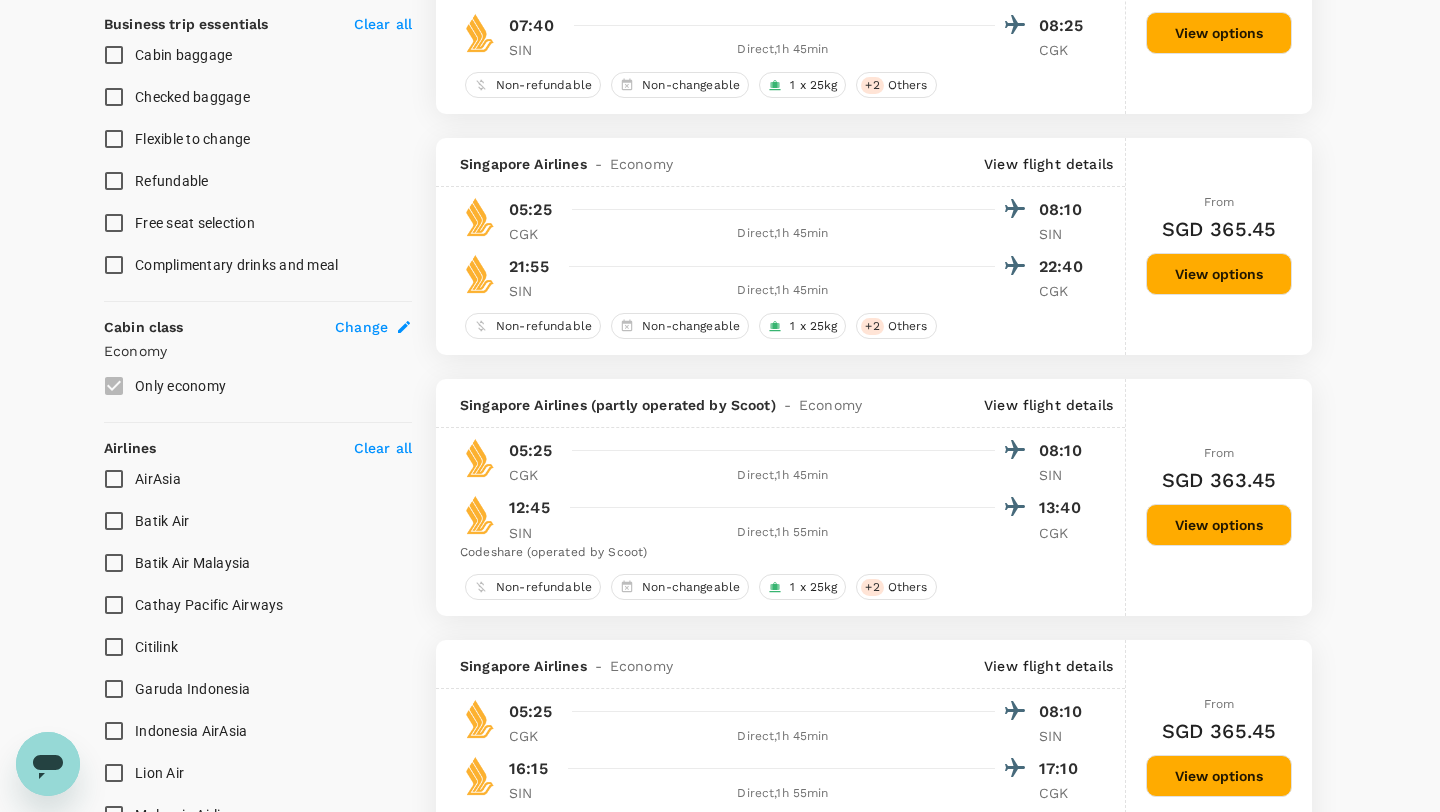 scroll, scrollTop: 790, scrollLeft: 0, axis: vertical 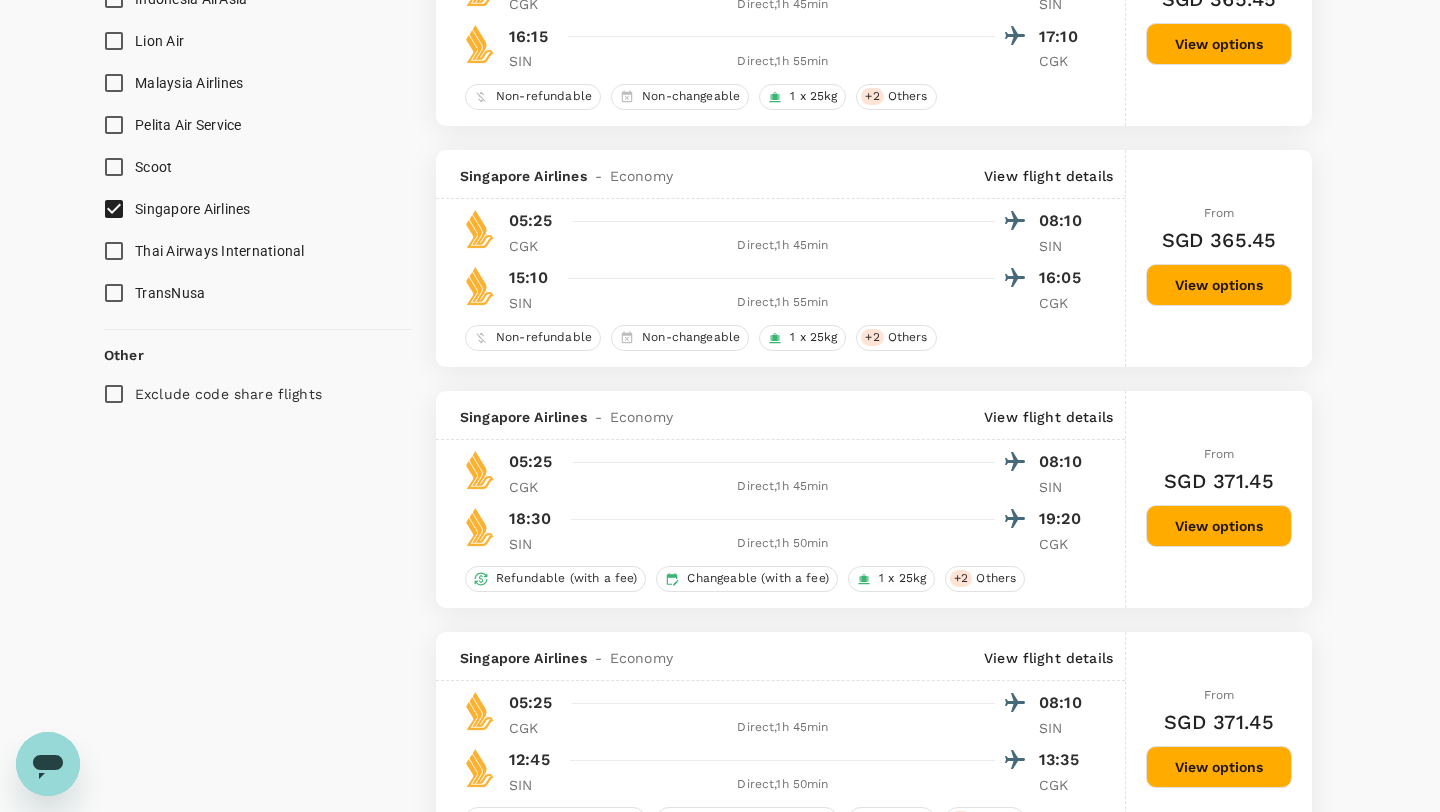 click on "View options" at bounding box center [1219, 526] 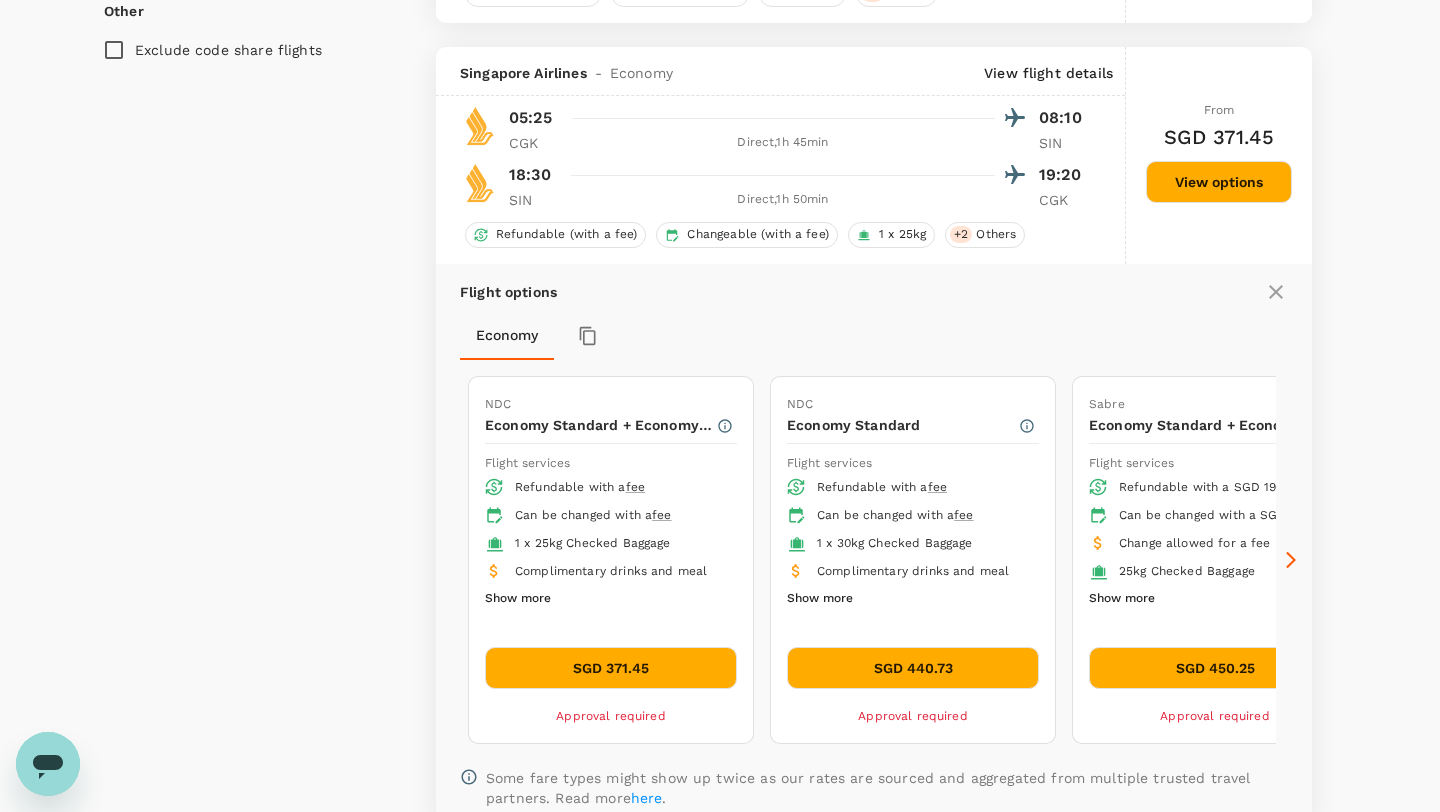 scroll, scrollTop: 1925, scrollLeft: 0, axis: vertical 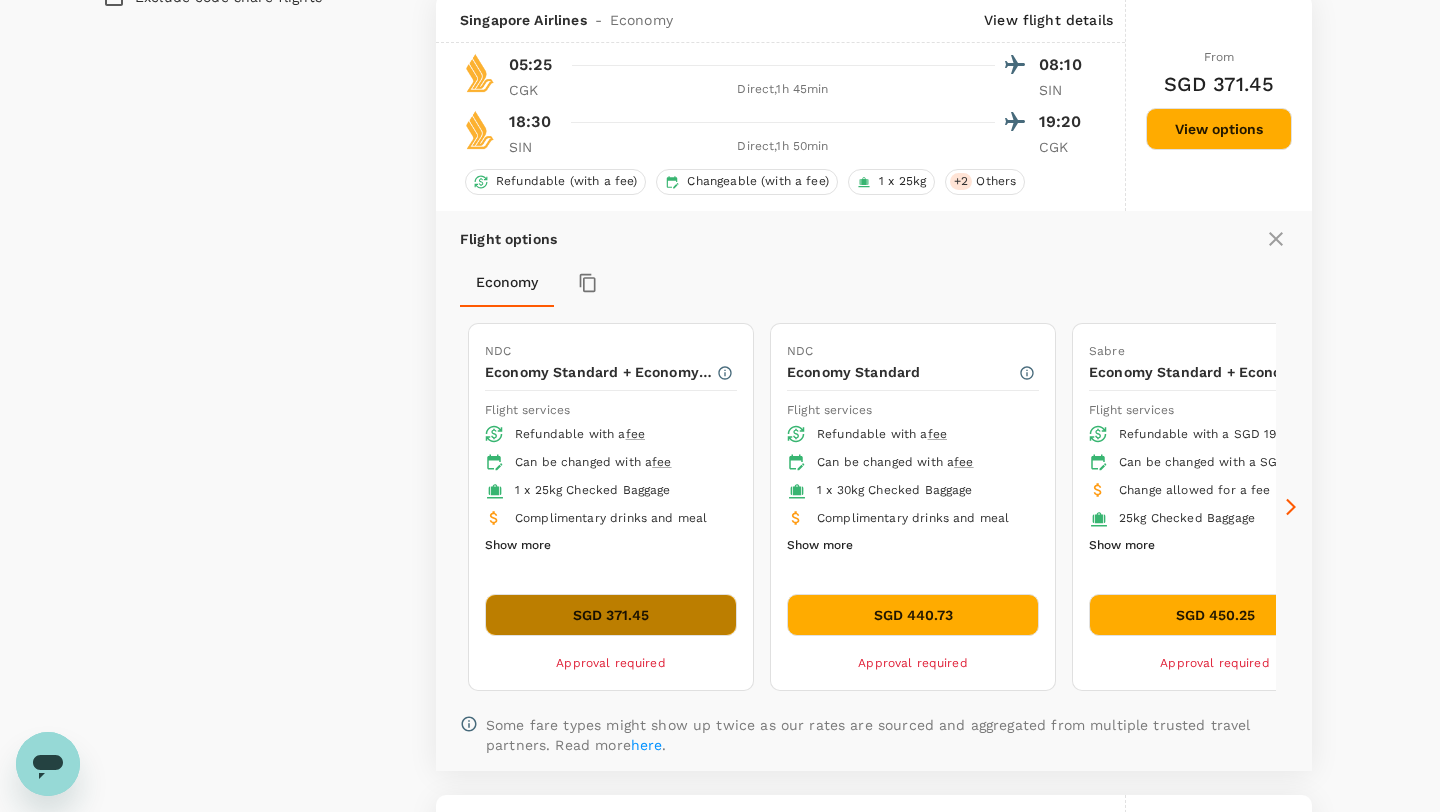 click on "SGD 371.45" at bounding box center [611, 615] 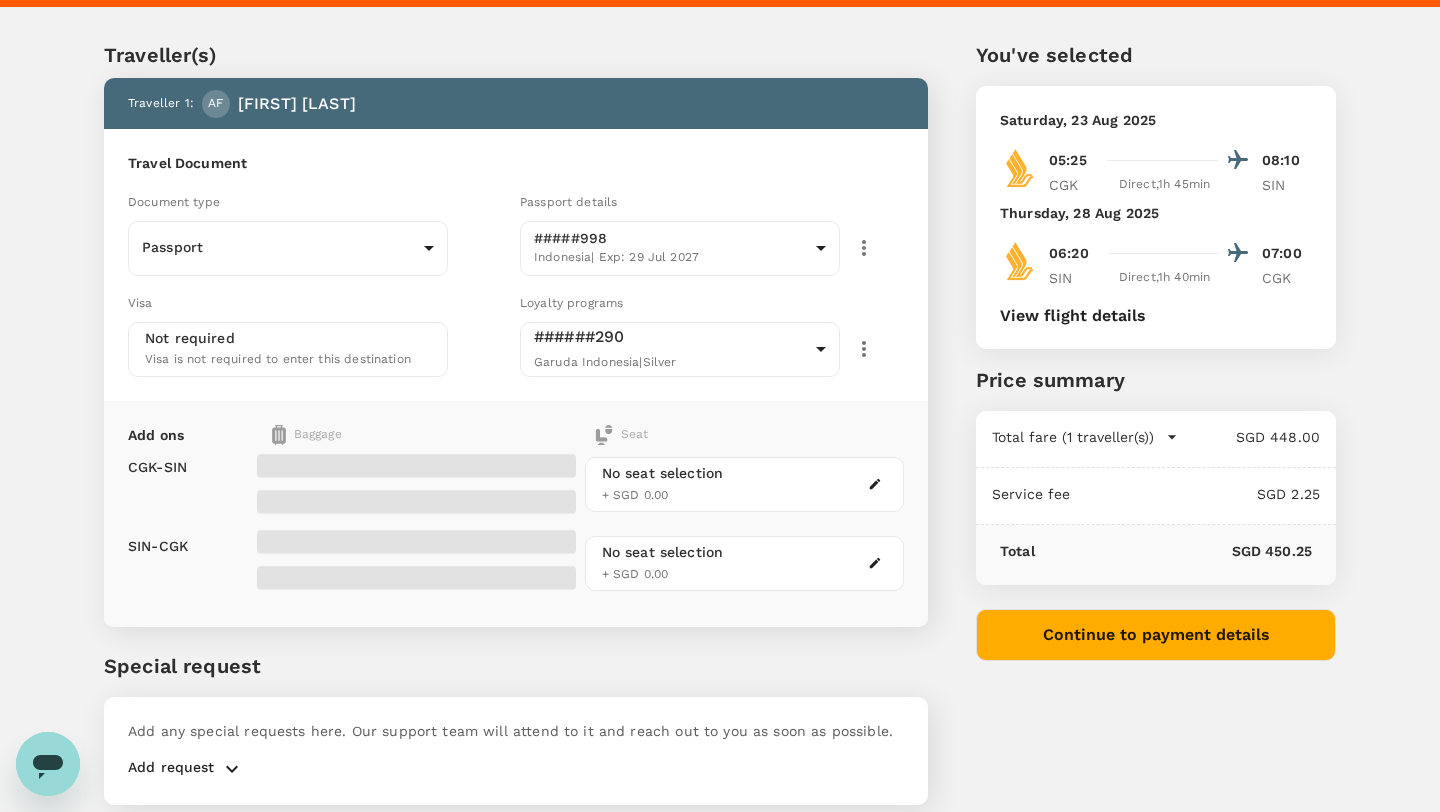 scroll, scrollTop: 0, scrollLeft: 0, axis: both 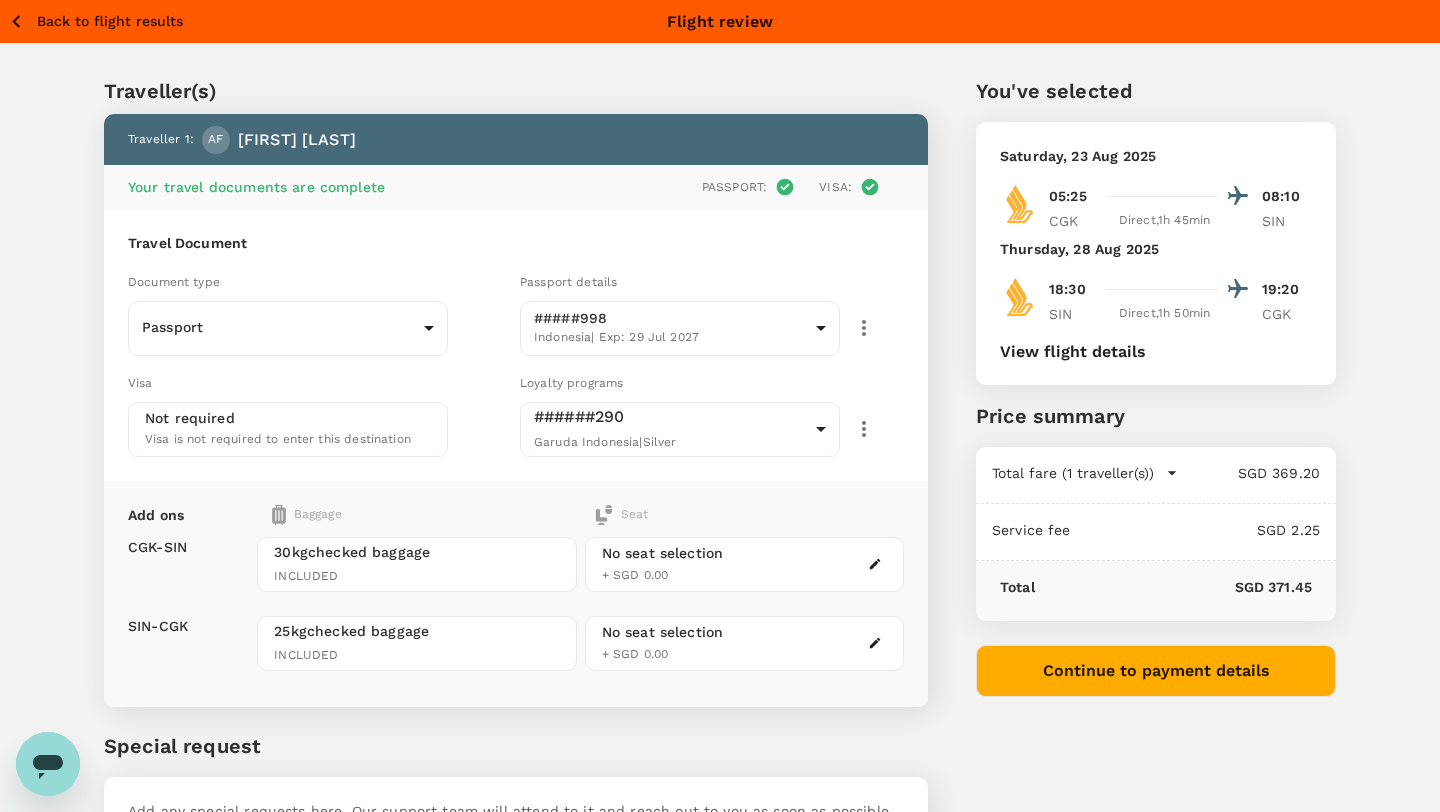 click 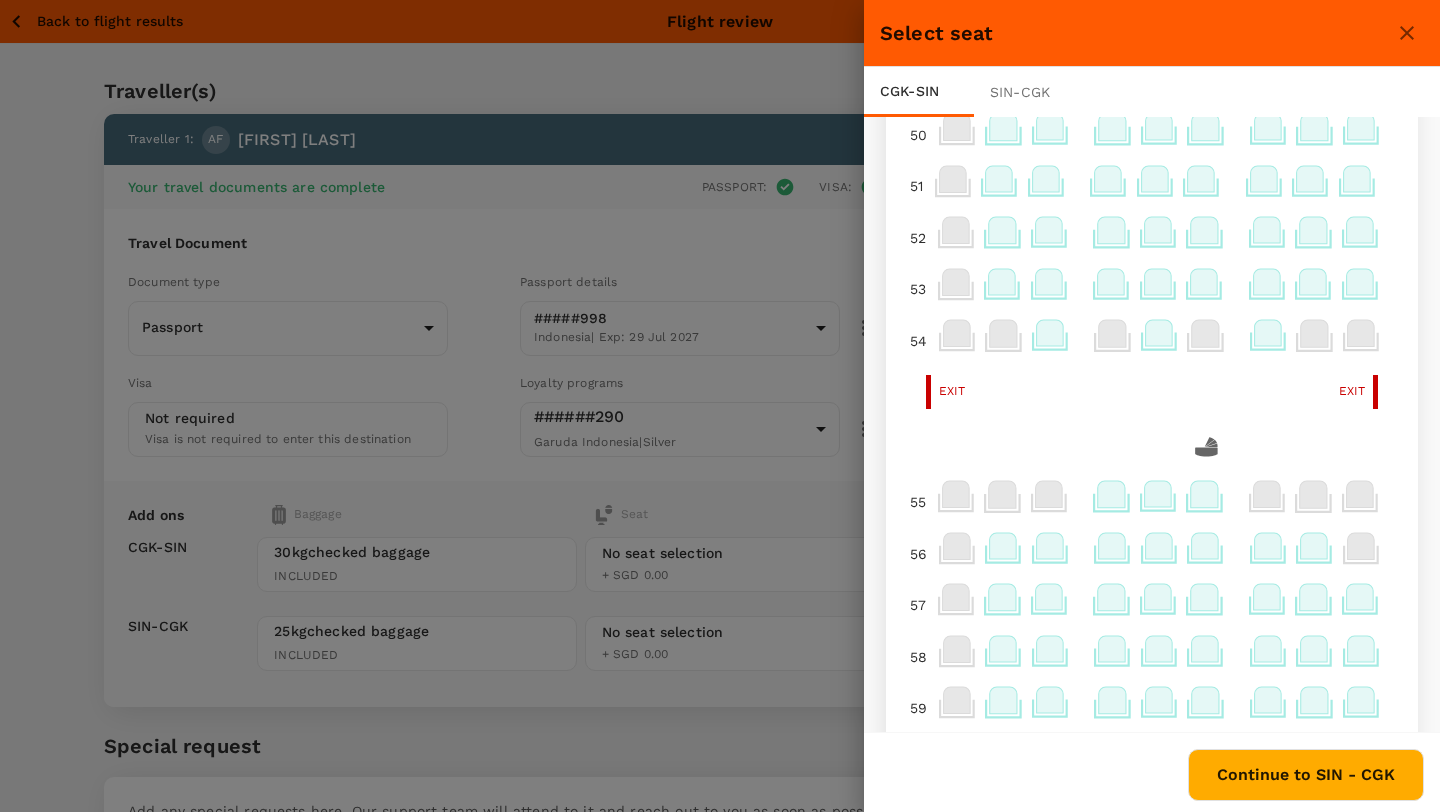 scroll, scrollTop: 597, scrollLeft: 0, axis: vertical 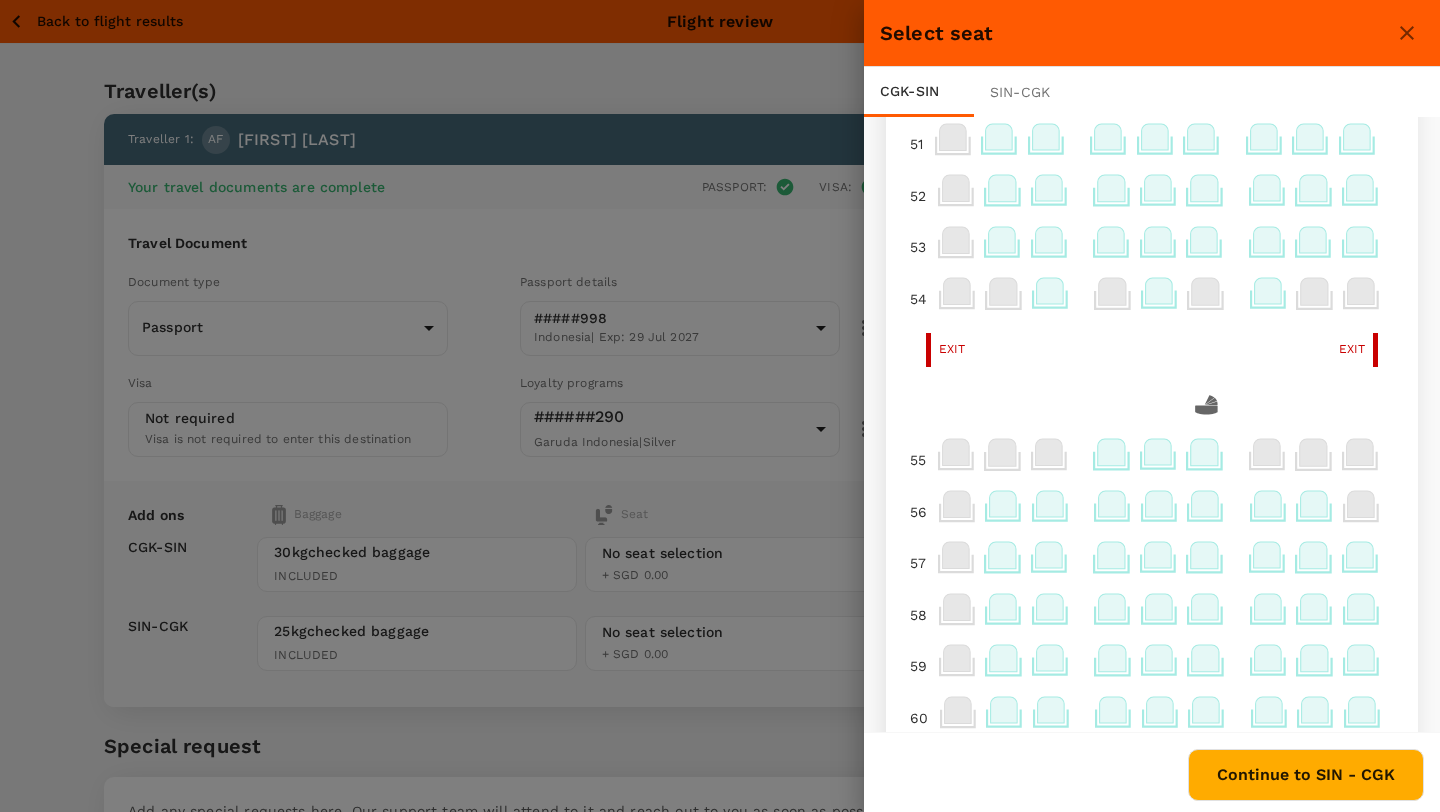 click 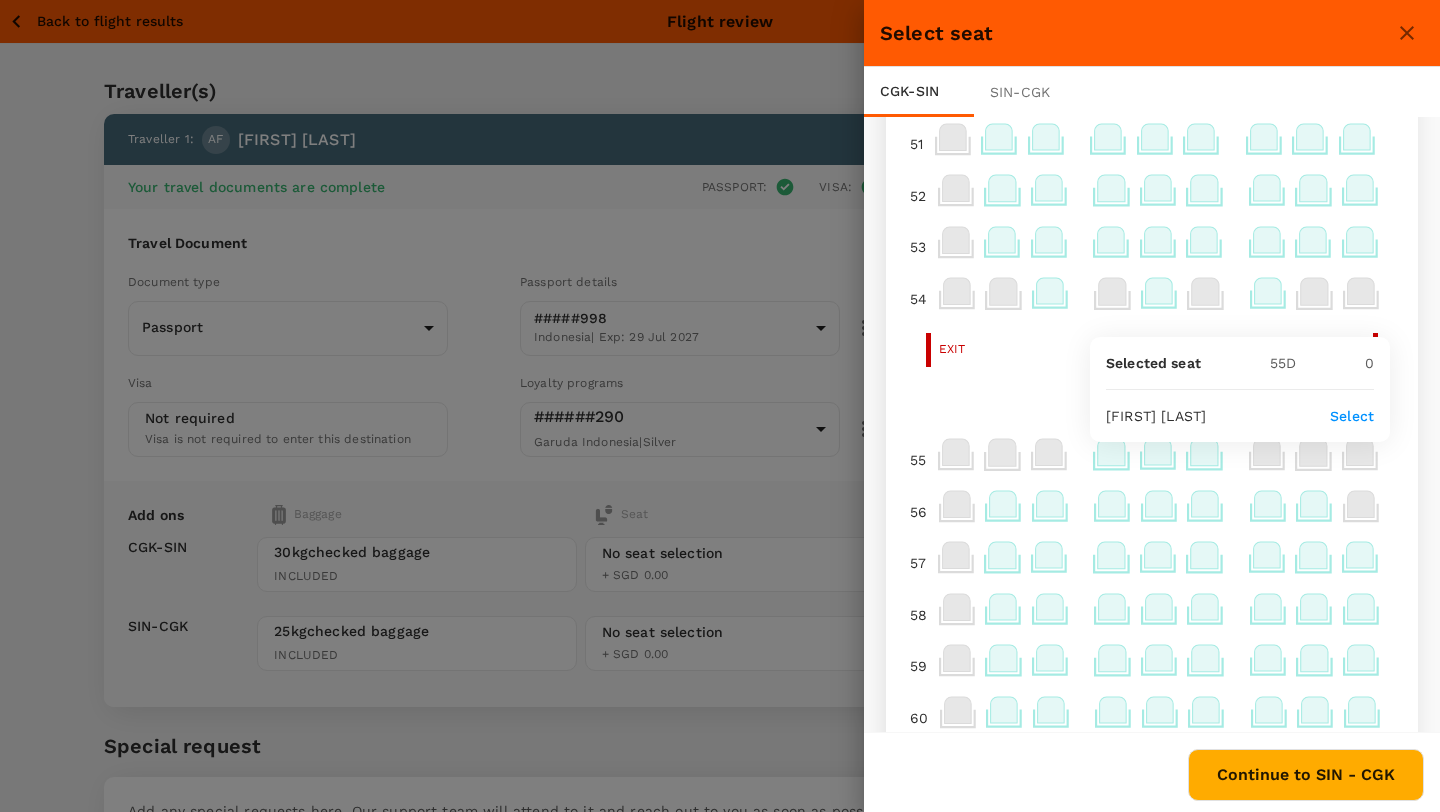 click on "Select" at bounding box center [1352, 416] 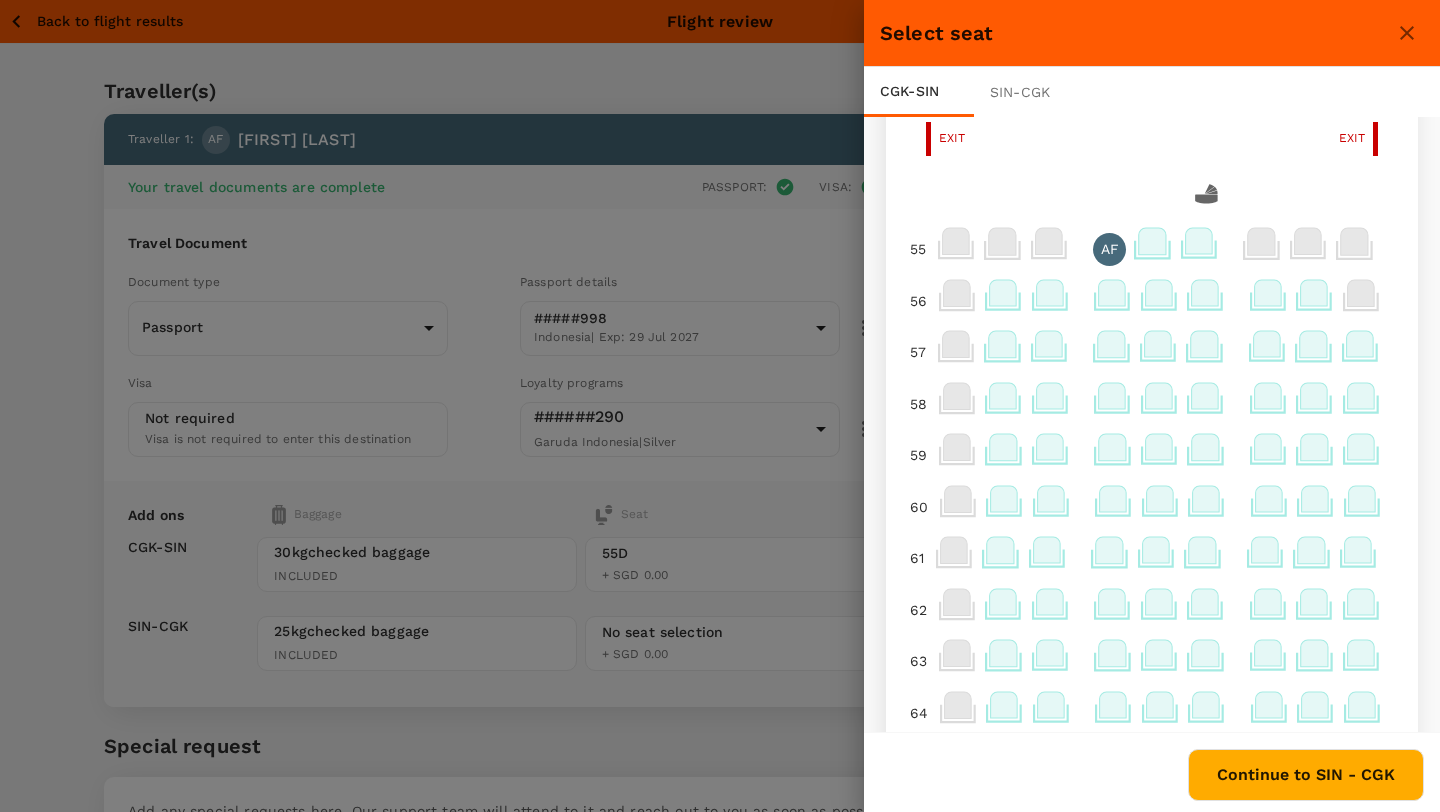 scroll, scrollTop: 815, scrollLeft: 0, axis: vertical 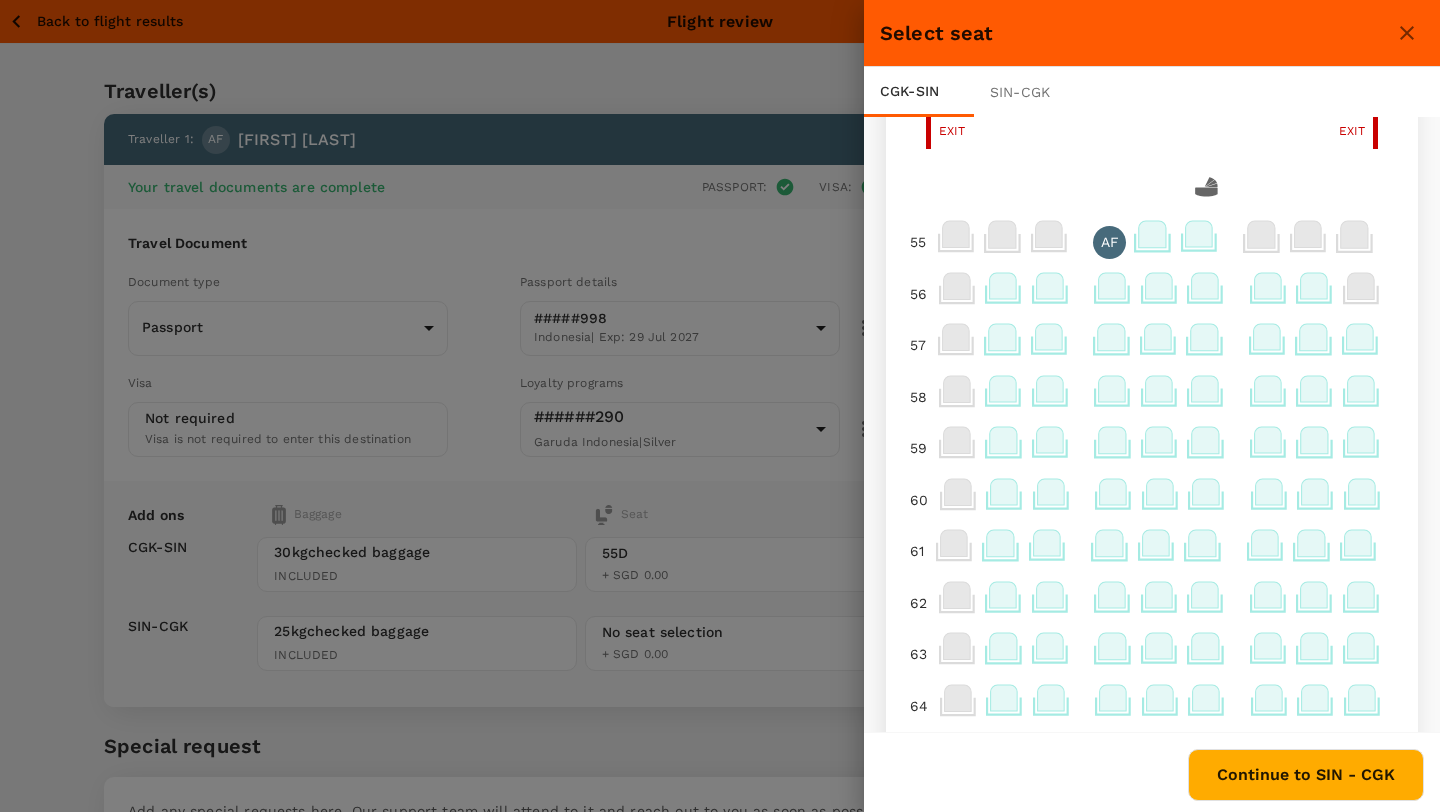 click on "Continue to   SIN - CGK" at bounding box center (1306, 775) 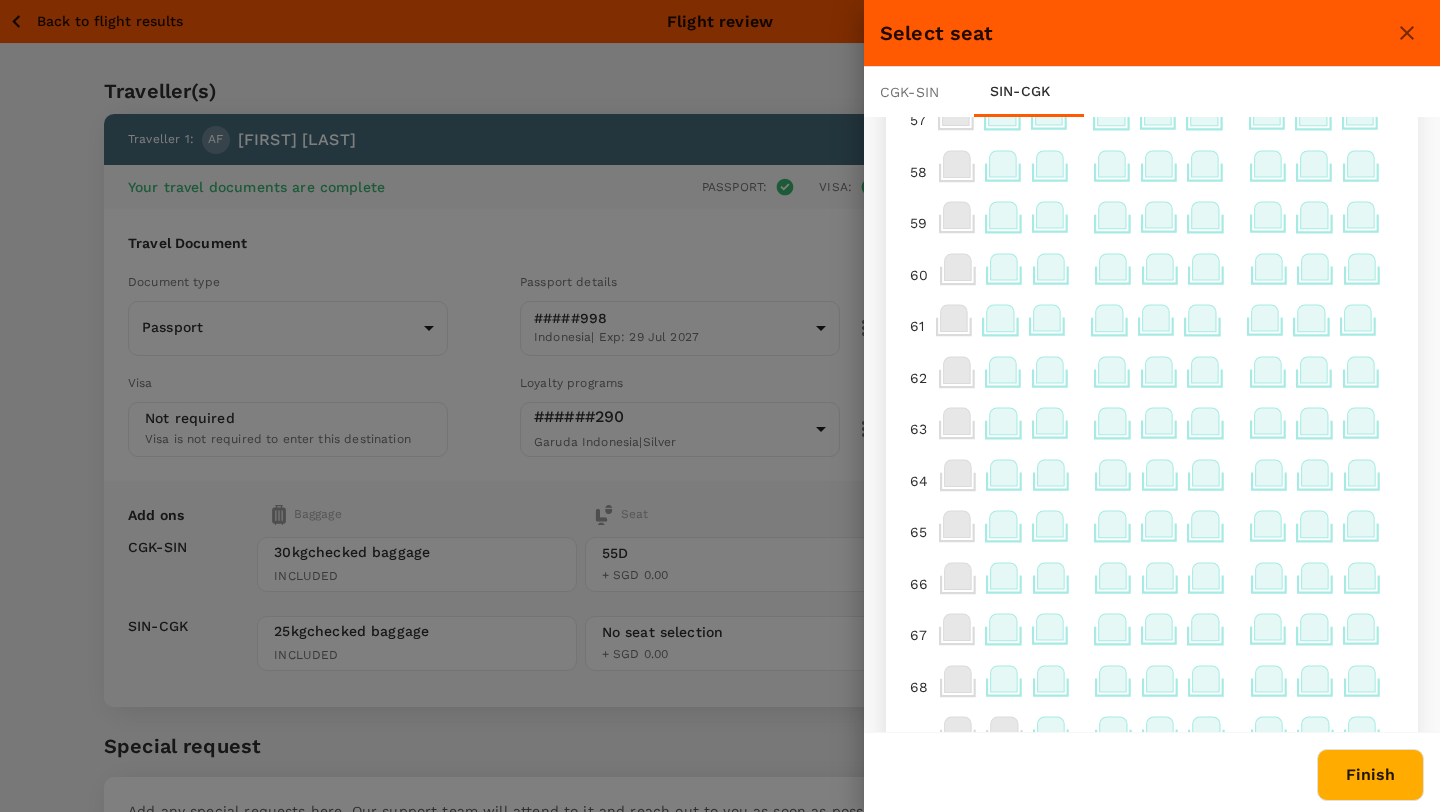 scroll, scrollTop: 1168, scrollLeft: 0, axis: vertical 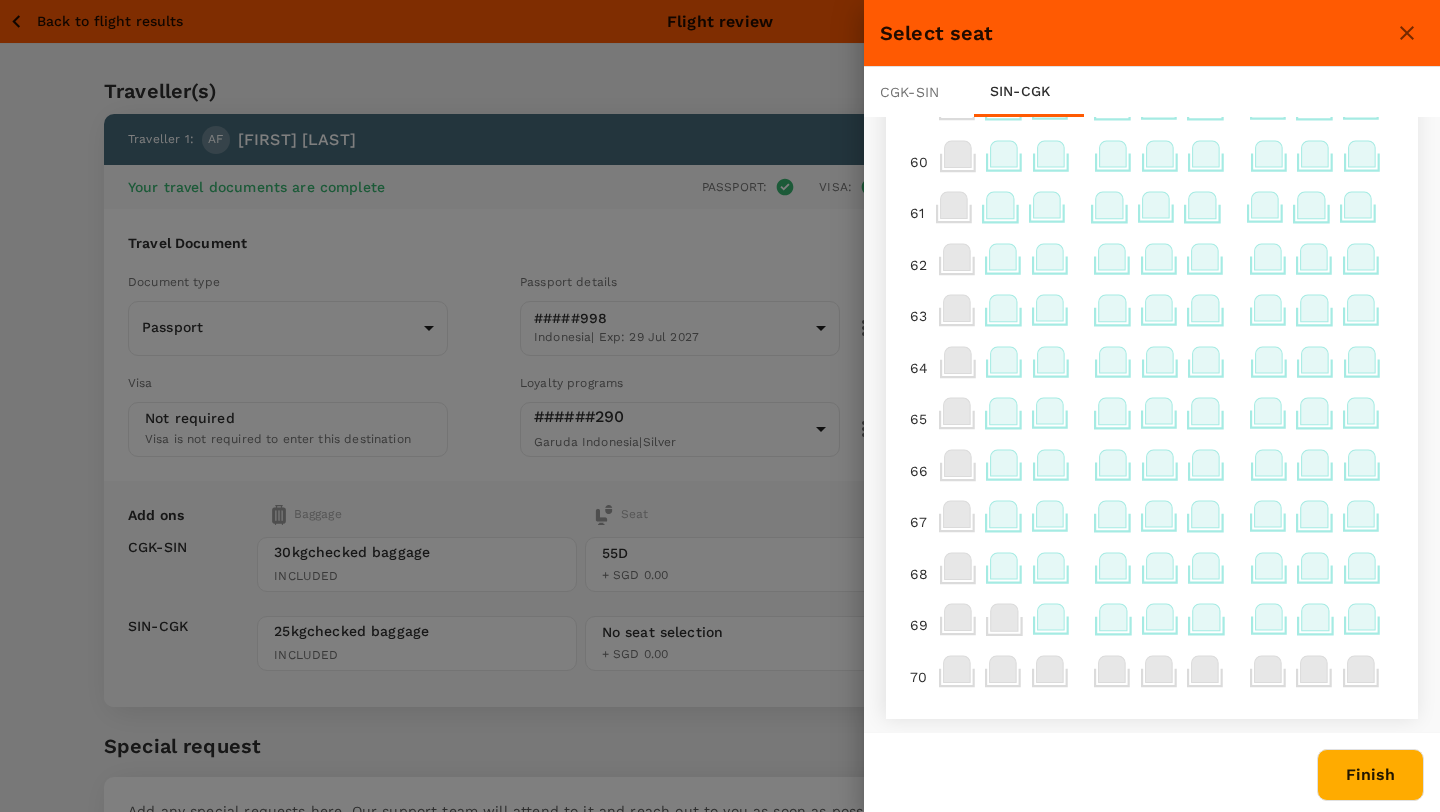 click 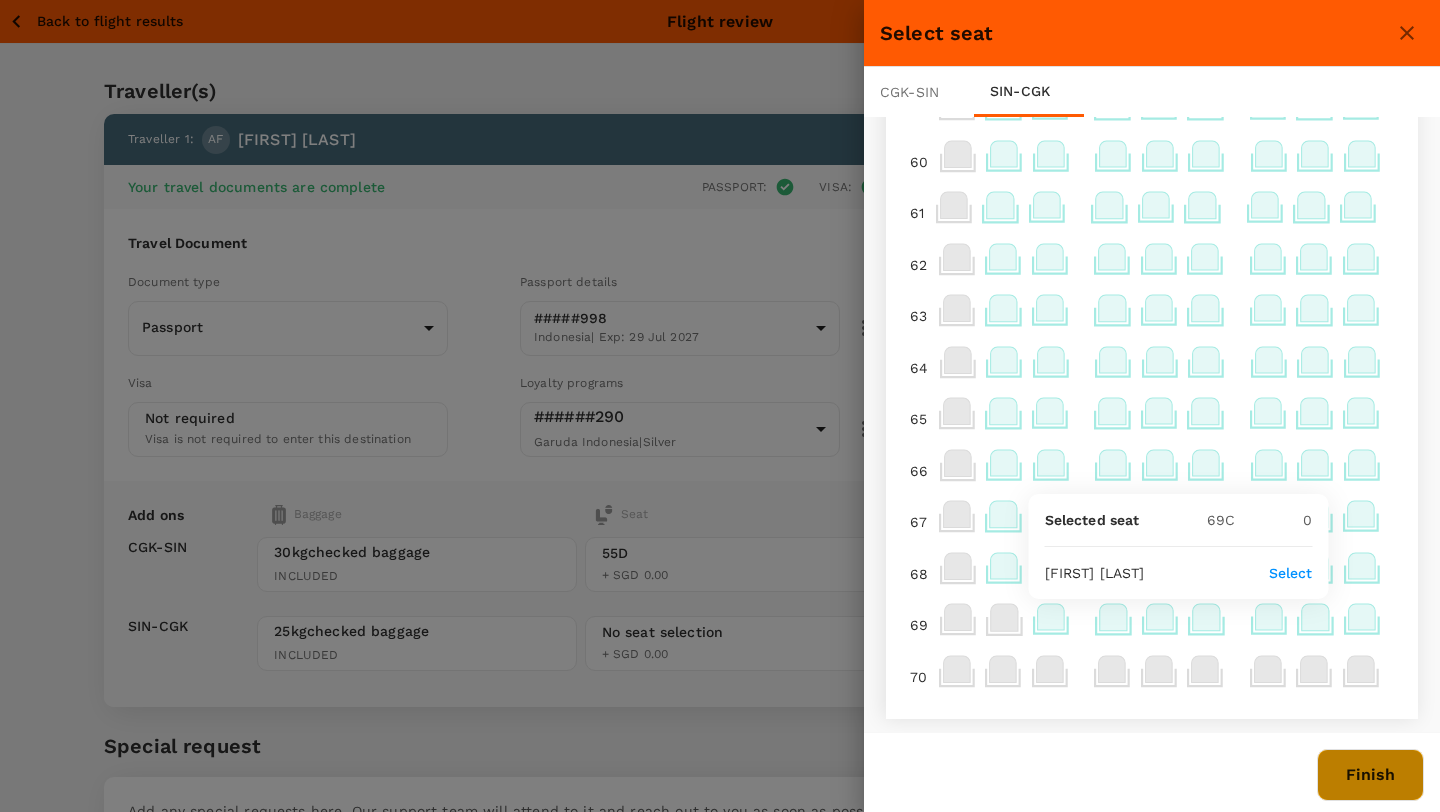click on "Finish" at bounding box center (1370, 775) 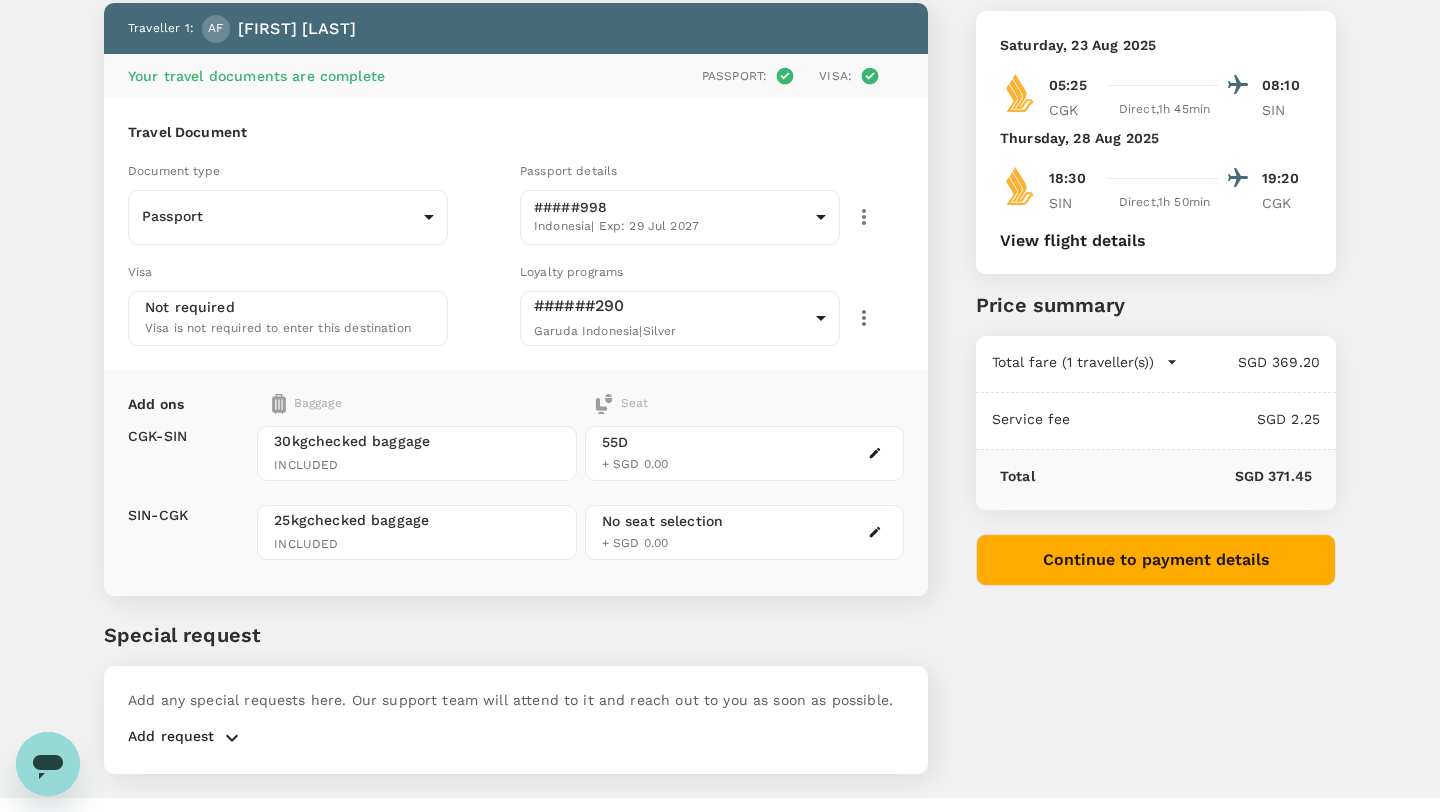 scroll, scrollTop: 120, scrollLeft: 0, axis: vertical 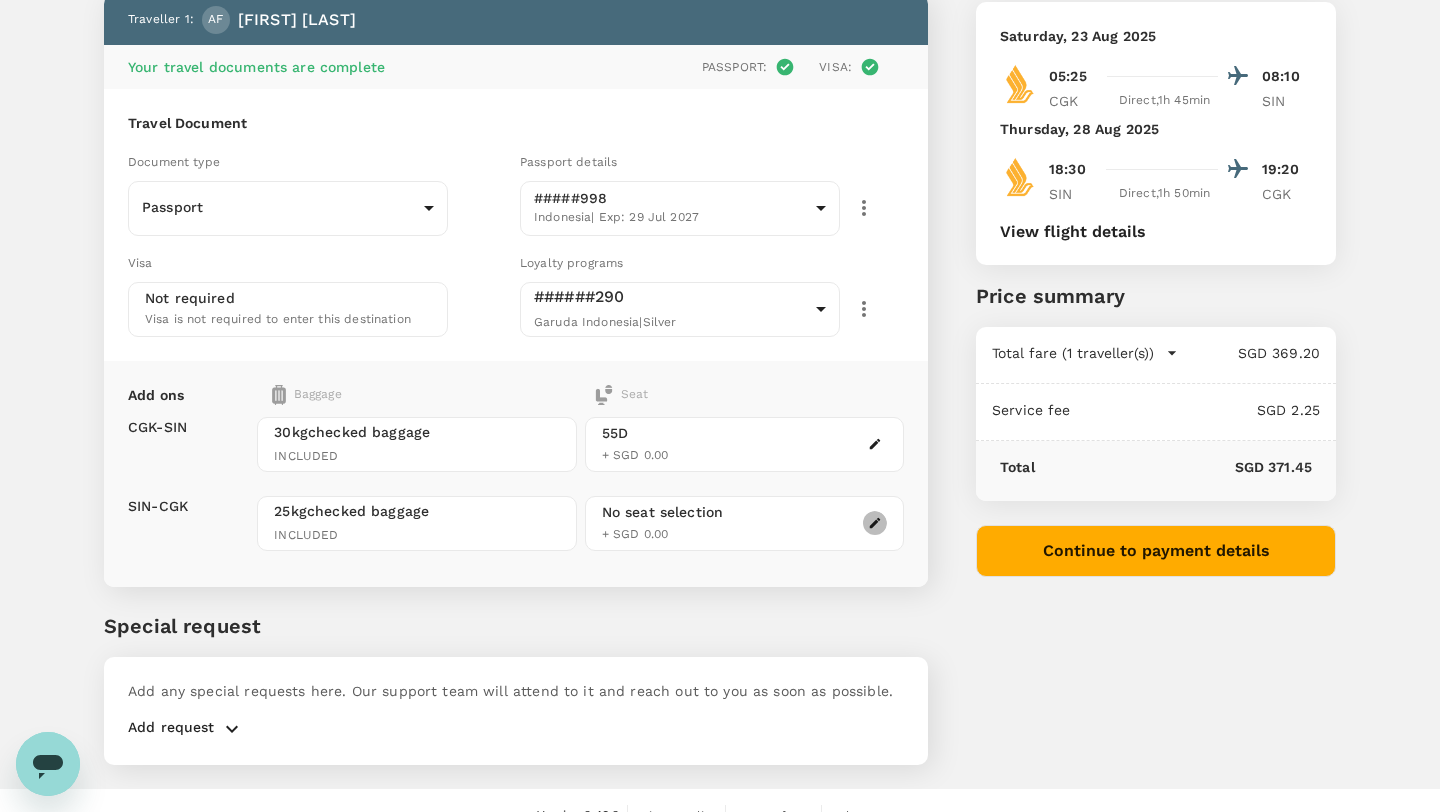click 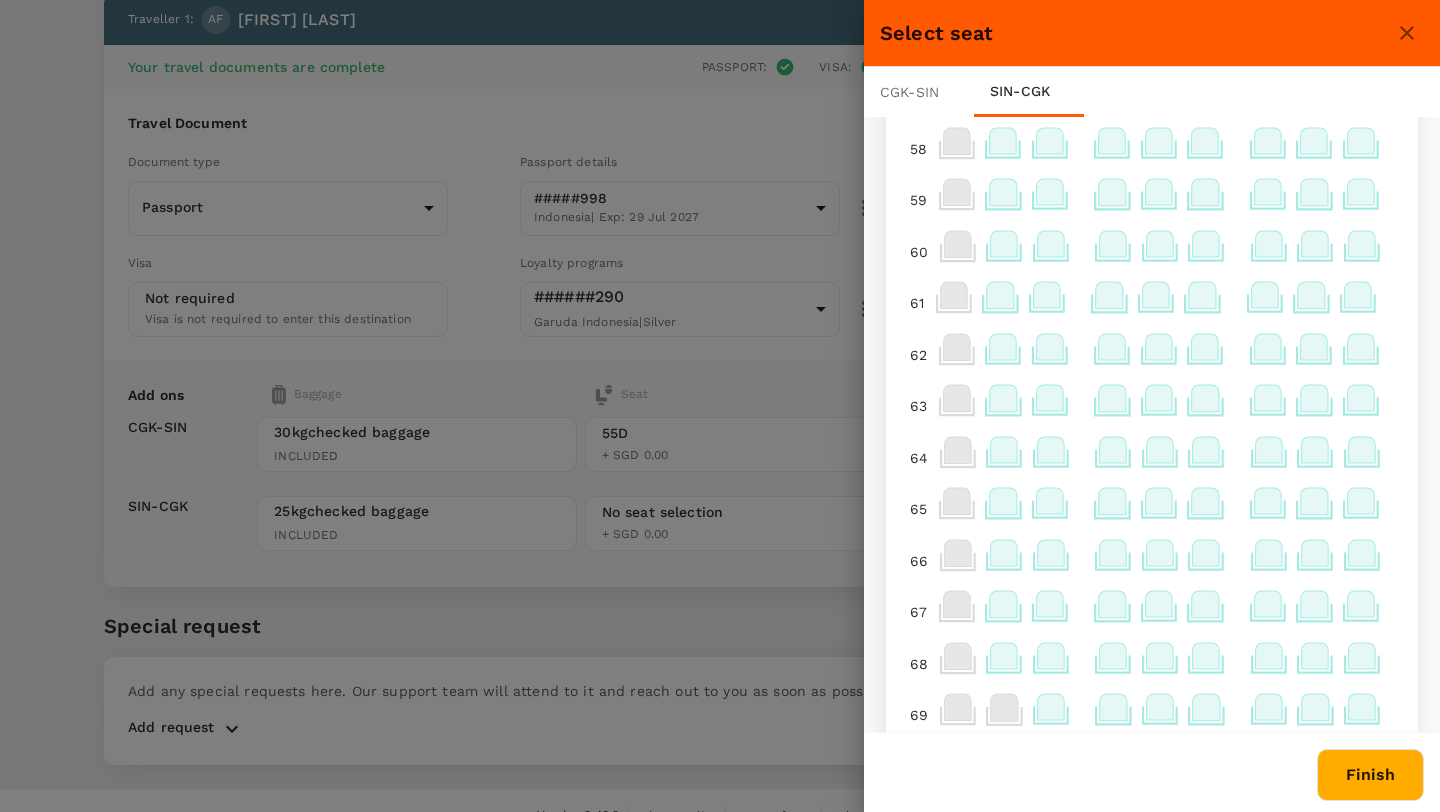 scroll, scrollTop: 1168, scrollLeft: 0, axis: vertical 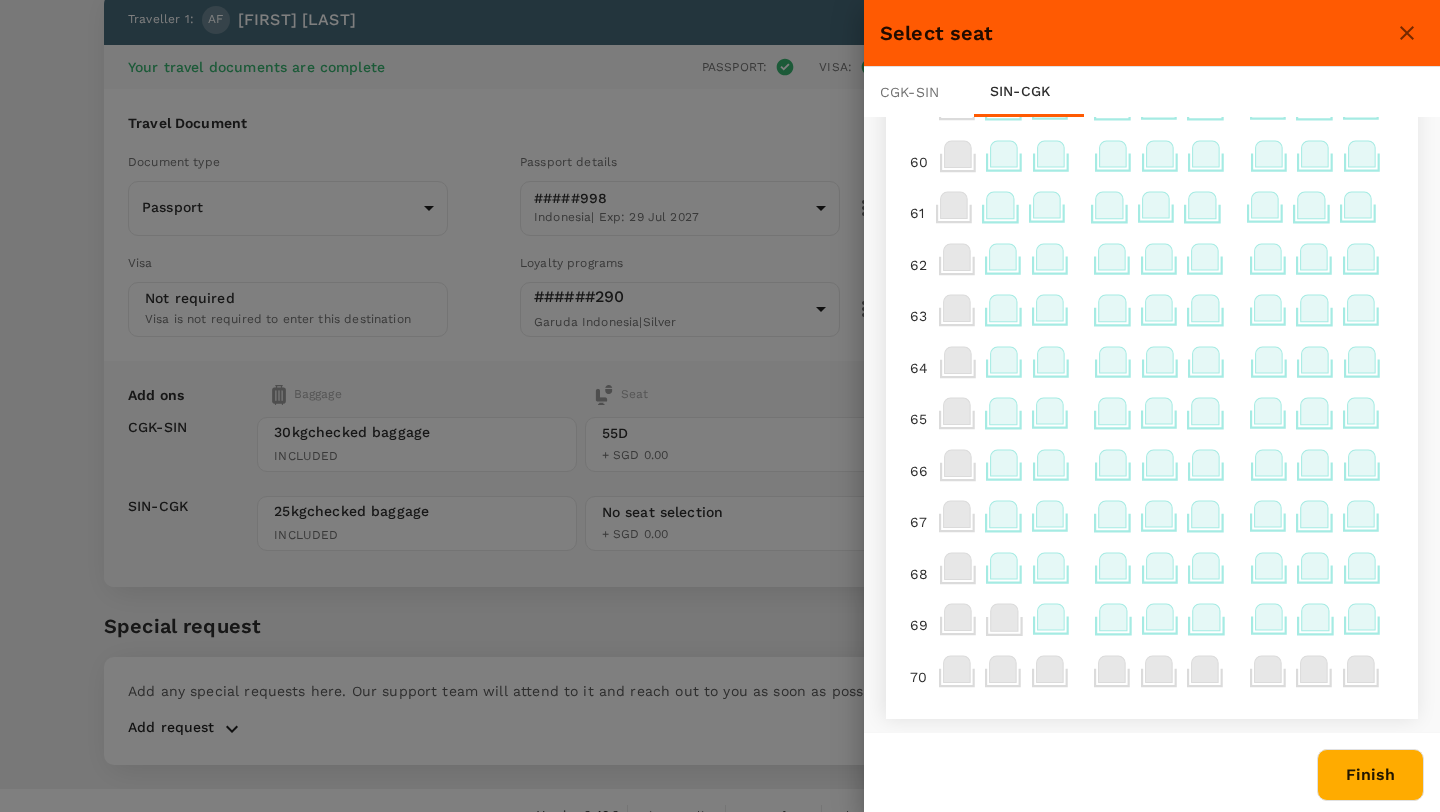 click 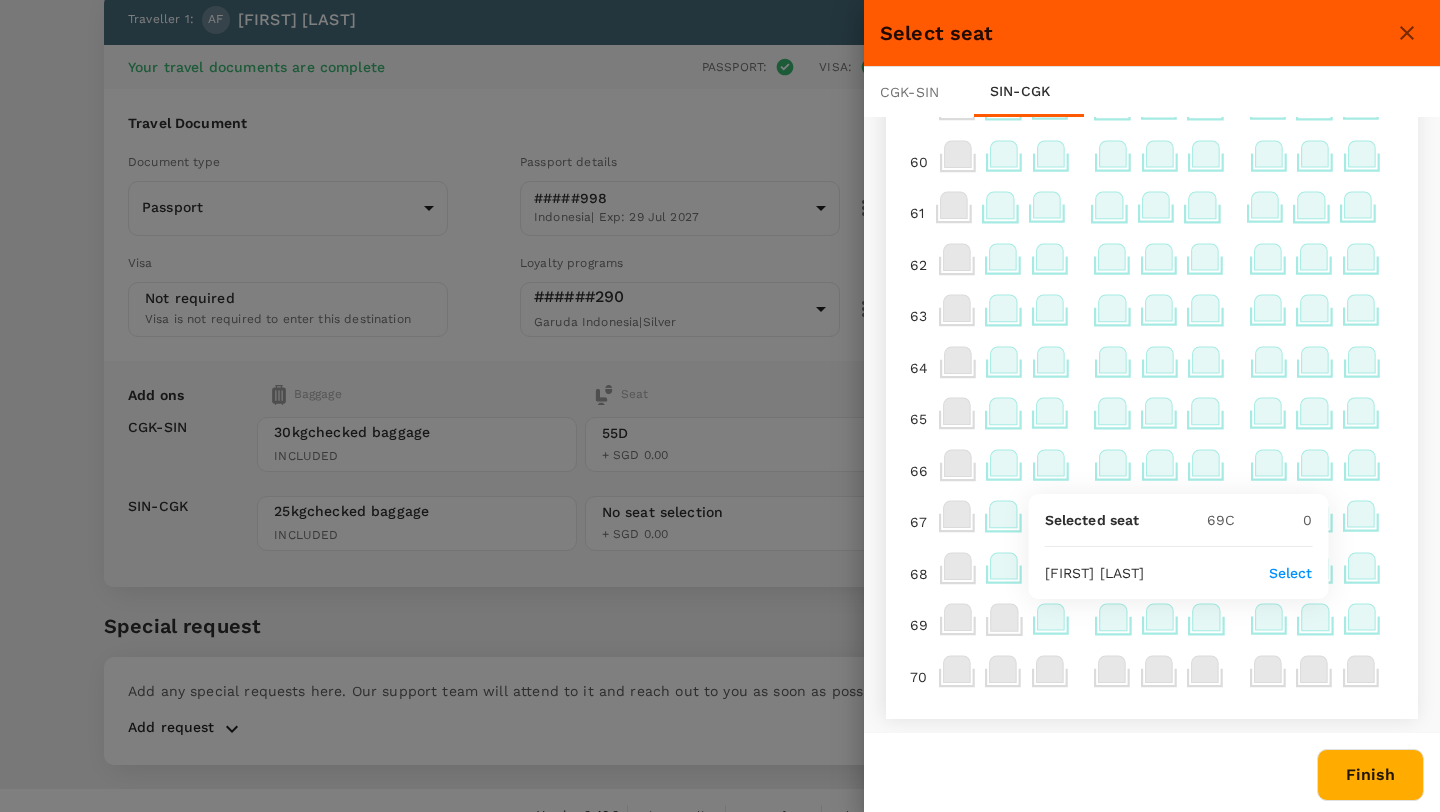 click on "Select" at bounding box center [1291, 573] 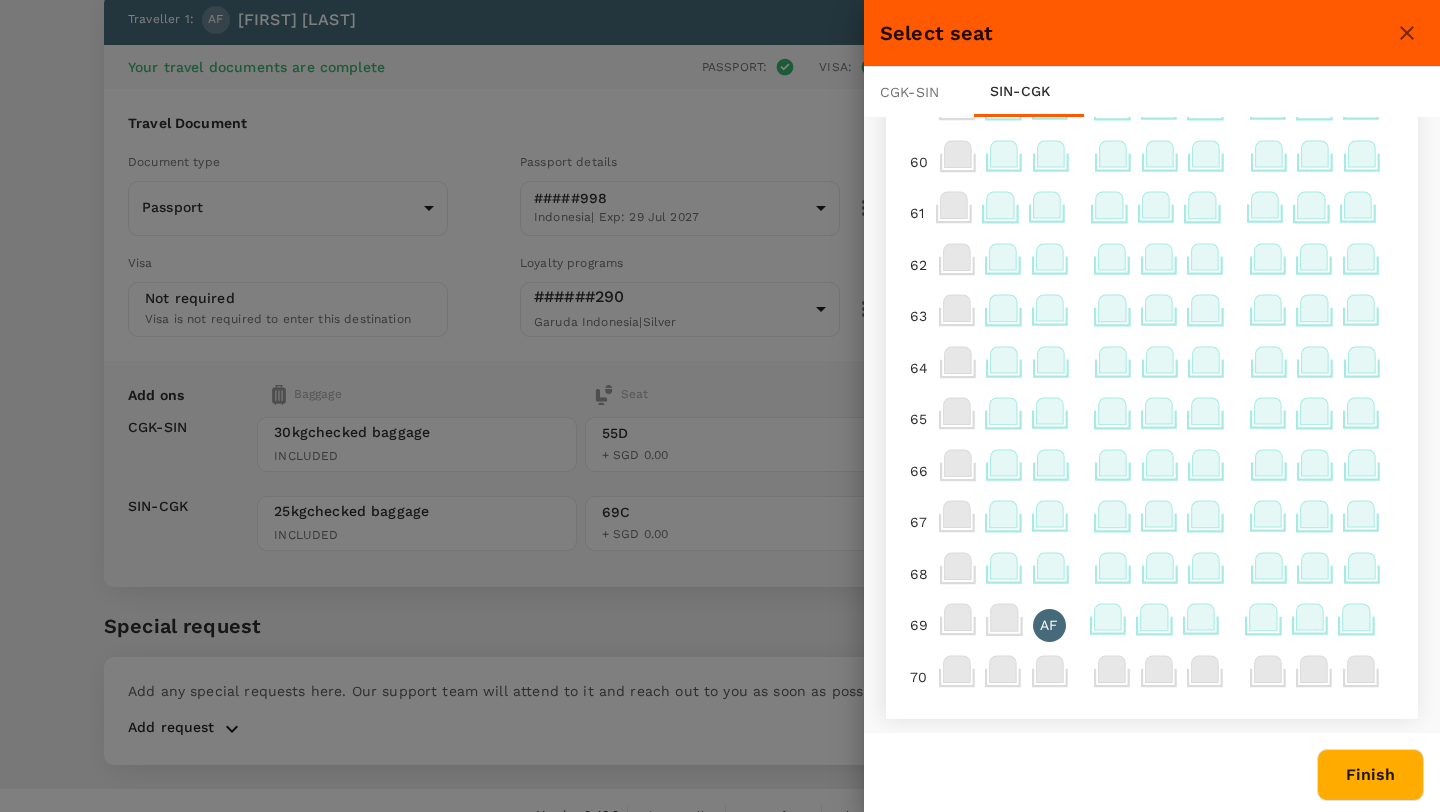 click on "Finish" at bounding box center (1370, 775) 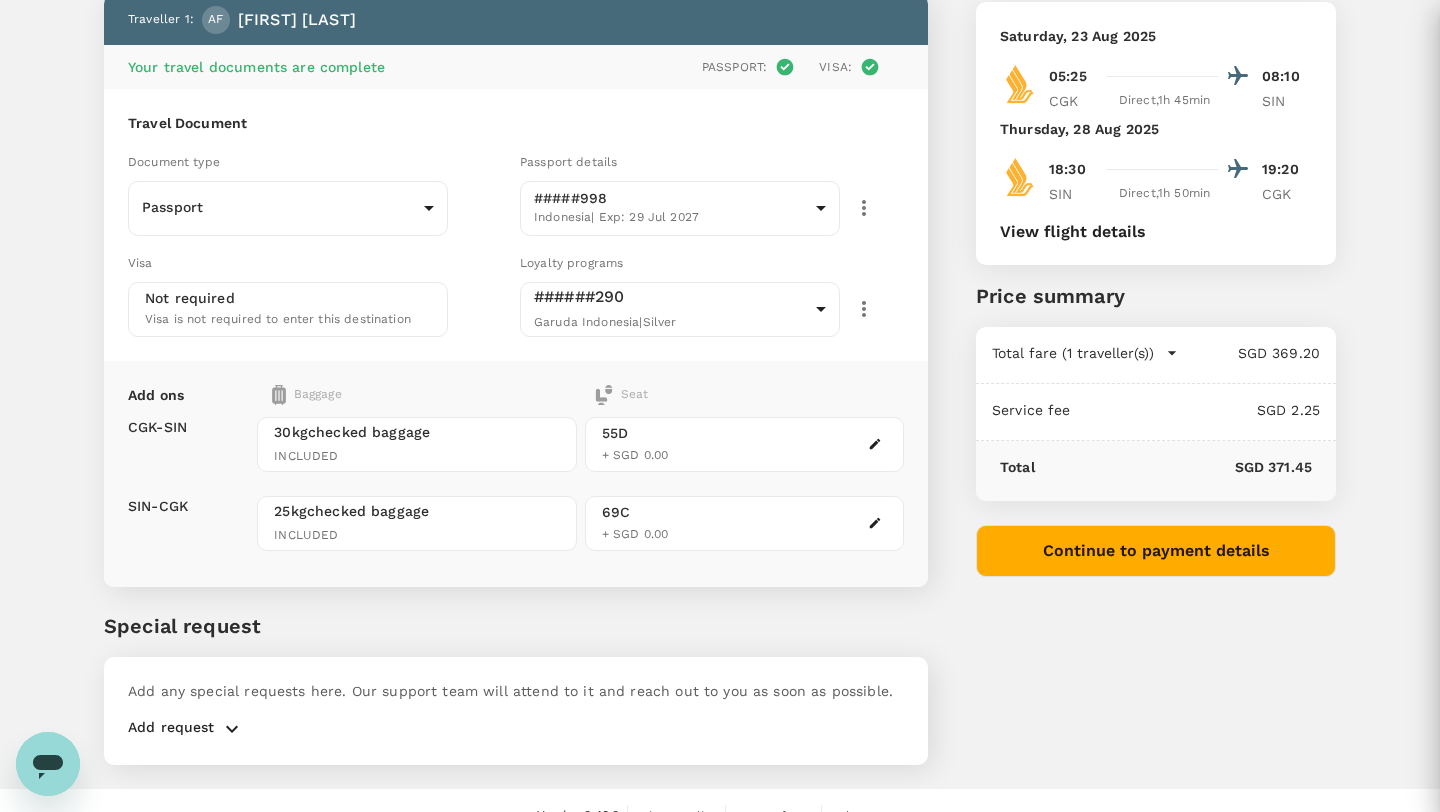 scroll, scrollTop: 0, scrollLeft: 0, axis: both 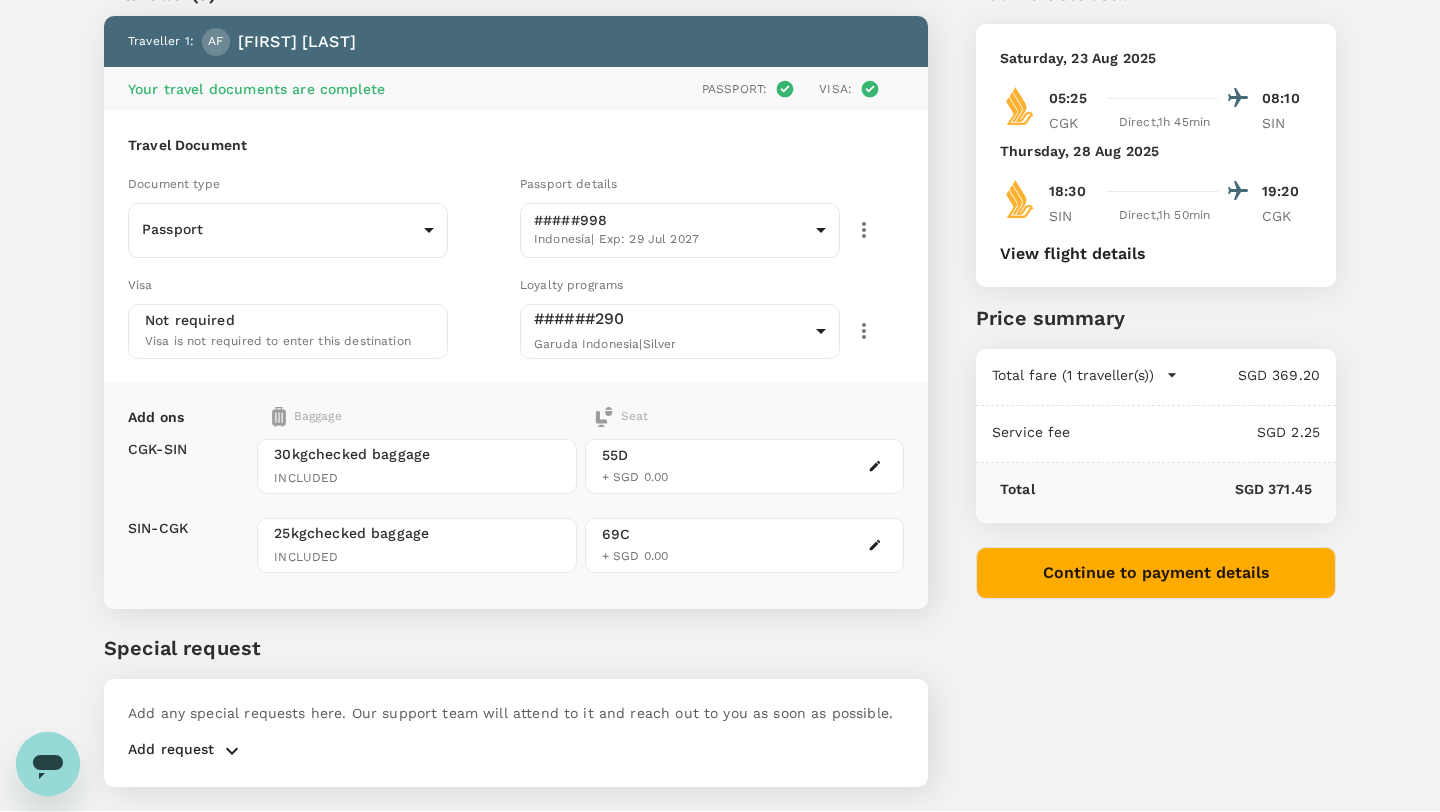 click on "Continue to payment details" at bounding box center [1156, 573] 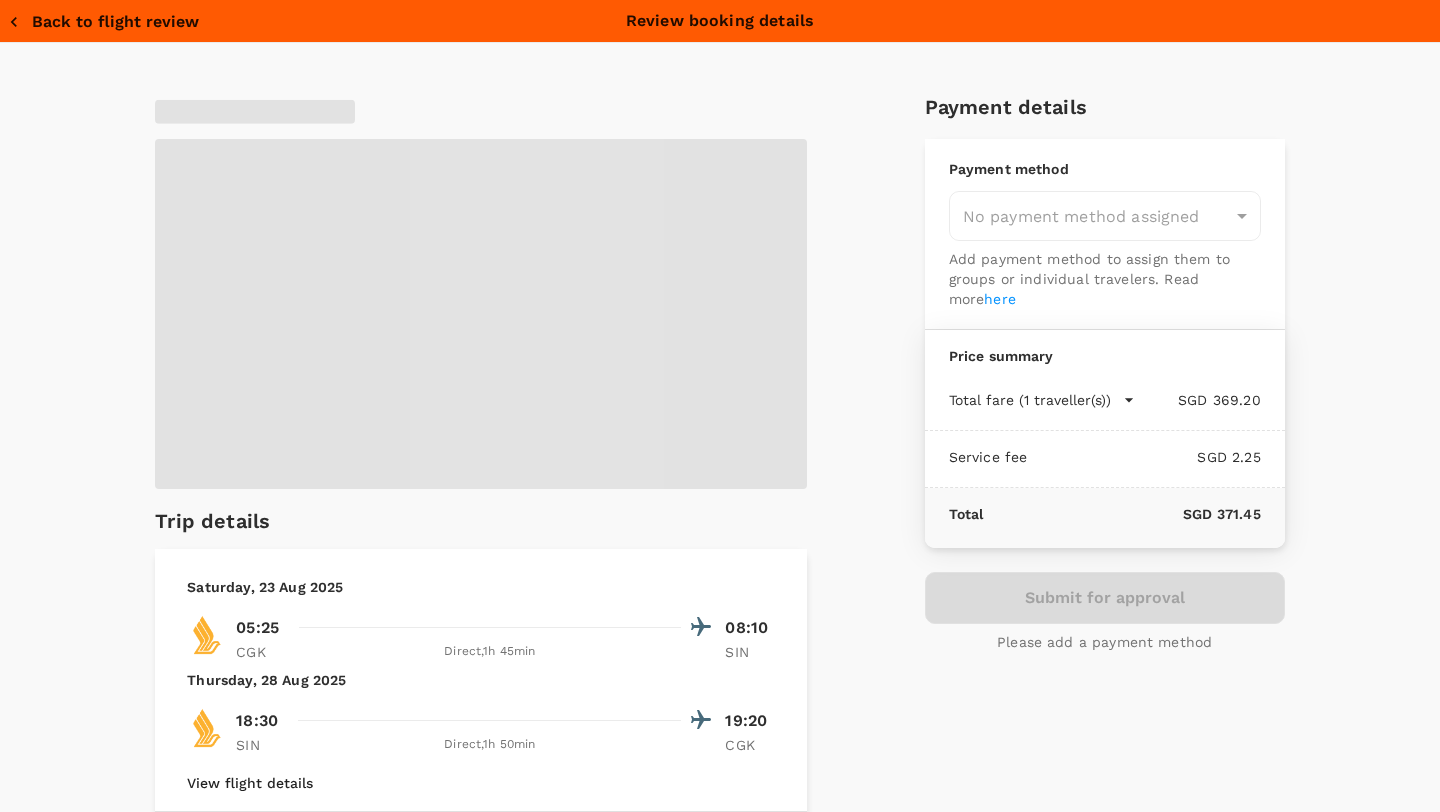 type on "[UUID]" 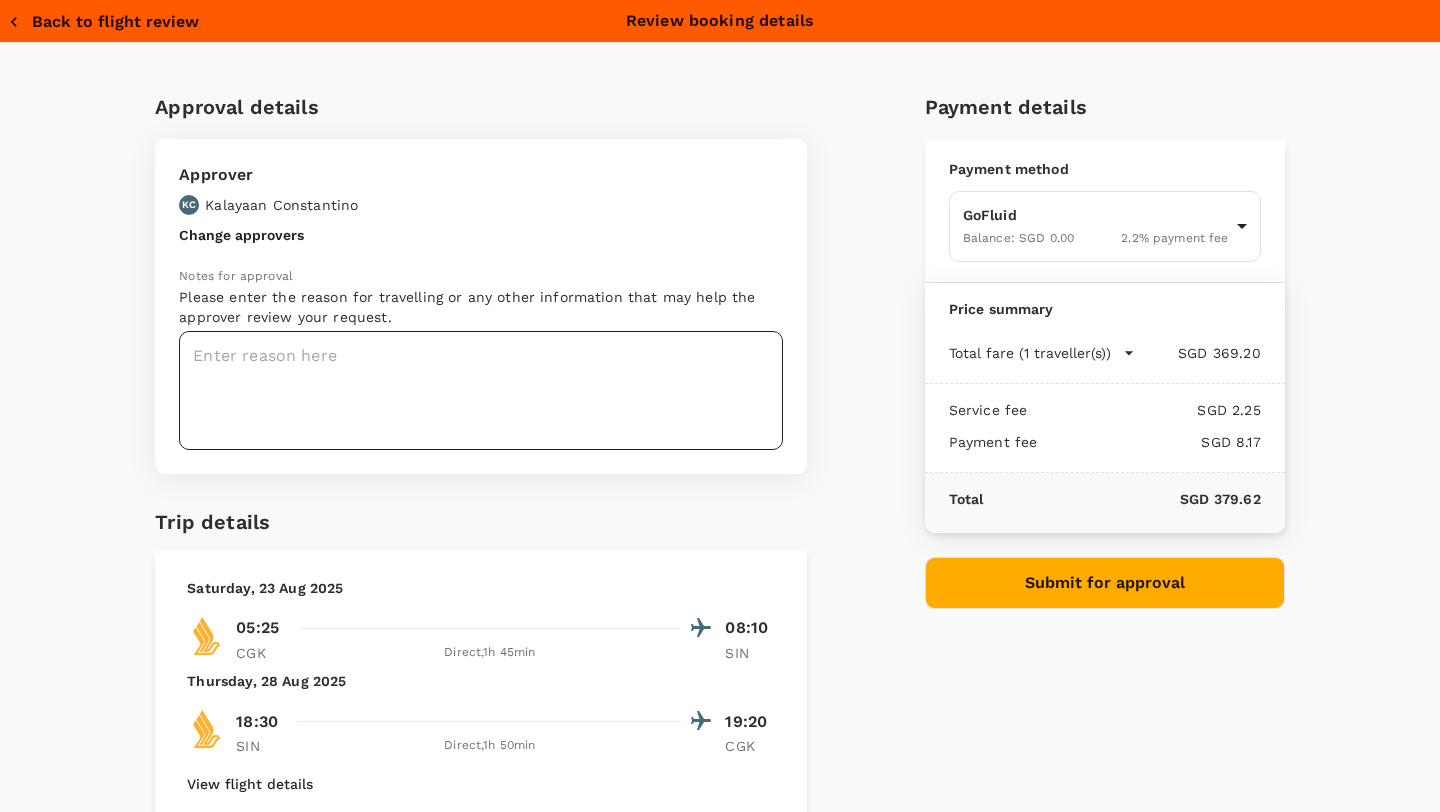 click at bounding box center [481, 390] 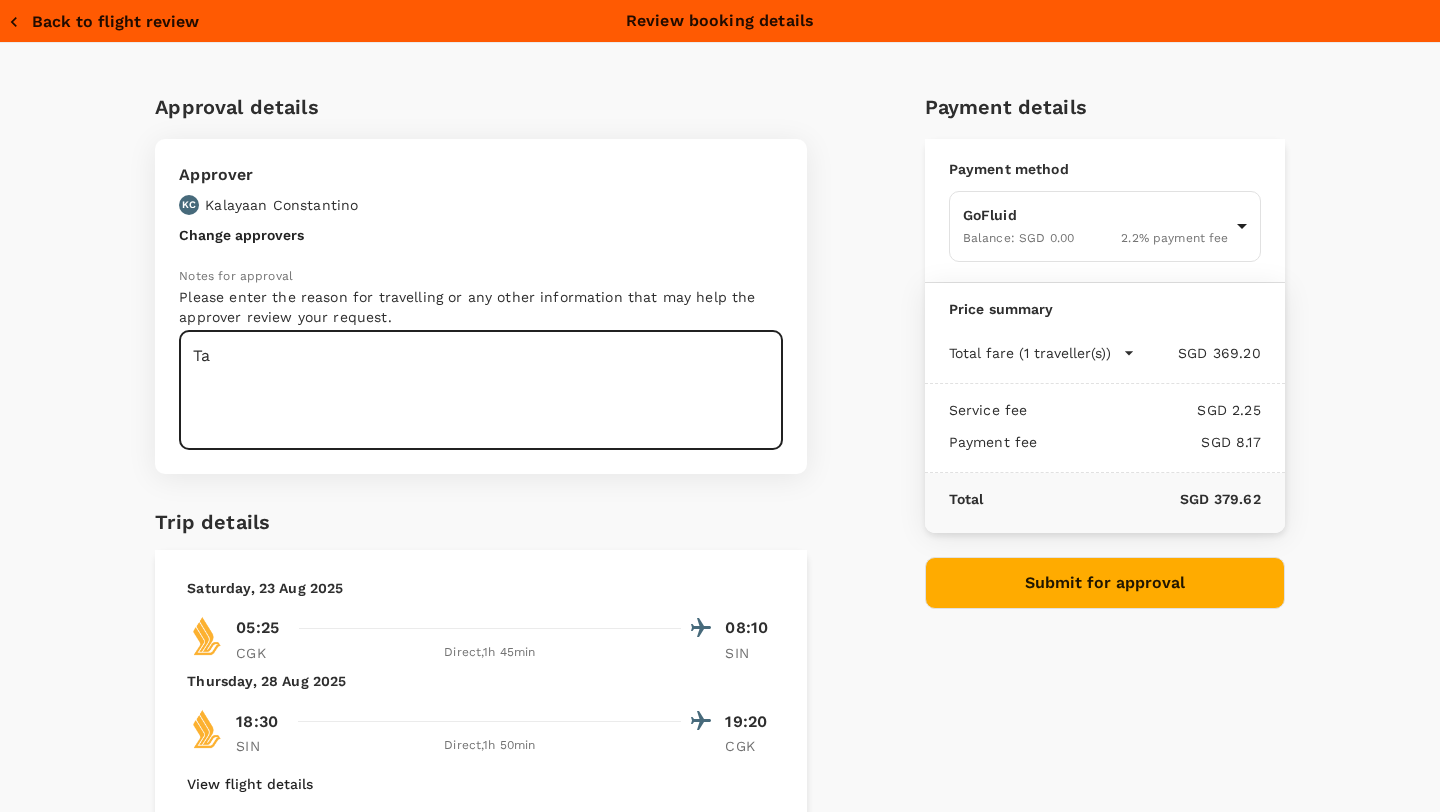 type on "T" 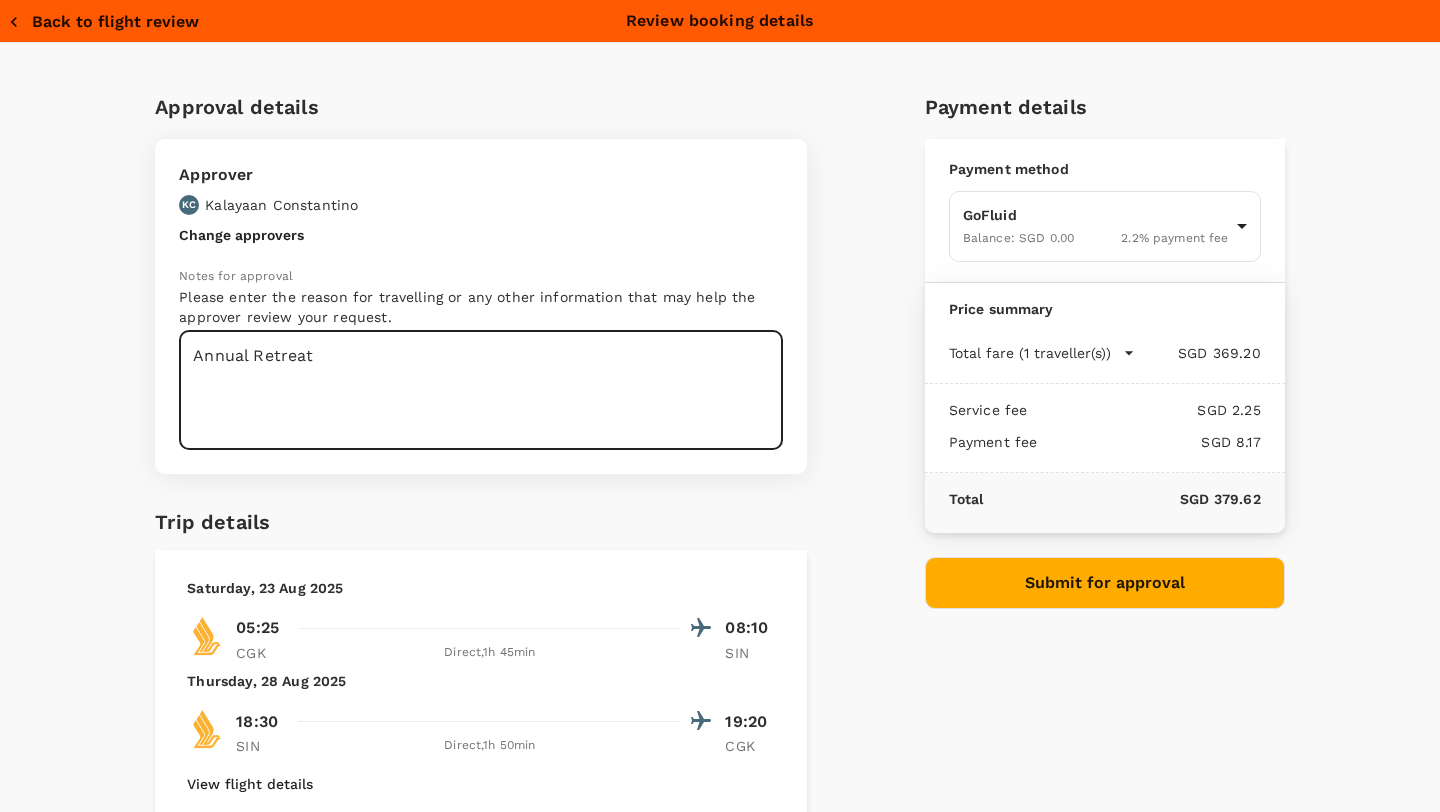 click on "Annual Retreat" at bounding box center (481, 390) 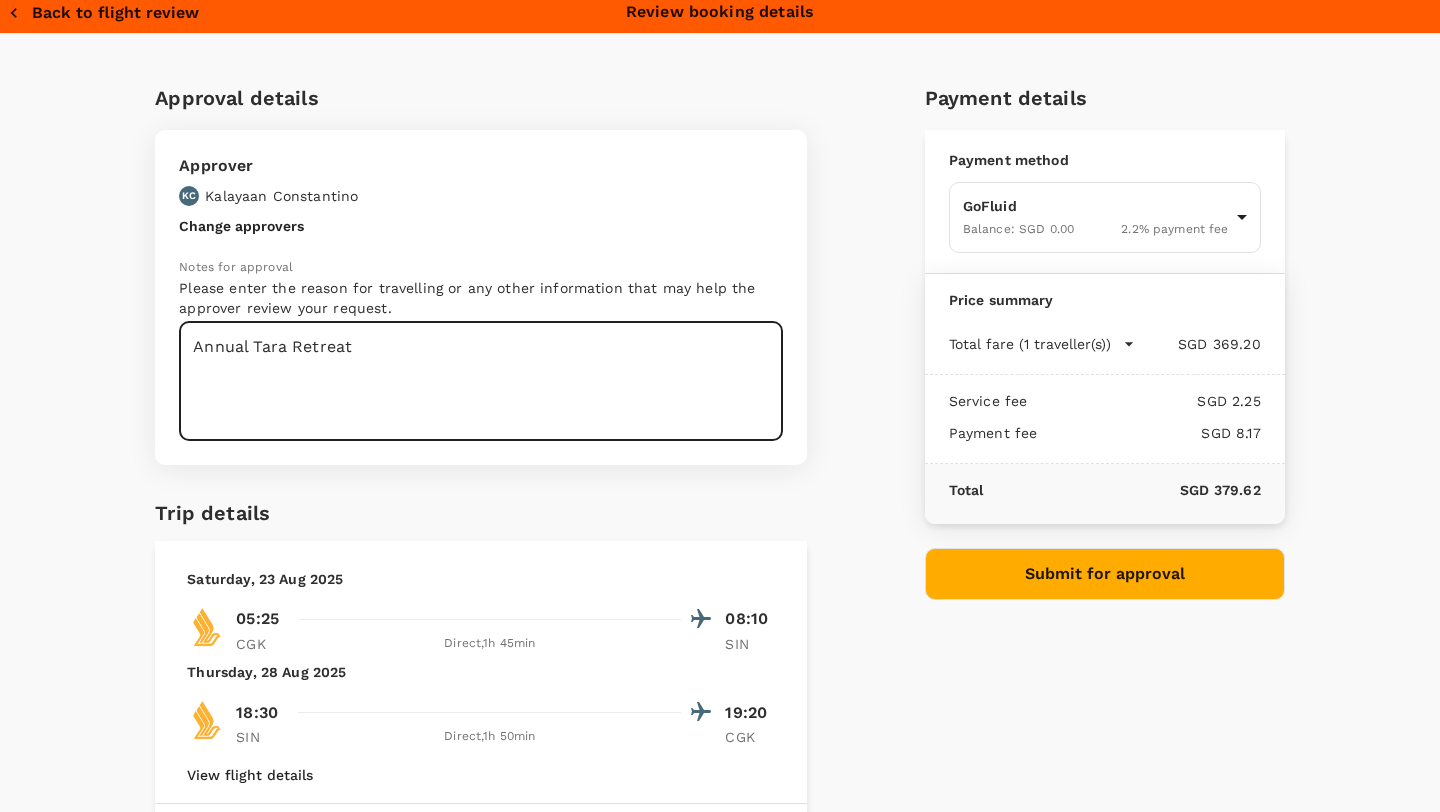 scroll, scrollTop: 0, scrollLeft: 0, axis: both 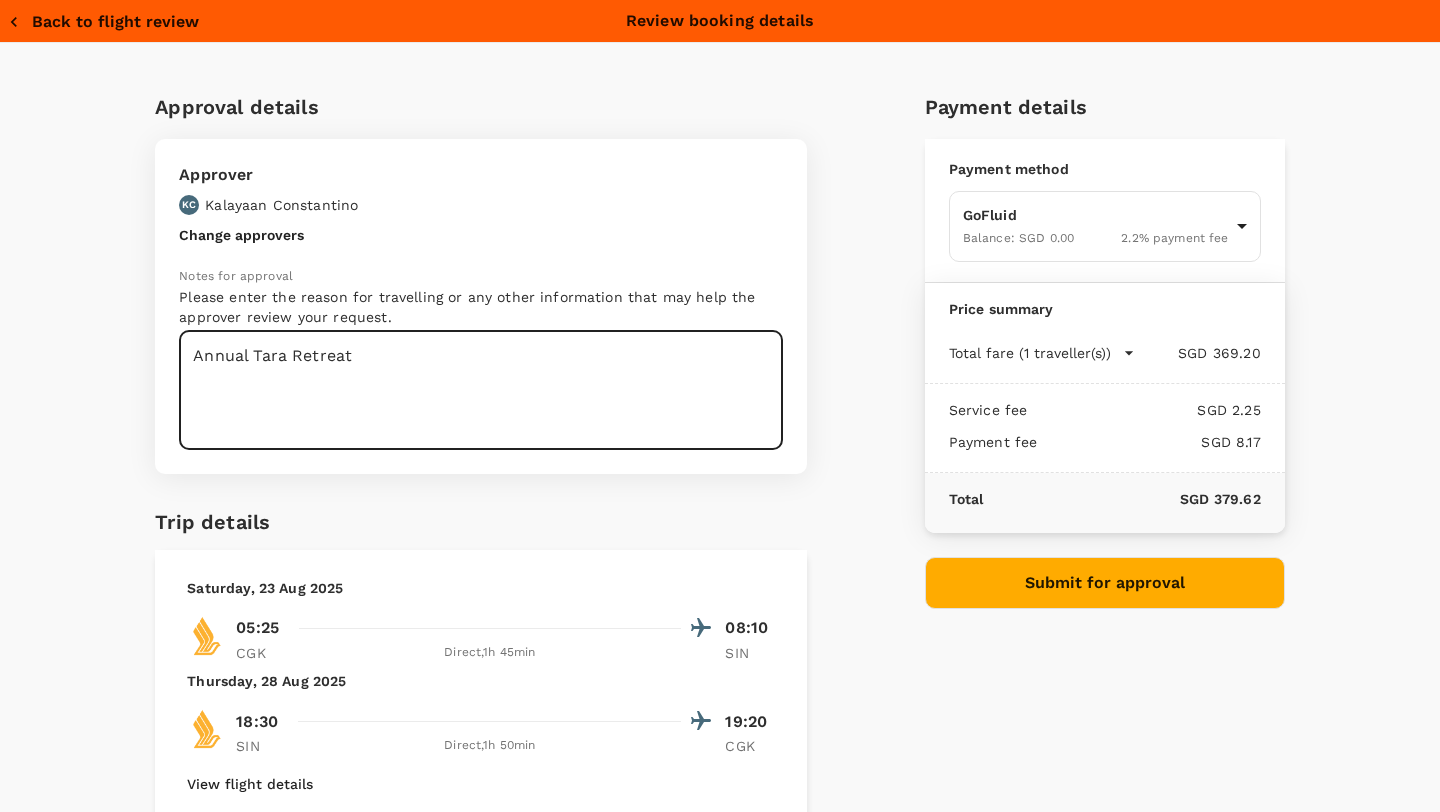 type on "Annual Tara Retreat" 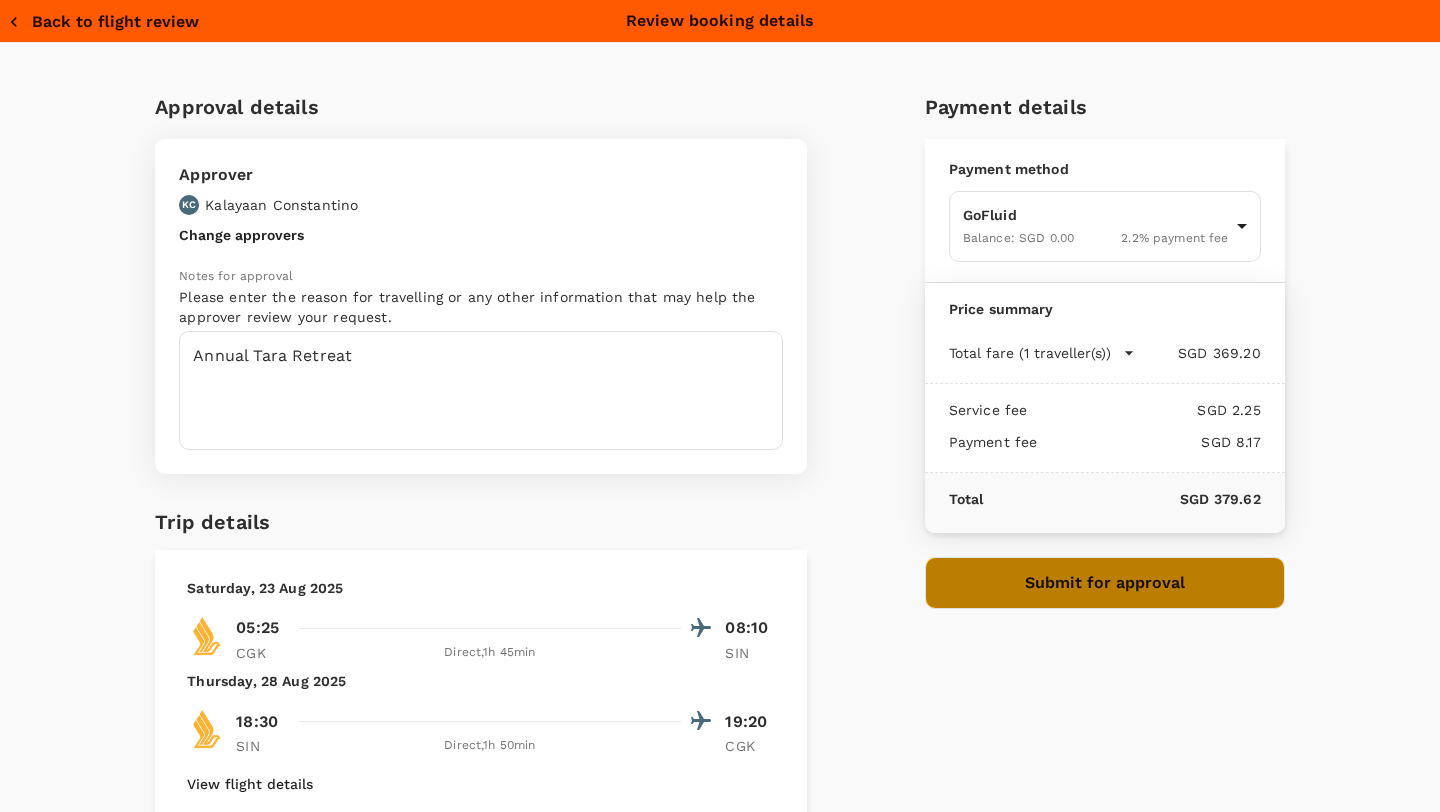 click on "Submit for approval" at bounding box center (1105, 583) 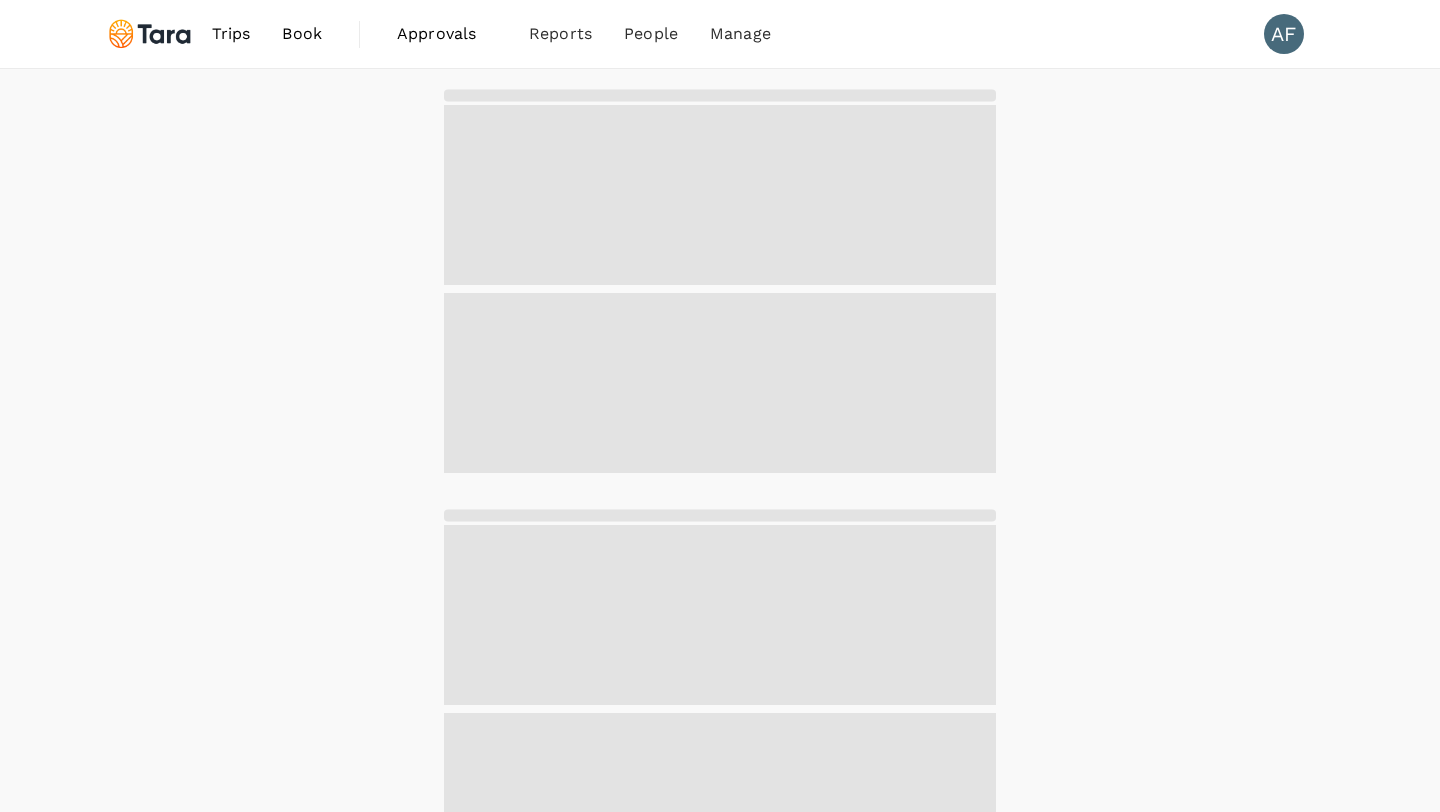 scroll, scrollTop: 0, scrollLeft: 0, axis: both 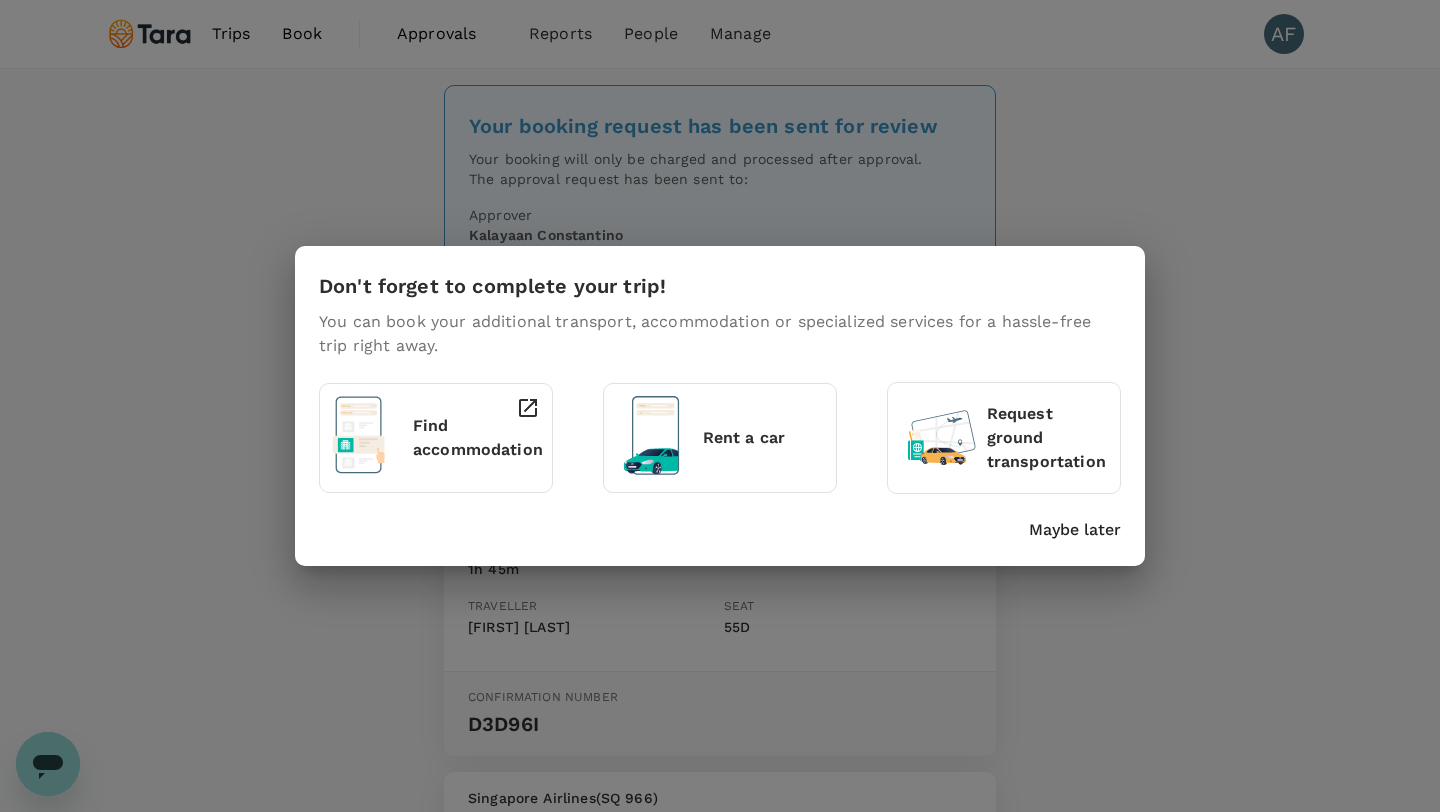 click on "Maybe later" at bounding box center (1075, 530) 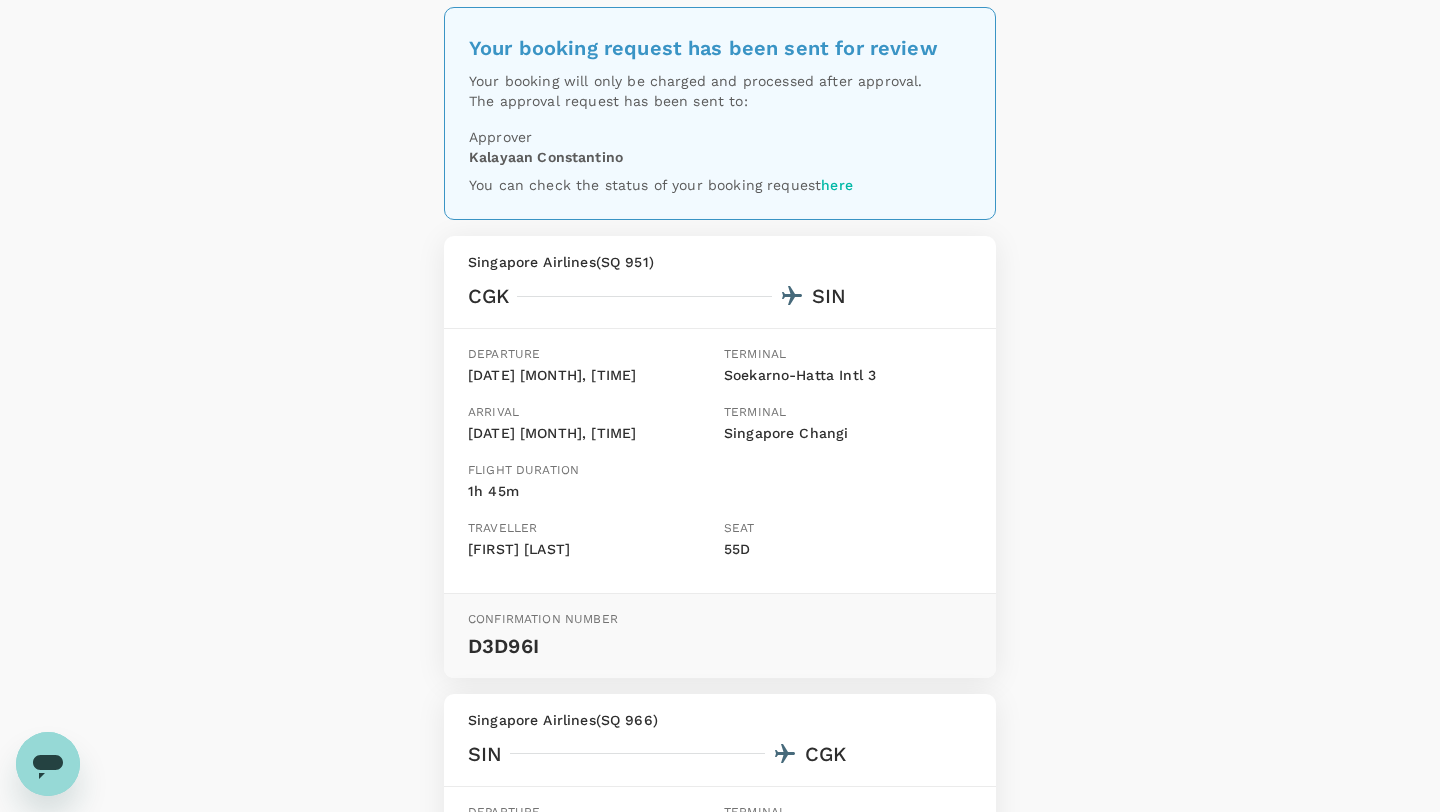 scroll, scrollTop: 75, scrollLeft: 0, axis: vertical 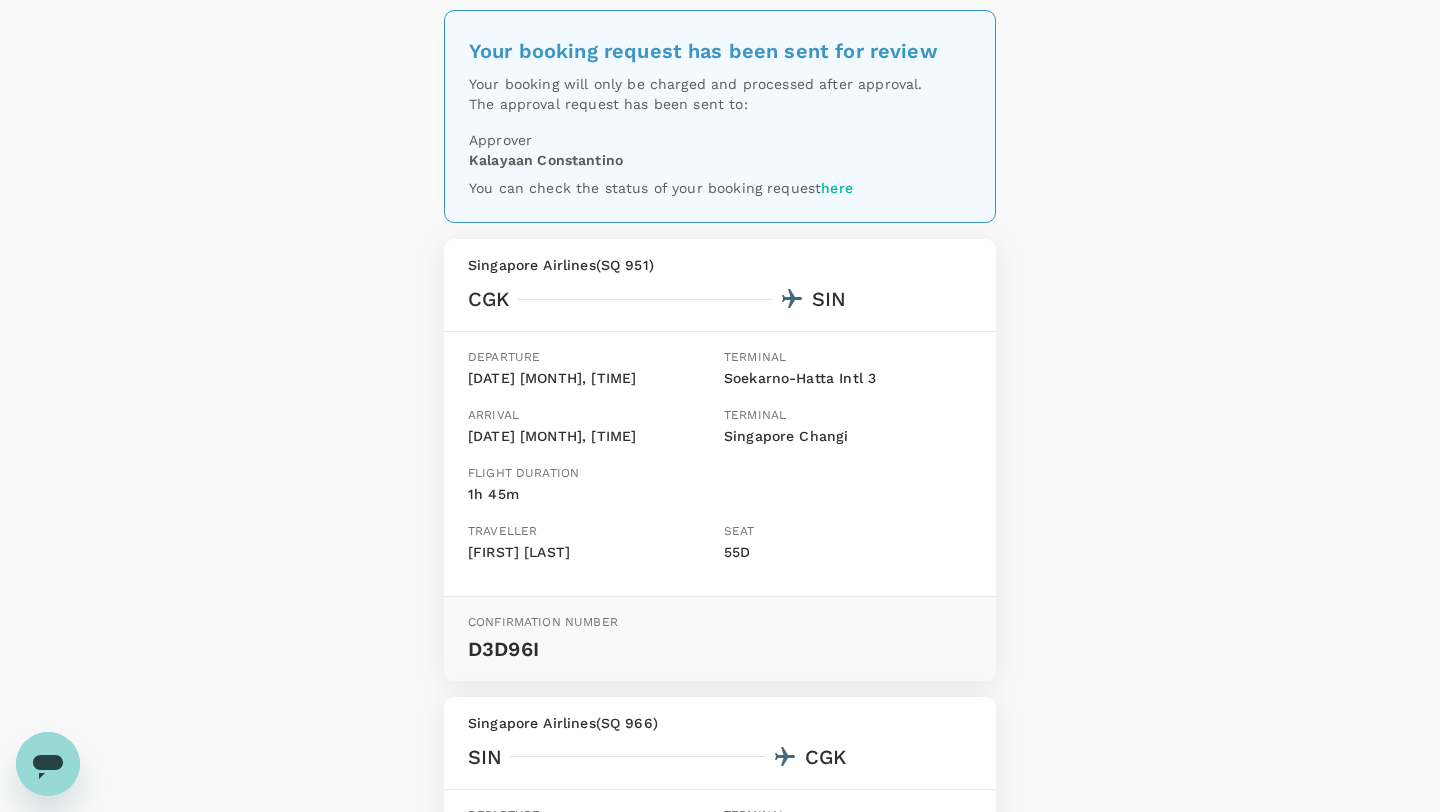 click on "here" at bounding box center [837, 188] 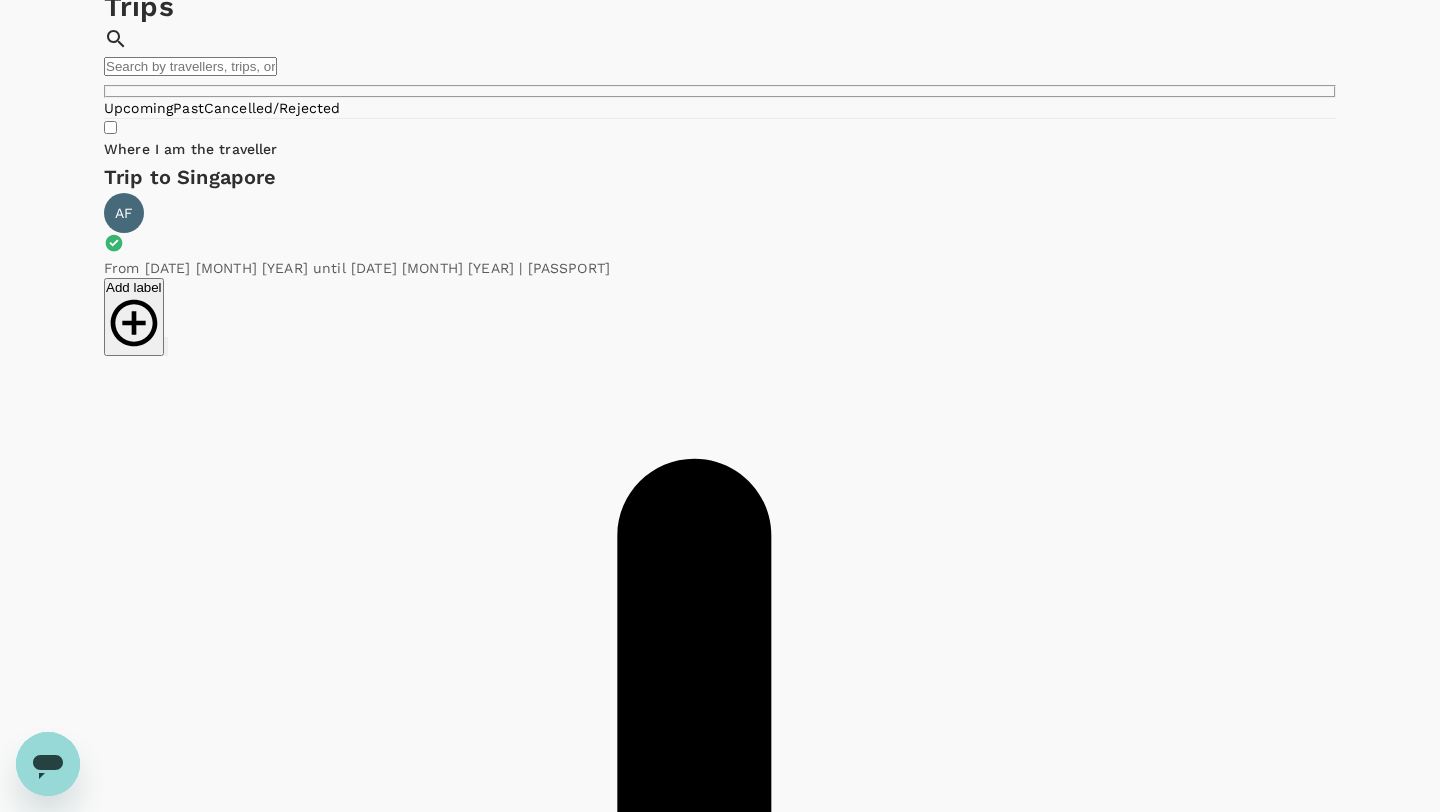 scroll, scrollTop: 84, scrollLeft: 0, axis: vertical 